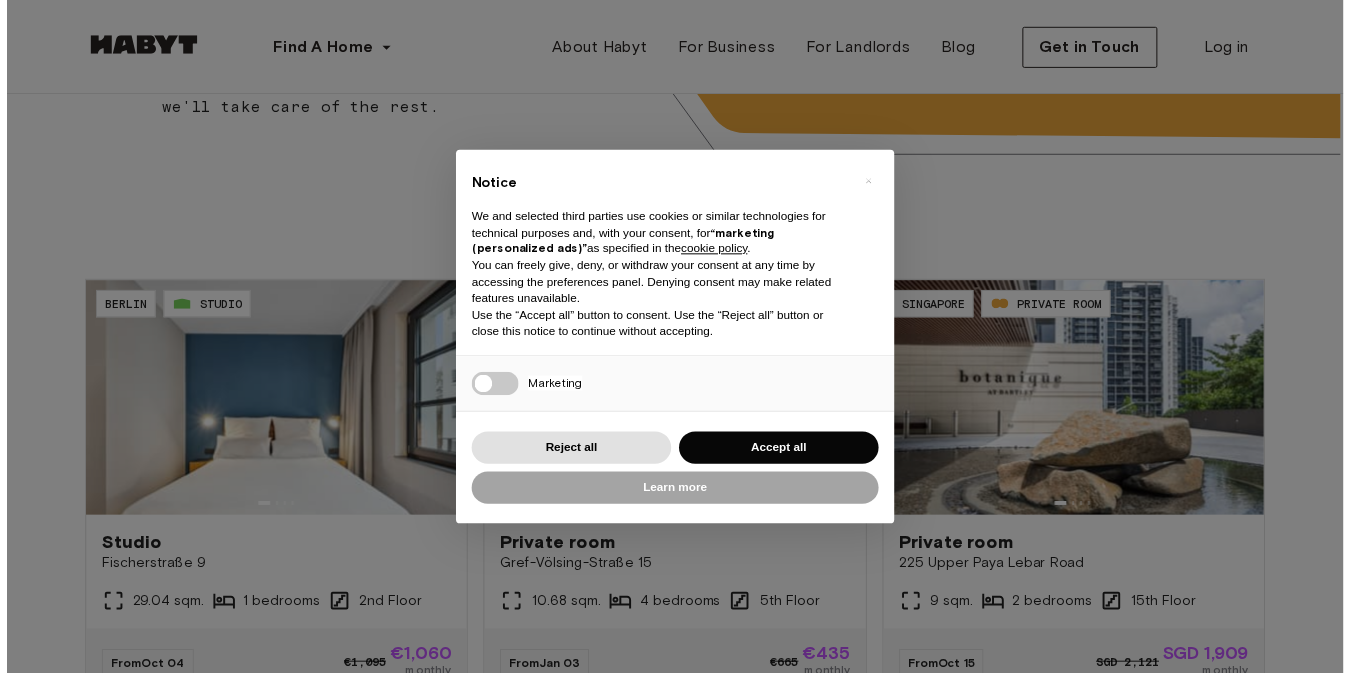 scroll, scrollTop: 578, scrollLeft: 0, axis: vertical 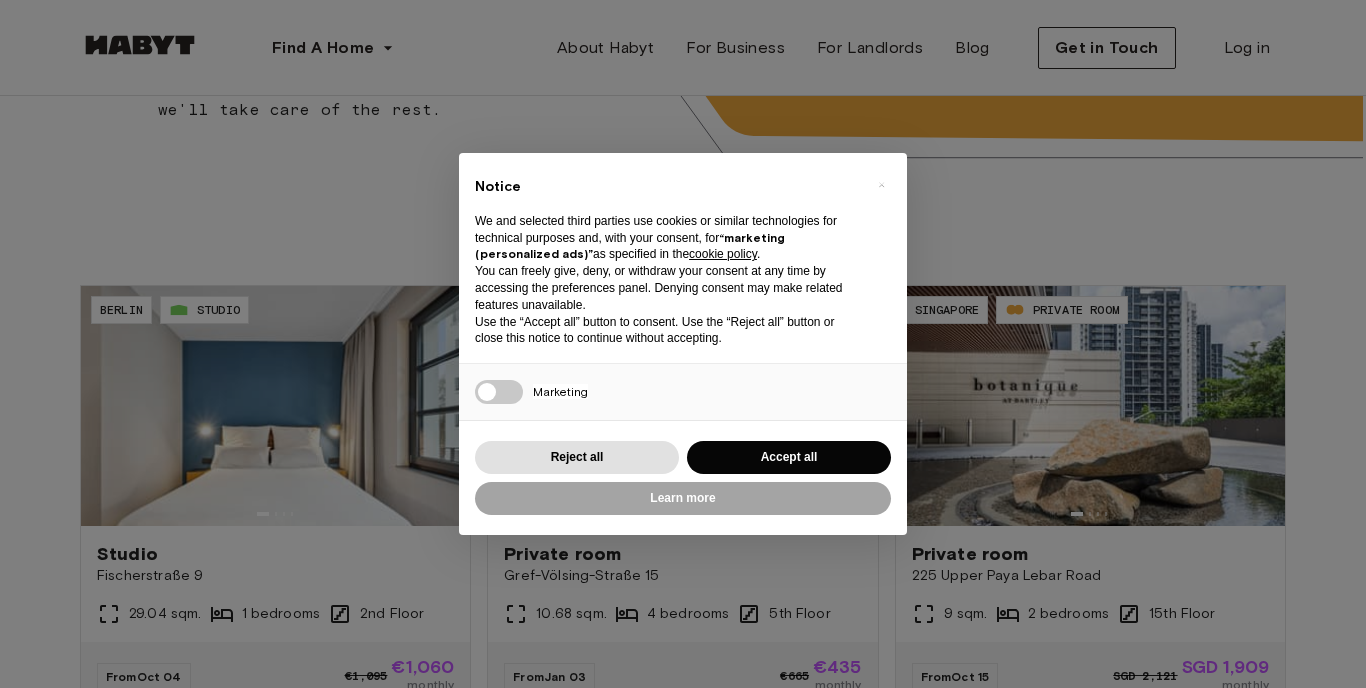 click on "Accept all" at bounding box center (789, 457) 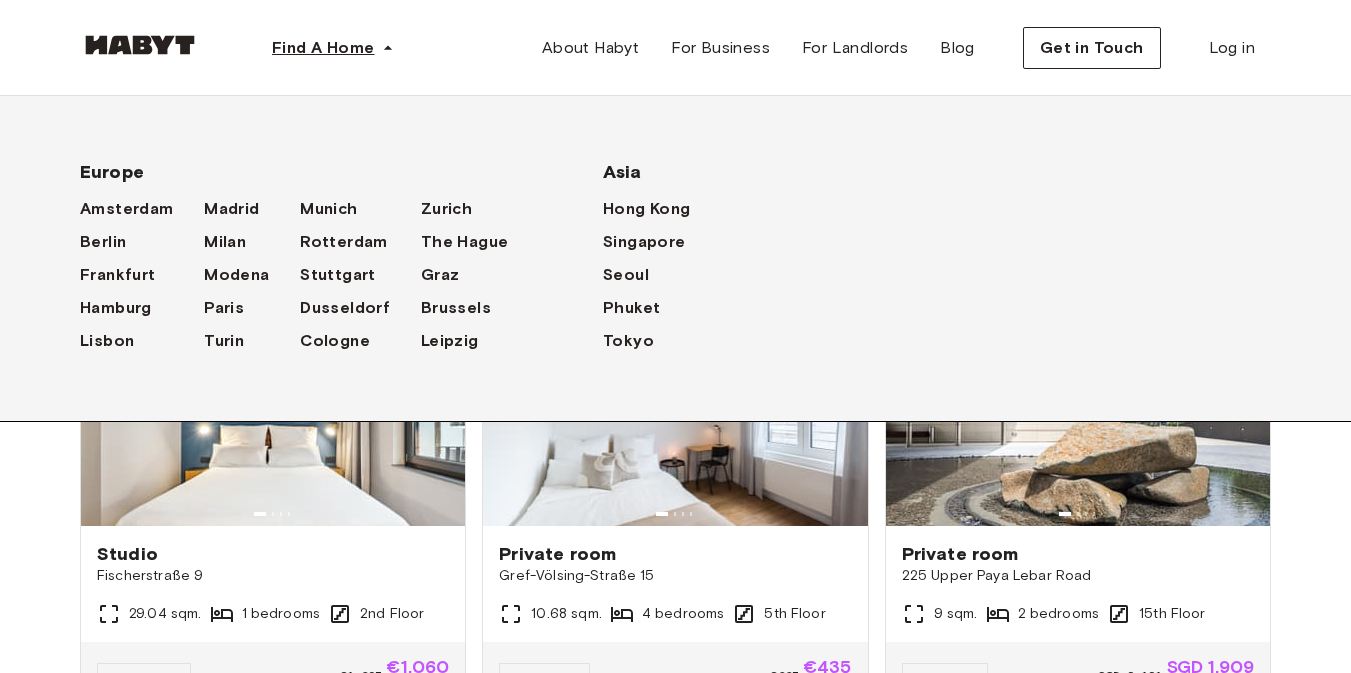 click 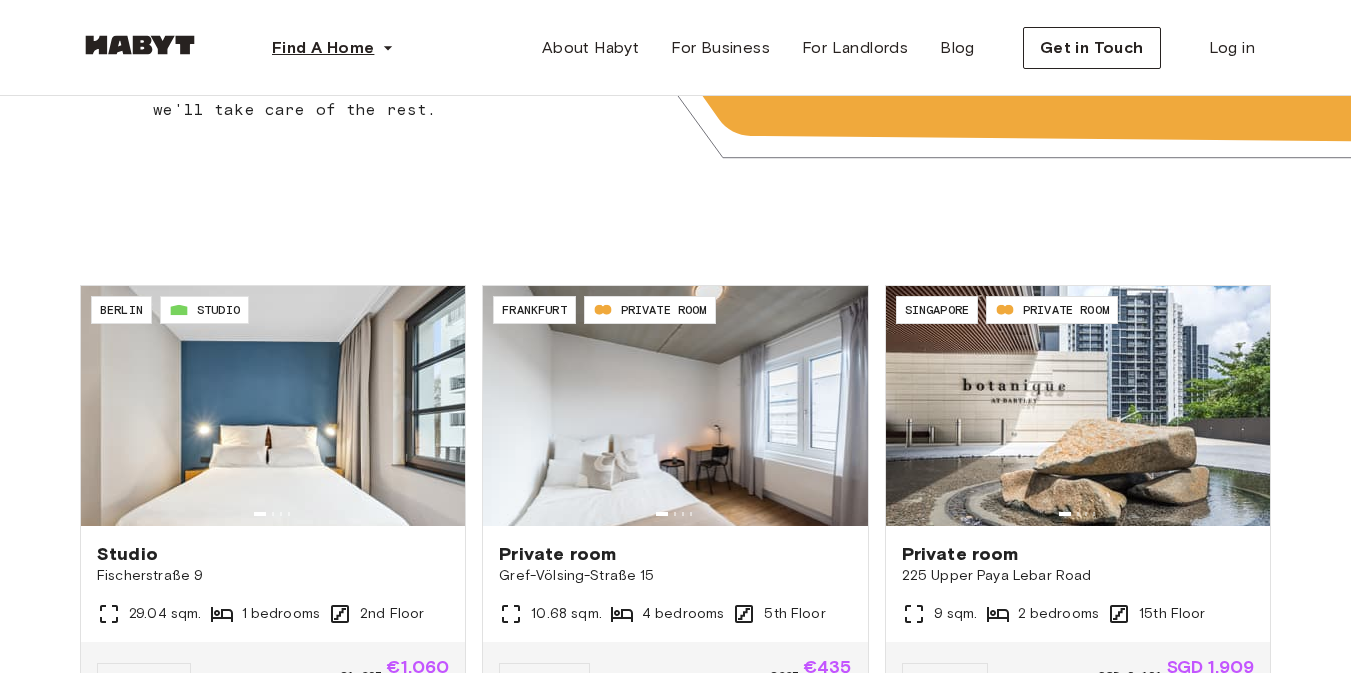 scroll, scrollTop: 0, scrollLeft: 0, axis: both 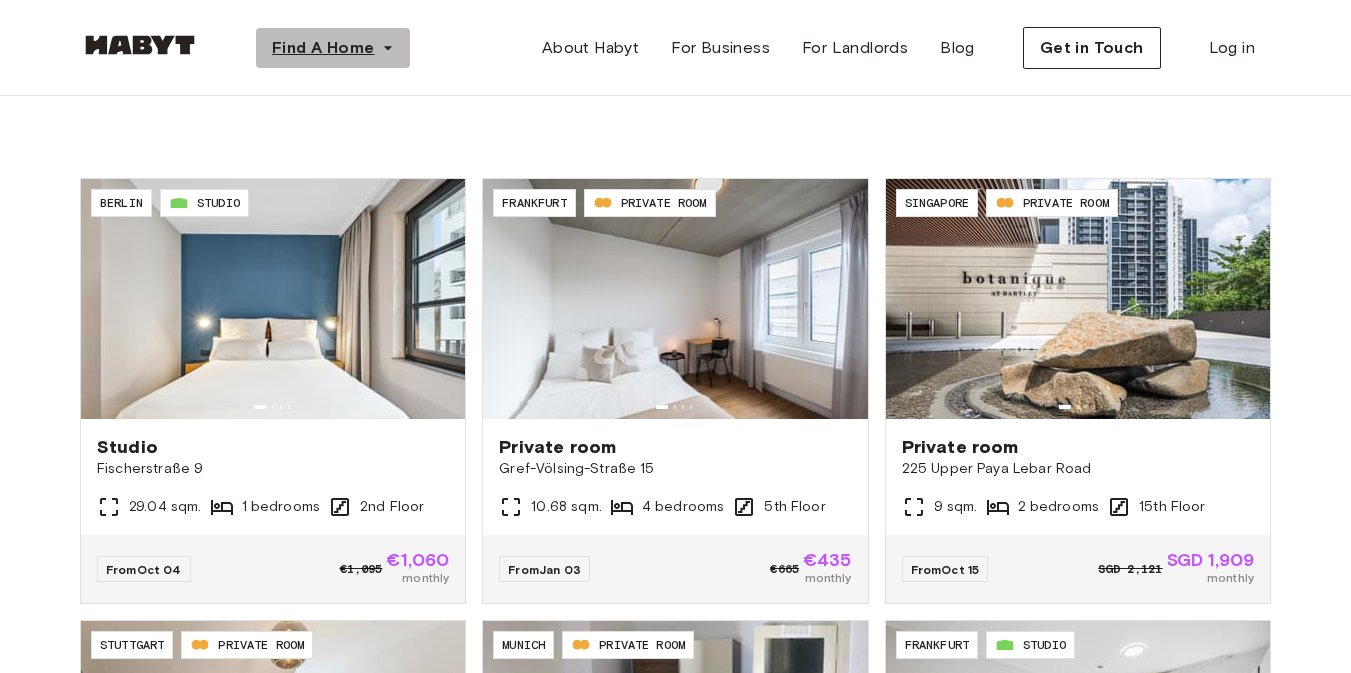 click on "Find A Home" at bounding box center [323, 48] 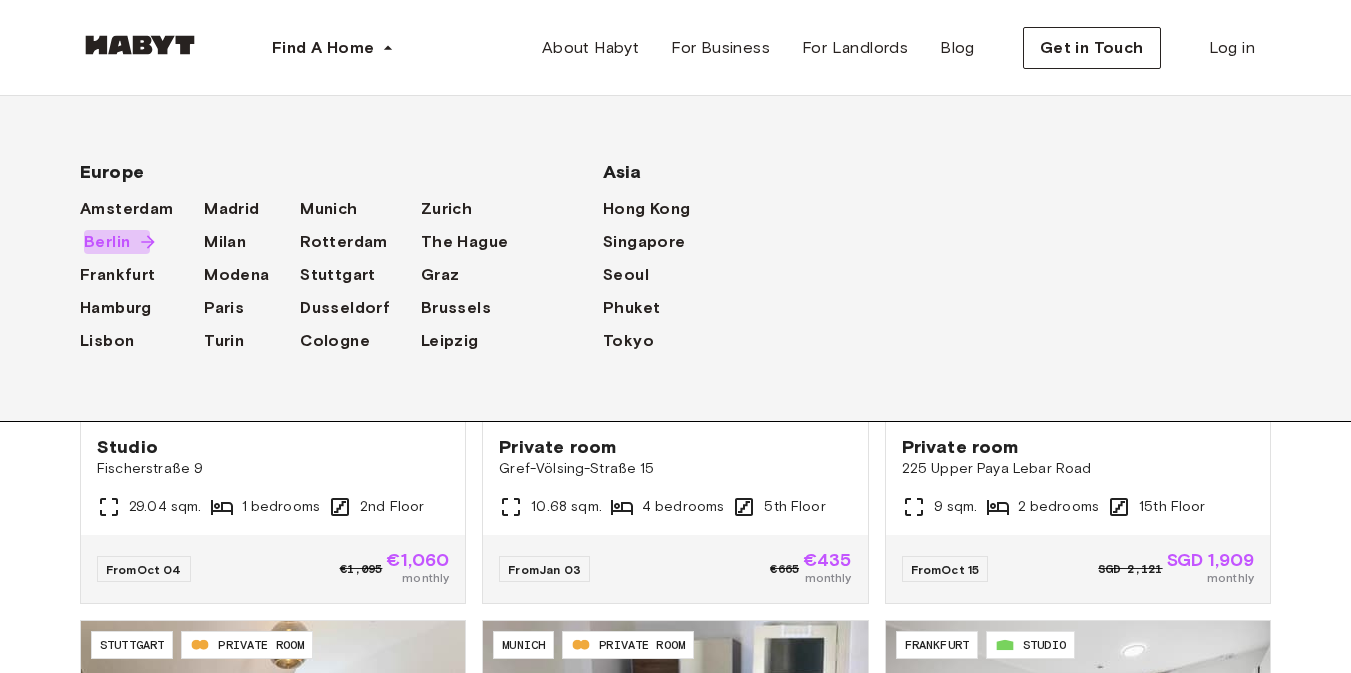 click on "Berlin" at bounding box center (107, 242) 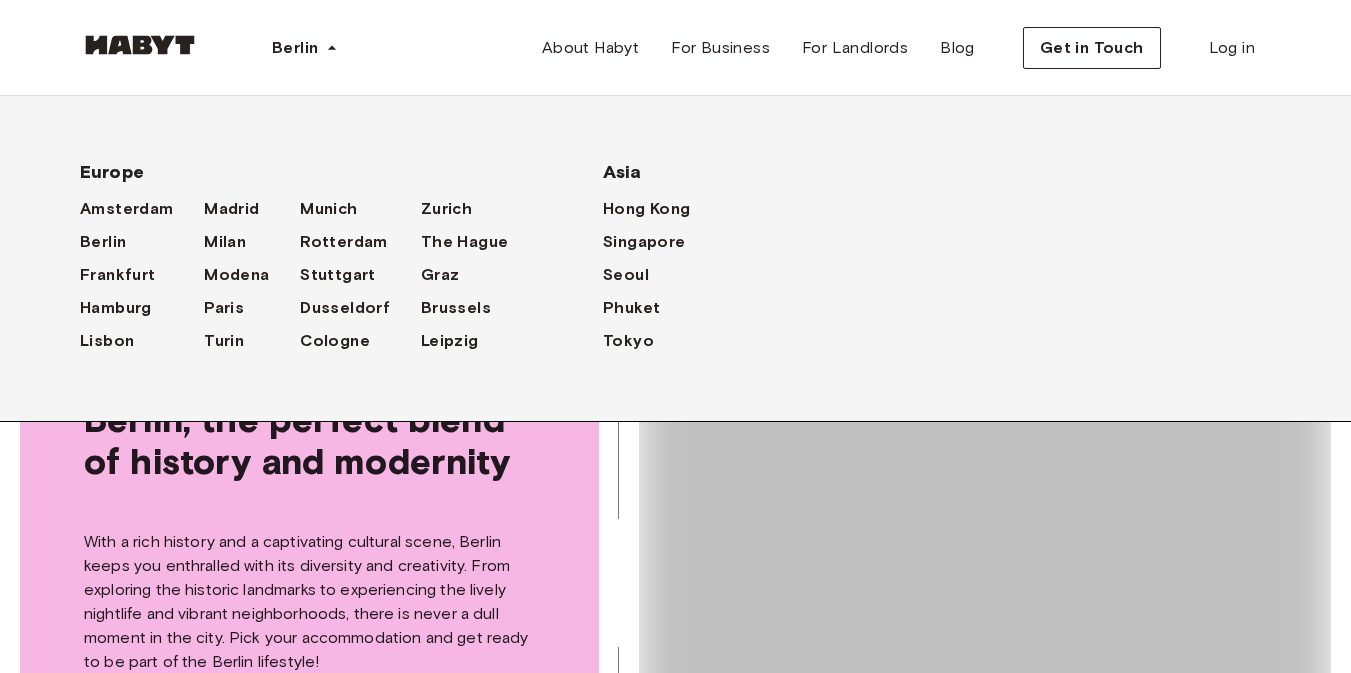 click on "Berlin Europe Amsterdam Berlin Frankfurt Hamburg Lisbon Madrid Milan Modena Paris Turin Munich Rotterdam Stuttgart Dusseldorf Cologne Zurich The Hague Graz Brussels Leipzig Asia Hong Kong Singapore Seoul Phuket Tokyo About Habyt For Business For Landlords Blog Get in Touch Log in" at bounding box center (675, 48) 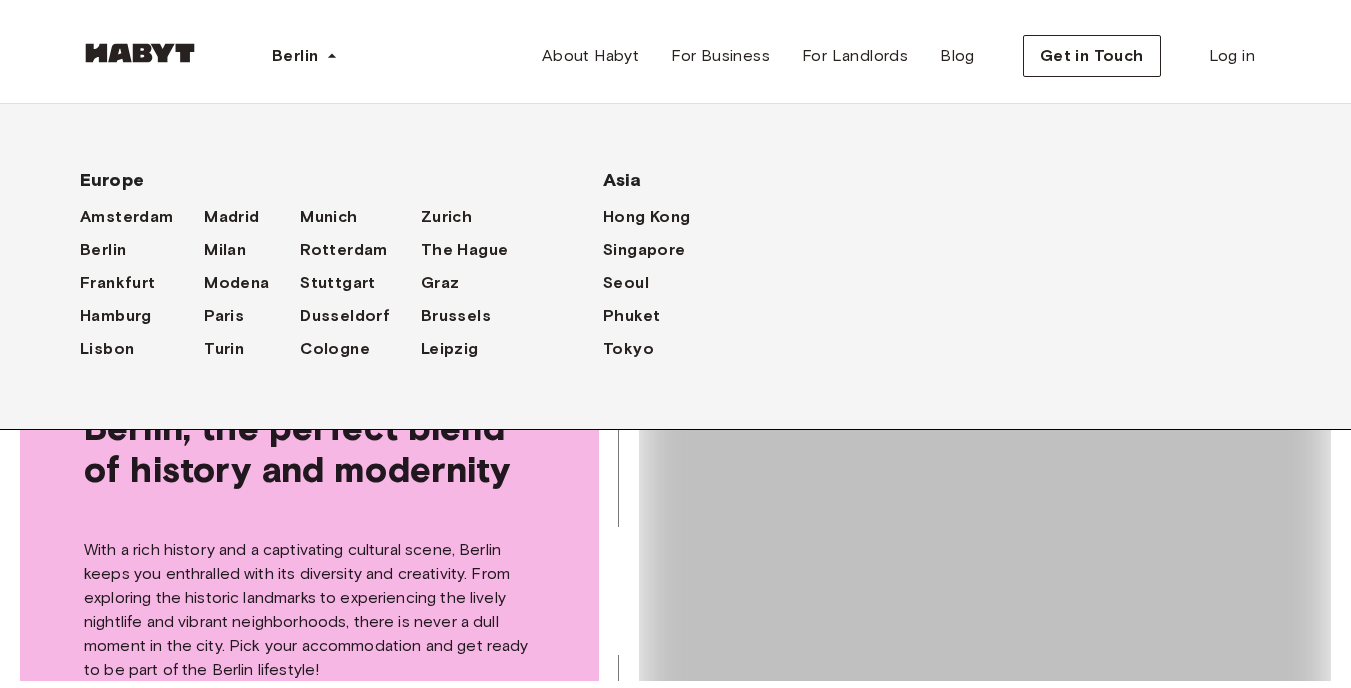 scroll, scrollTop: 431, scrollLeft: 0, axis: vertical 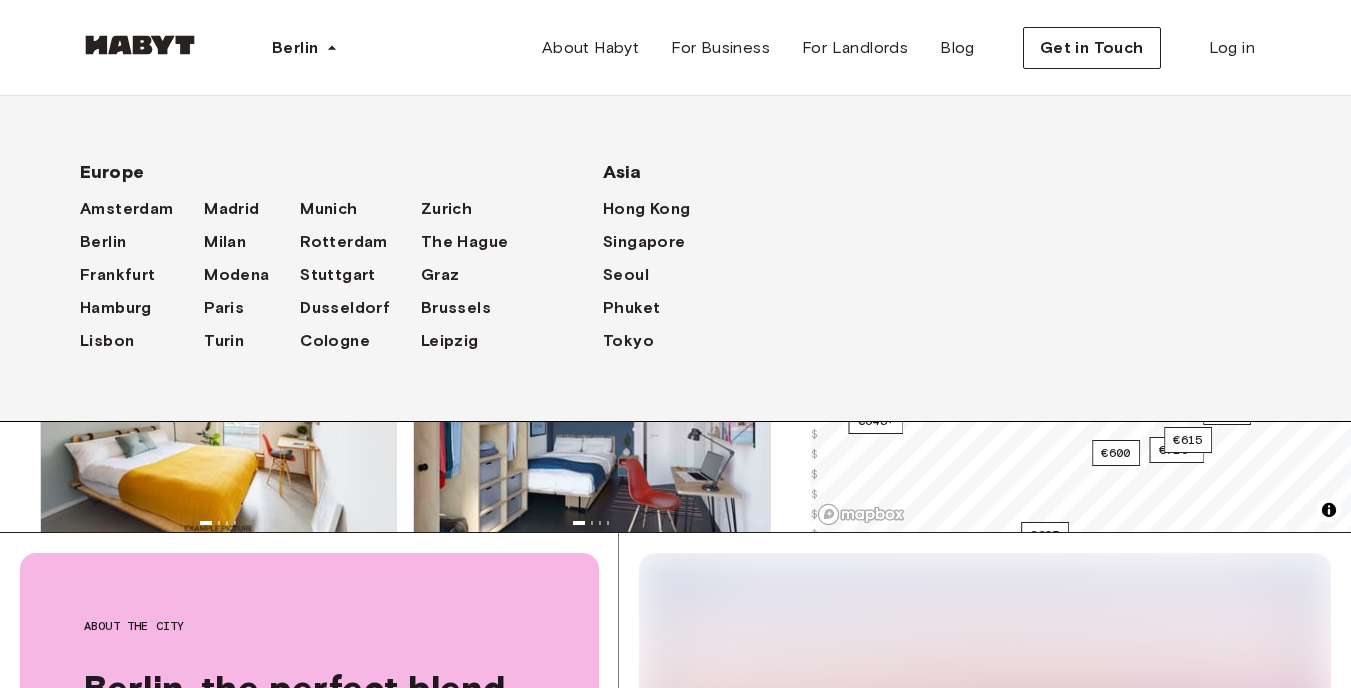 click on "Berlin Europe Amsterdam Berlin Frankfurt Hamburg Lisbon Madrid Milan Modena Paris Turin Munich Rotterdam Stuttgart Dusseldorf Cologne Zurich The Hague Graz Brussels Leipzig Asia Hong Kong Singapore Seoul Phuket Tokyo About Habyt For Business For Landlords Blog Get in Touch Log in" at bounding box center (675, 48) 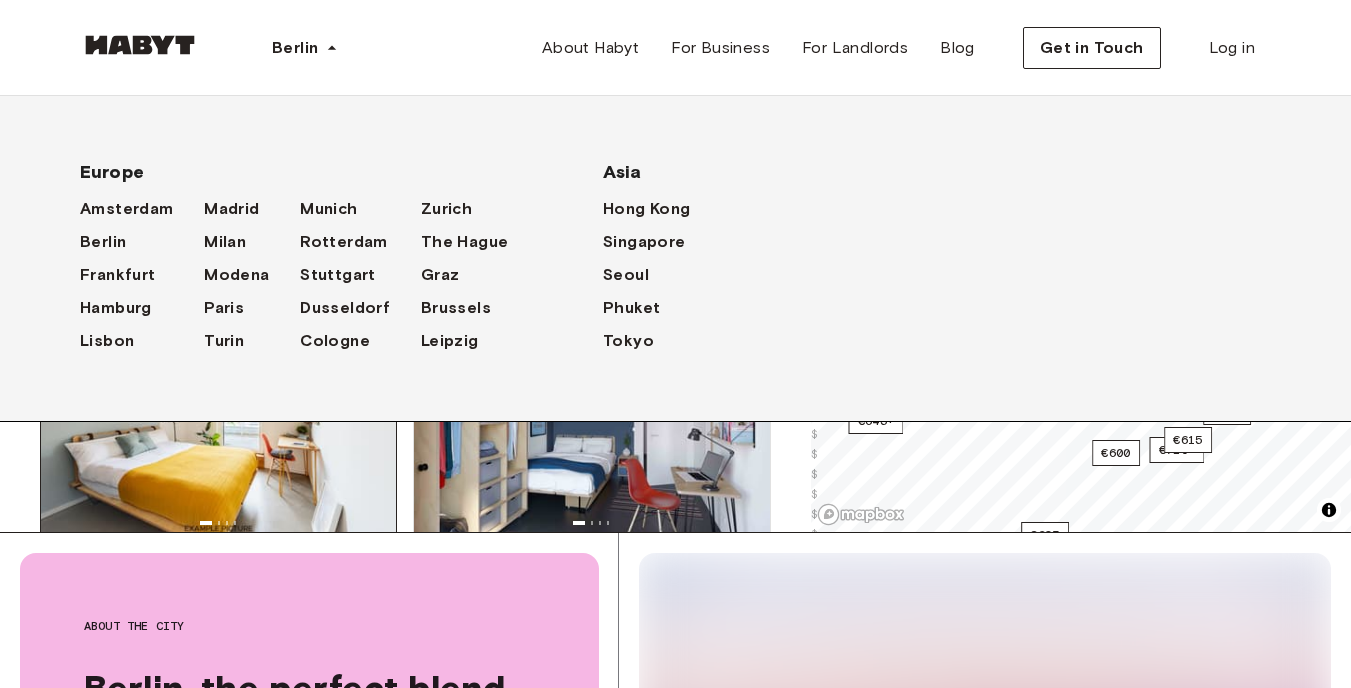 click on "Müllerstraße 55A" at bounding box center [218, 585] 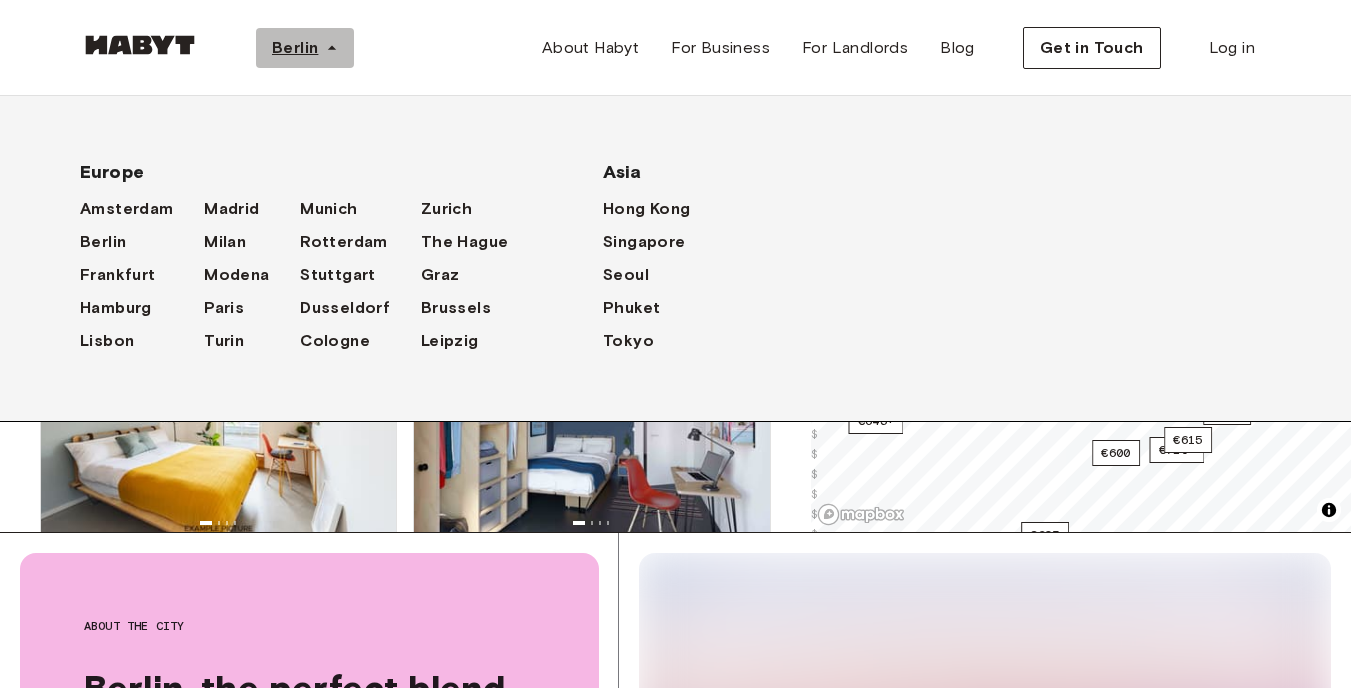 click 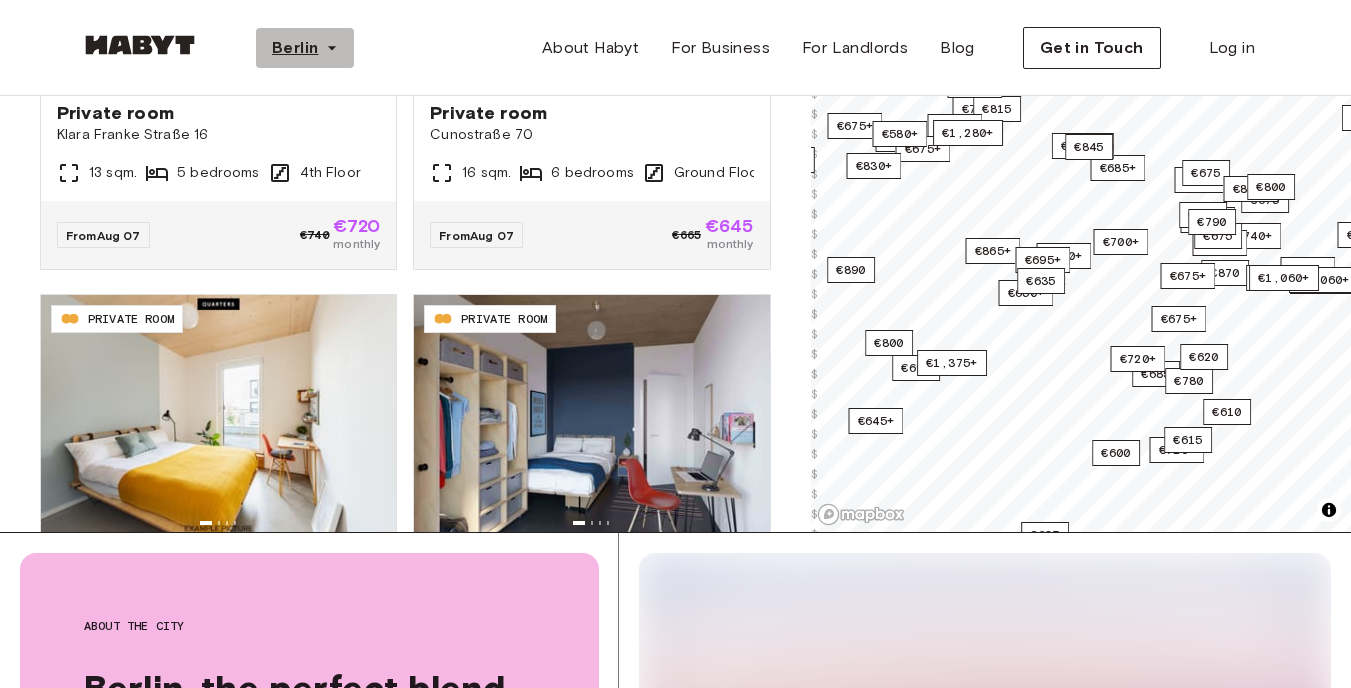 click 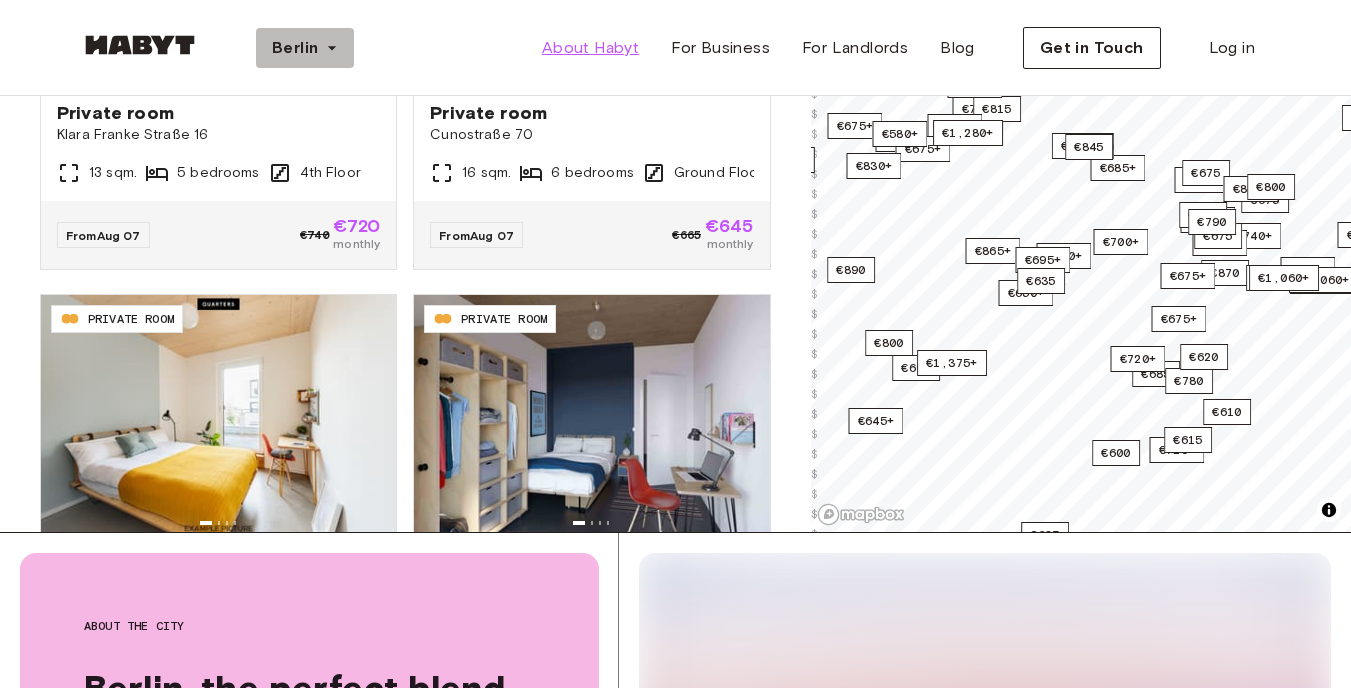 drag, startPoint x: 342, startPoint y: 49, endPoint x: 633, endPoint y: 40, distance: 291.13913 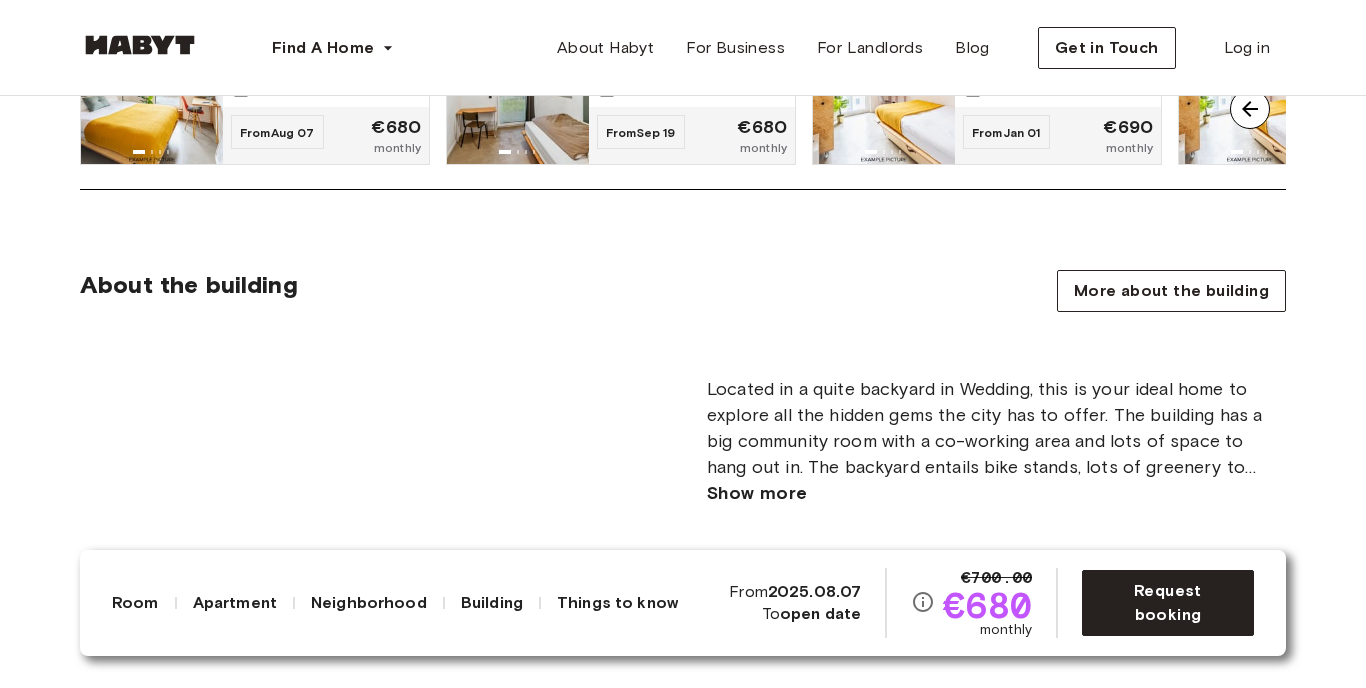 scroll, scrollTop: 2019, scrollLeft: 0, axis: vertical 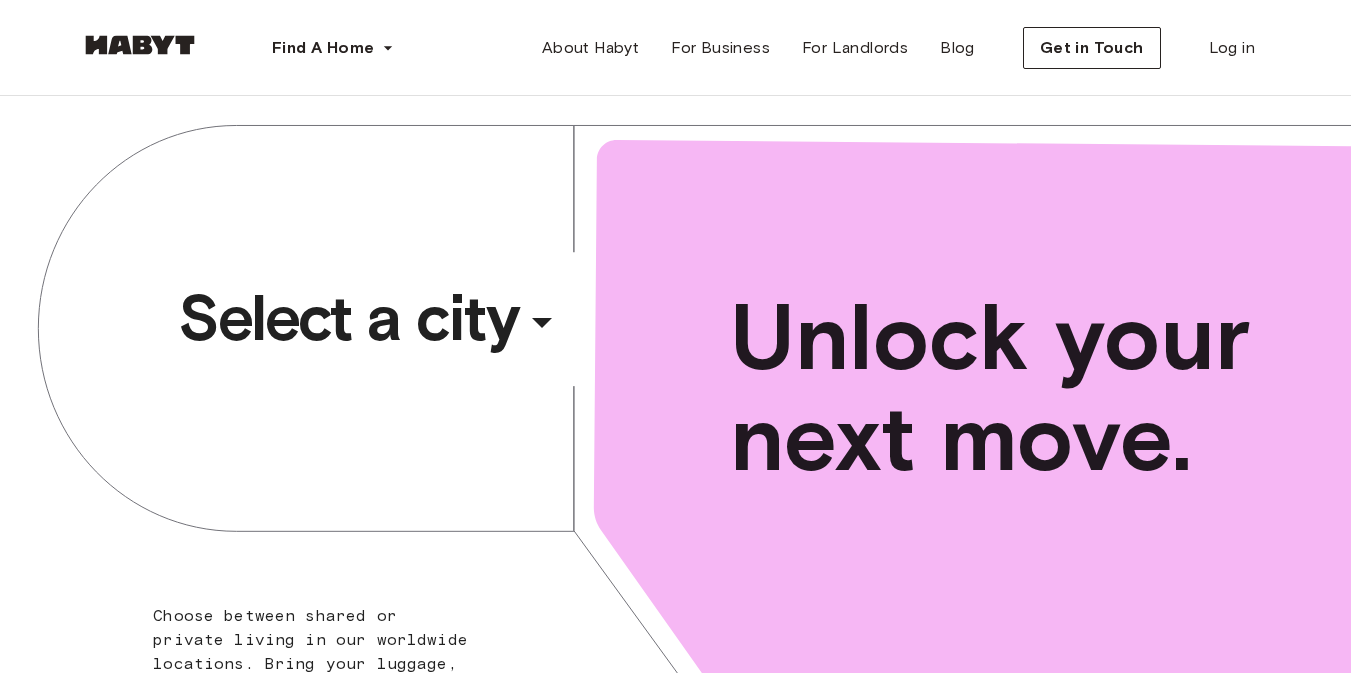 click 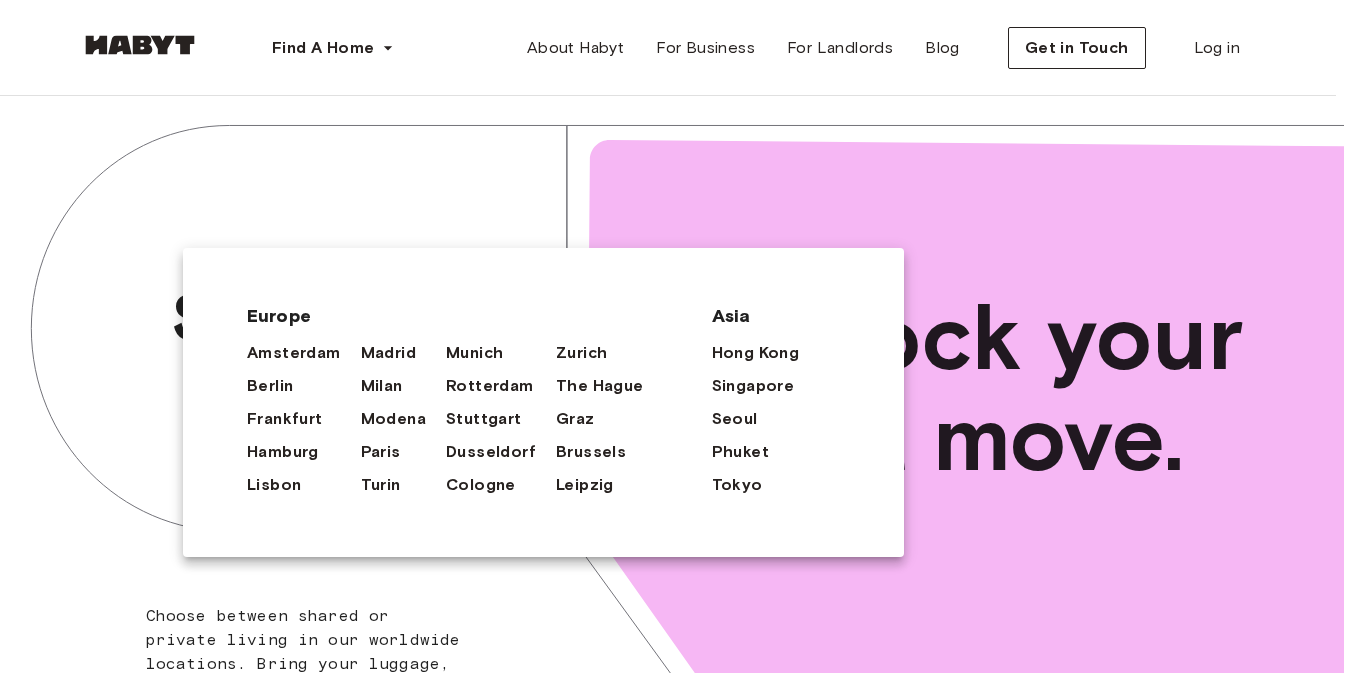 click on "Europe Amsterdam Berlin Frankfurt Hamburg Lisbon Madrid Milan Modena Paris Turin Munich Rotterdam Stuttgart Dusseldorf Cologne Zurich The Hague Graz Brussels Leipzig Asia Hong Kong Singapore Seoul Phuket Tokyo" at bounding box center [543, 402] 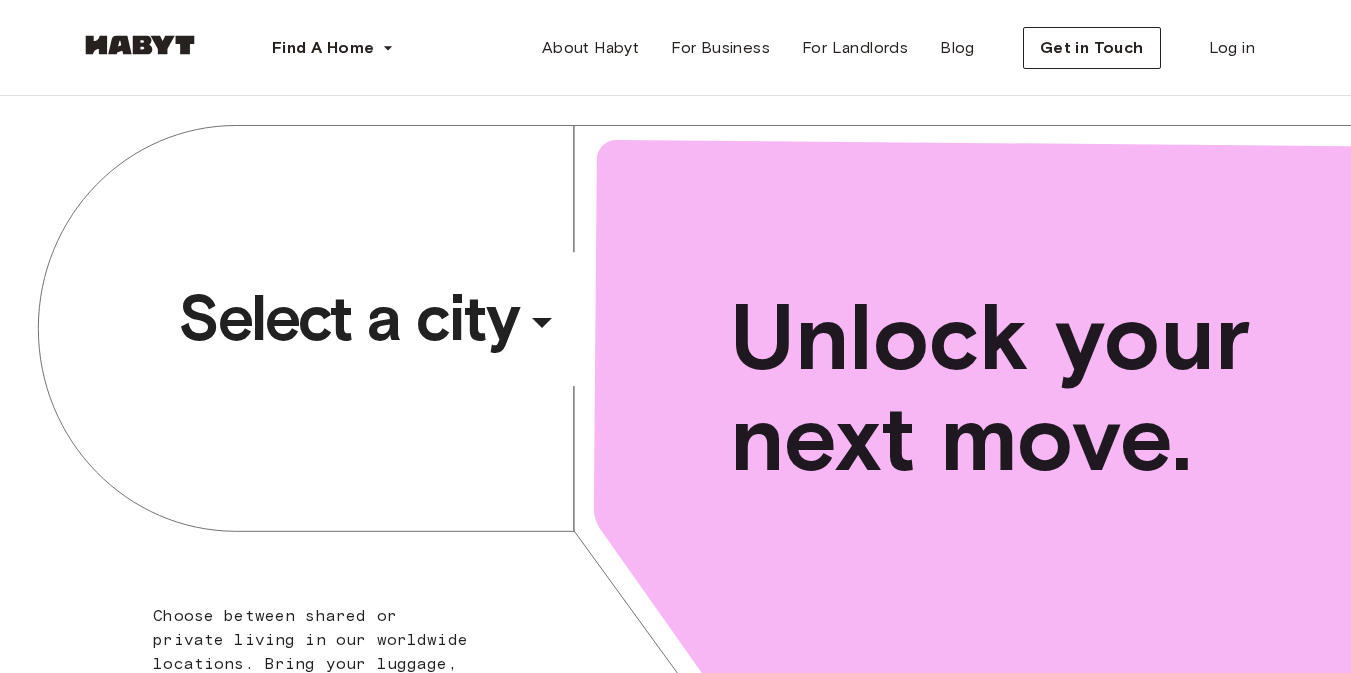 click 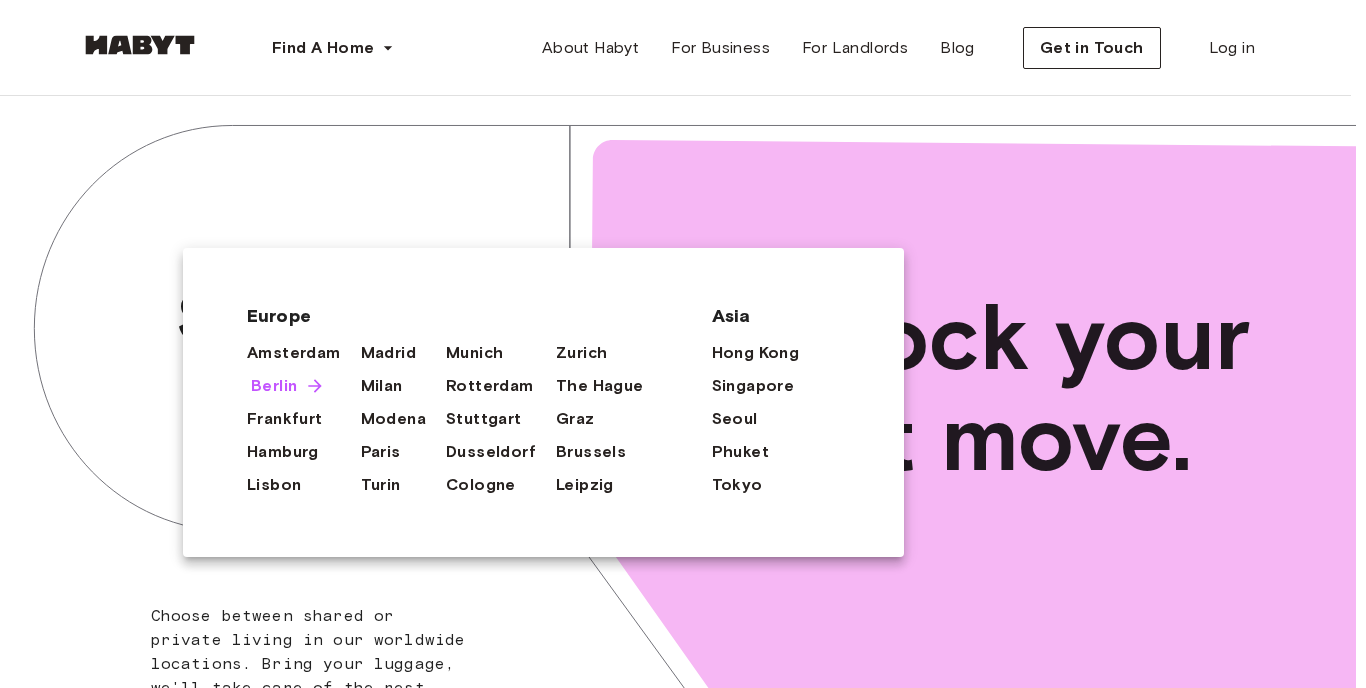 click on "Berlin" at bounding box center (274, 386) 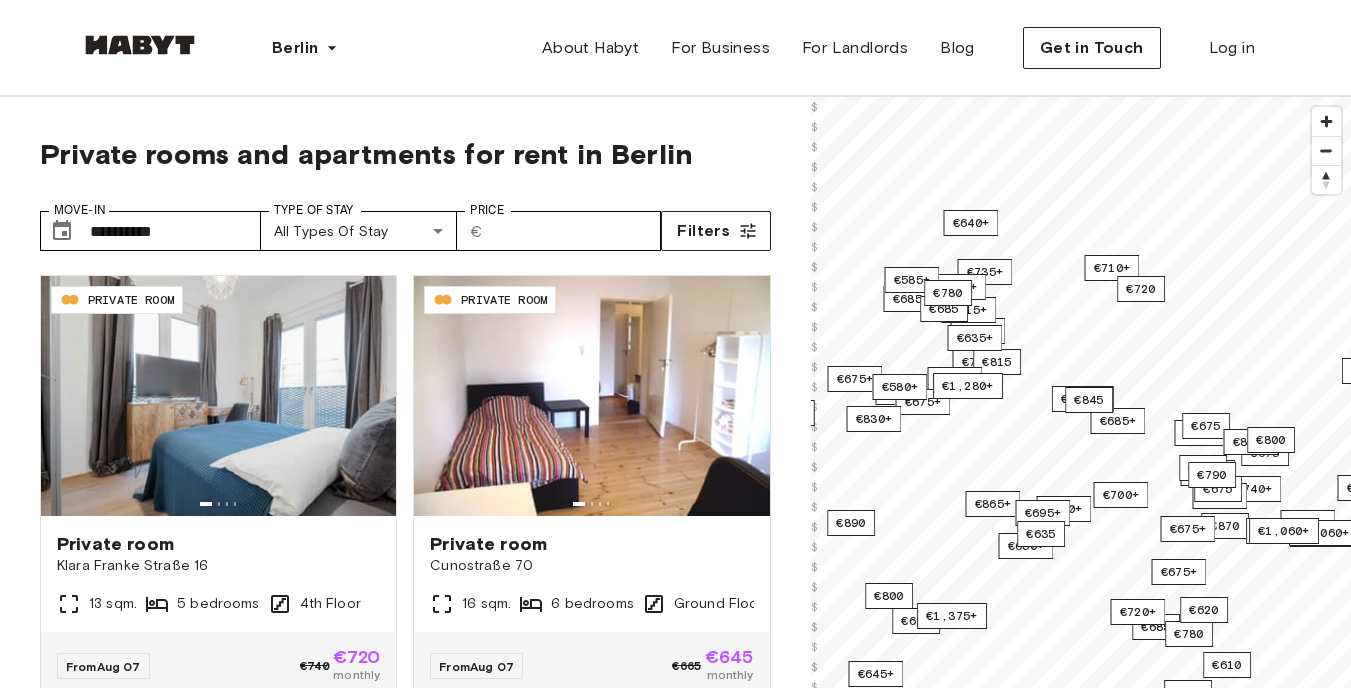 scroll, scrollTop: 323, scrollLeft: 0, axis: vertical 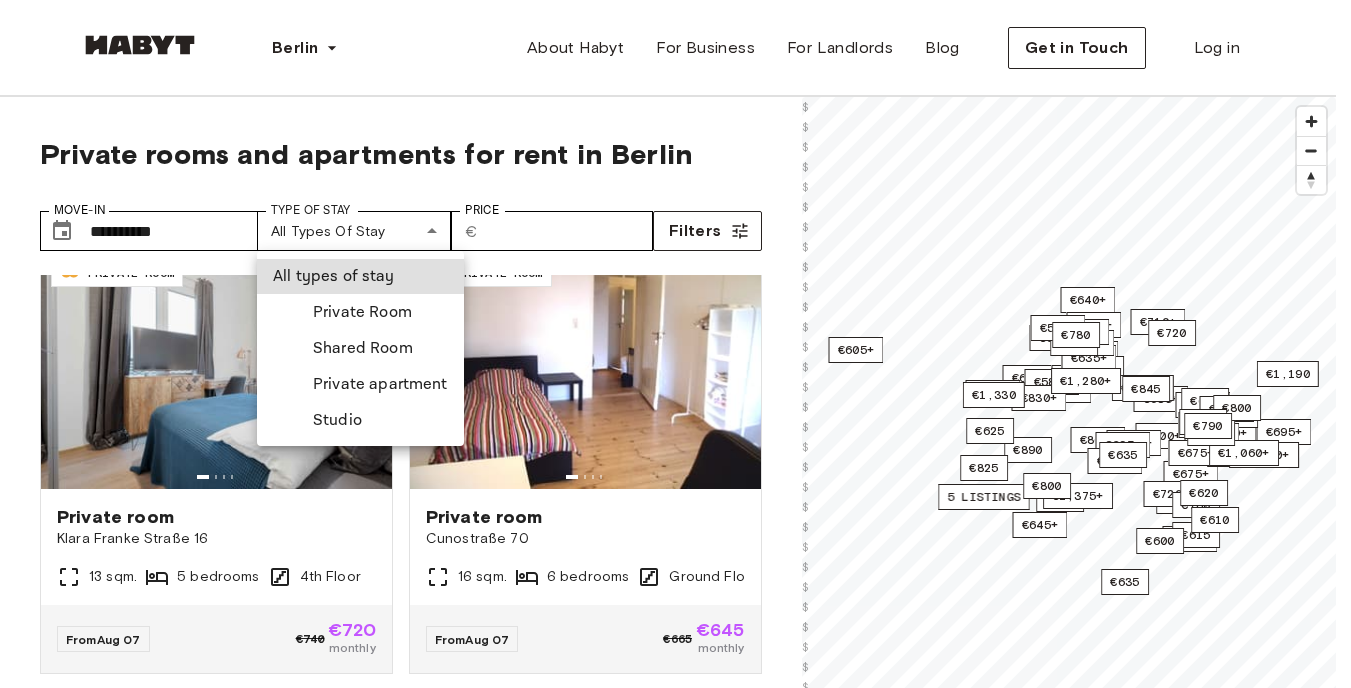 click on "**********" at bounding box center (675, 2419) 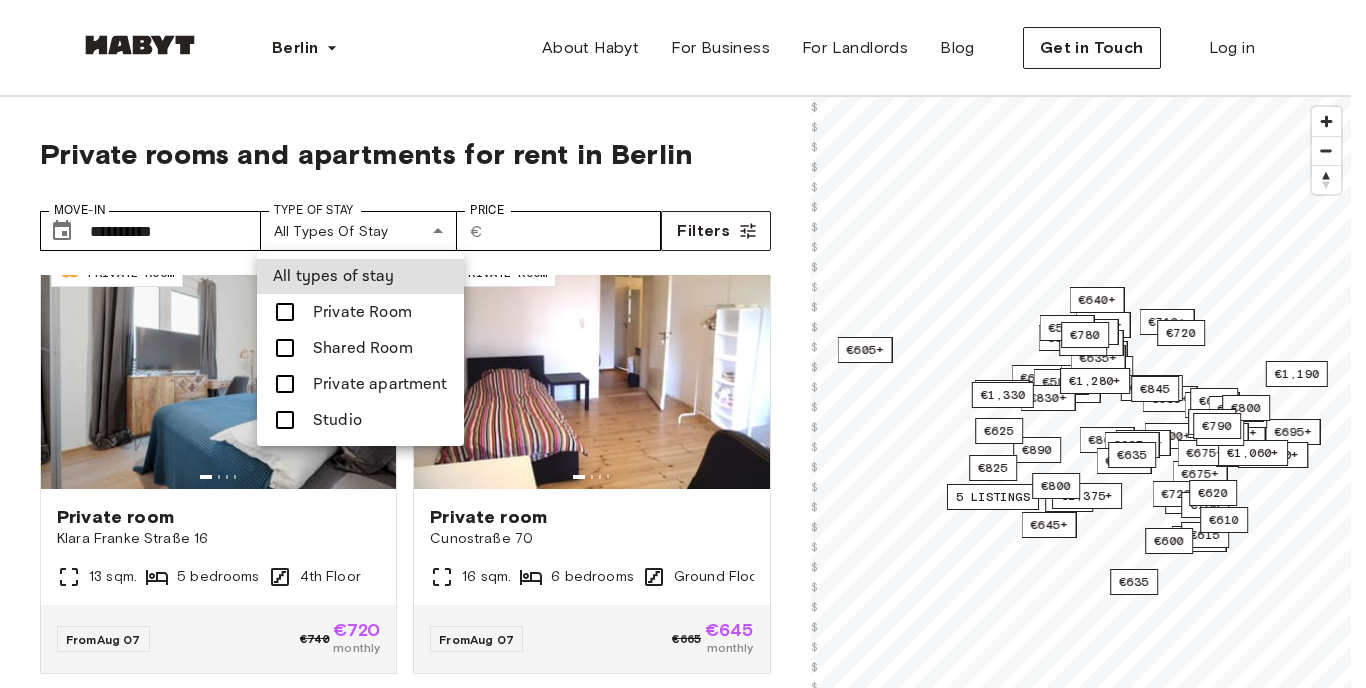 click at bounding box center [285, 420] 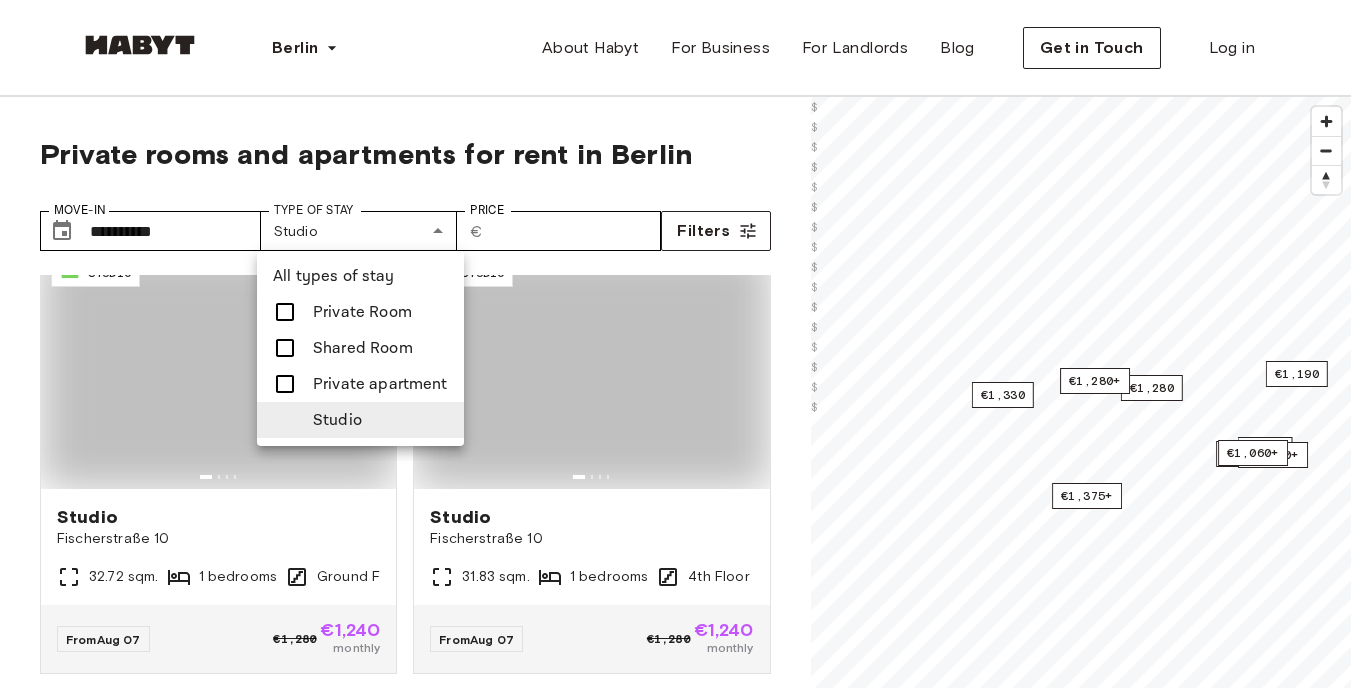 type on "******" 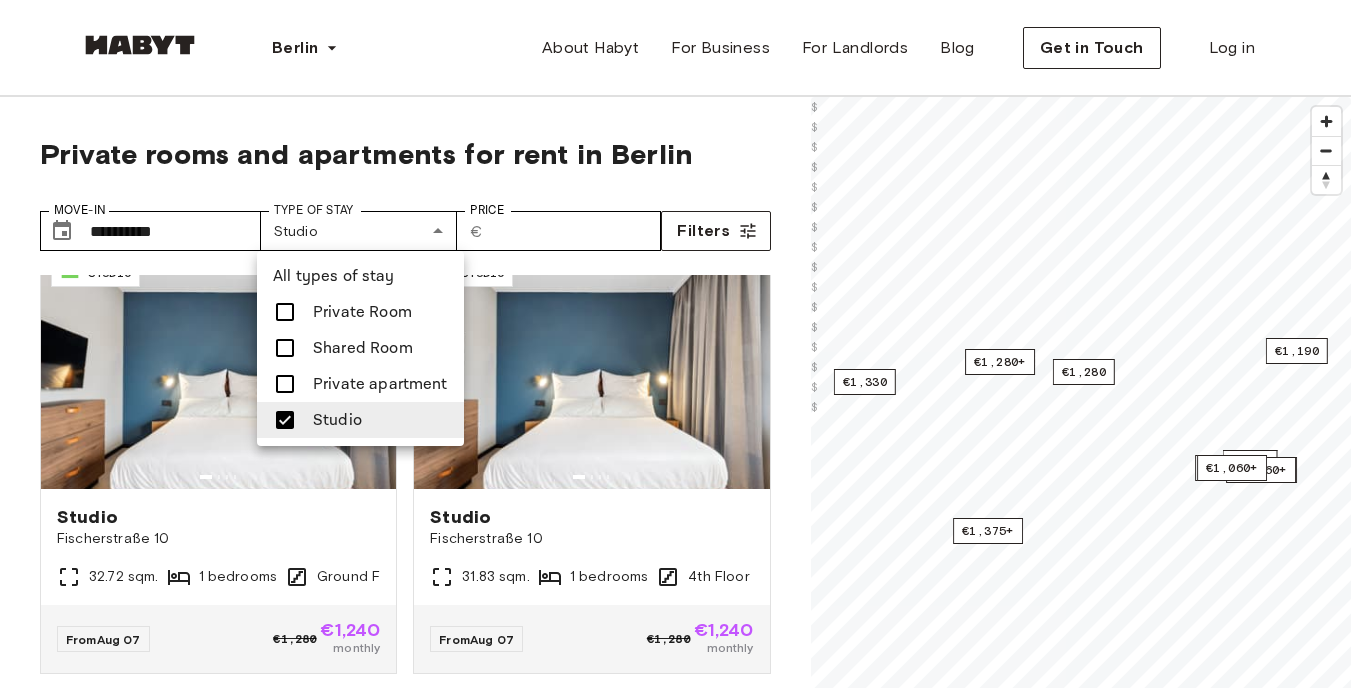click at bounding box center [683, 344] 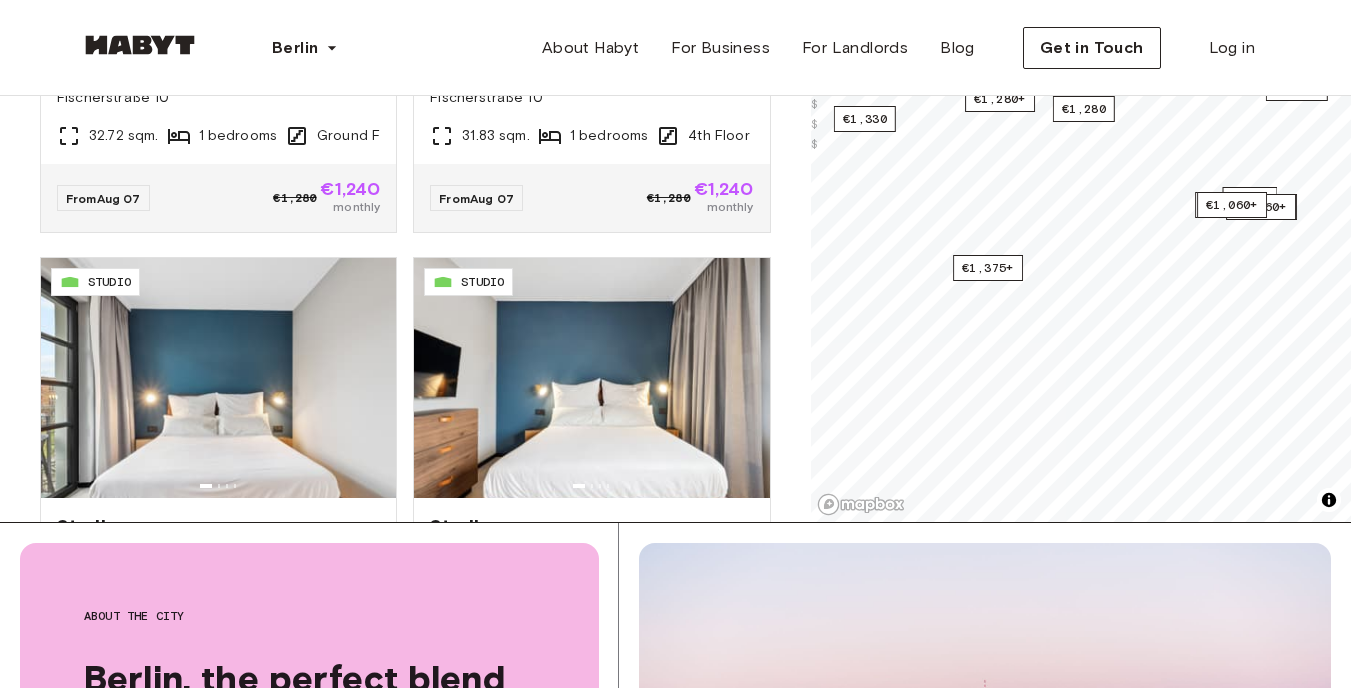 scroll, scrollTop: 403, scrollLeft: 0, axis: vertical 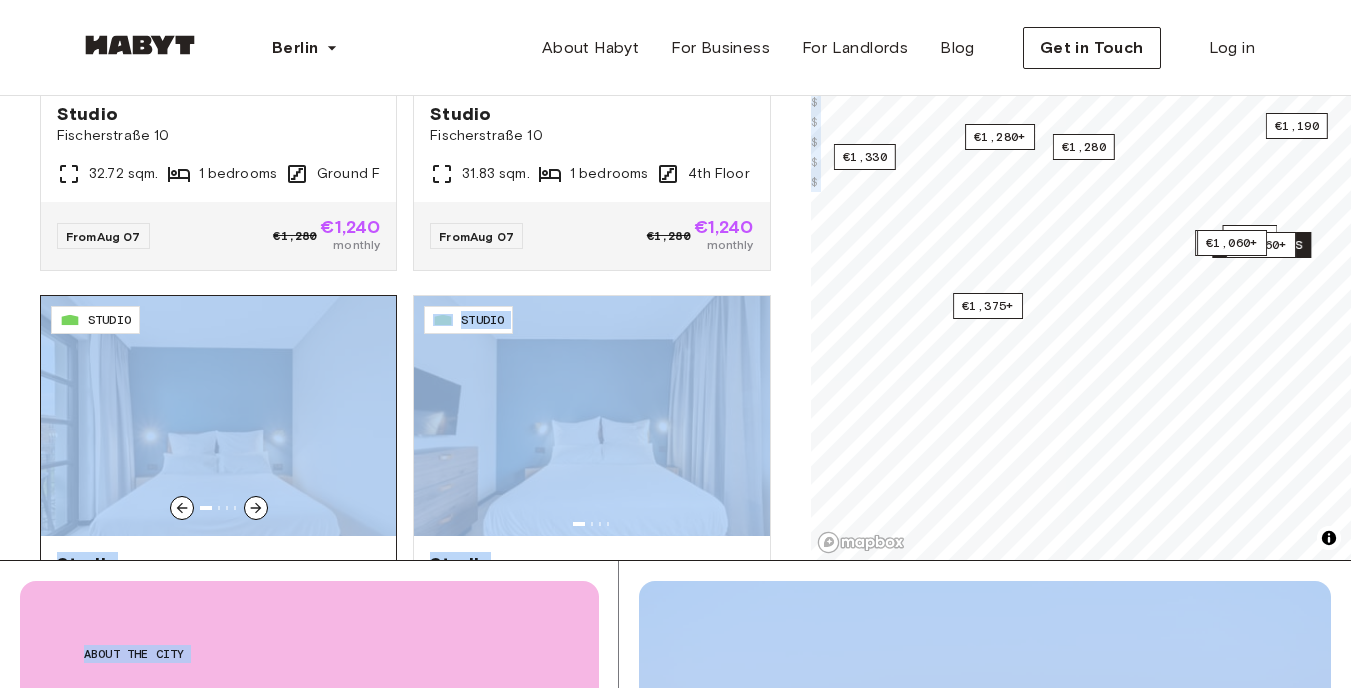 click at bounding box center (218, 416) 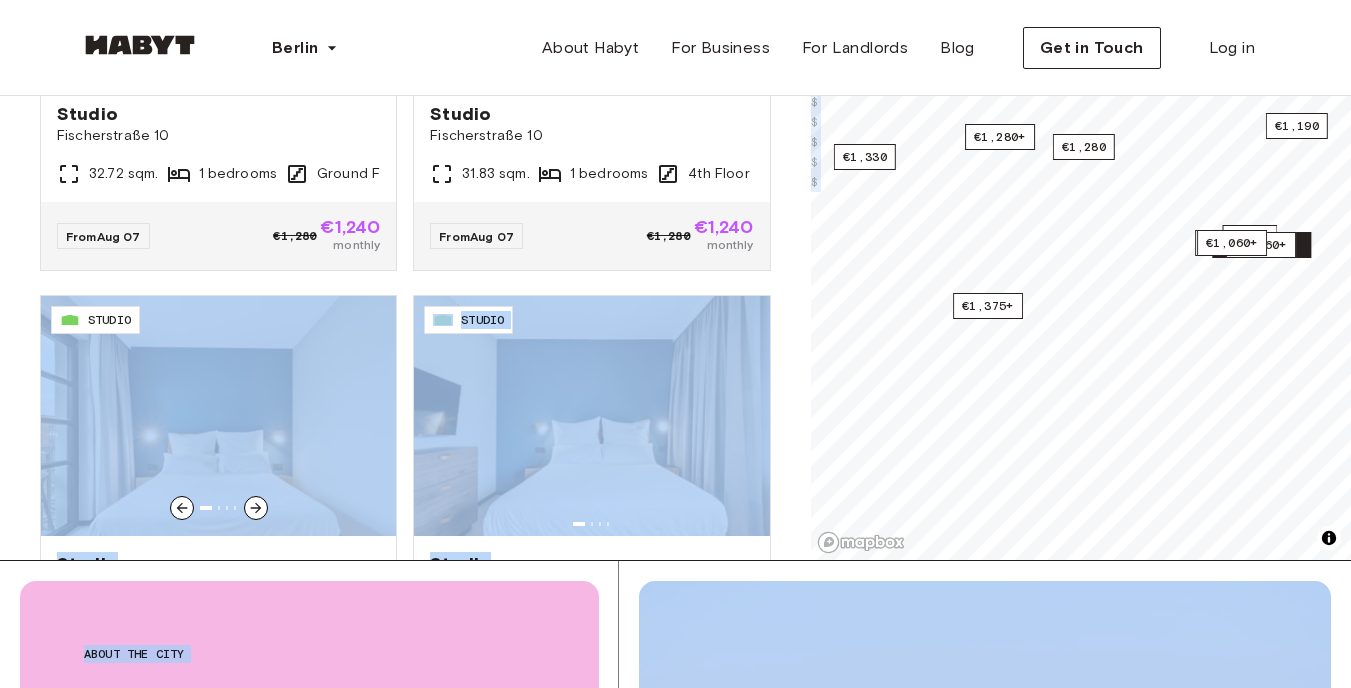 click on "**********" at bounding box center (405, 127) 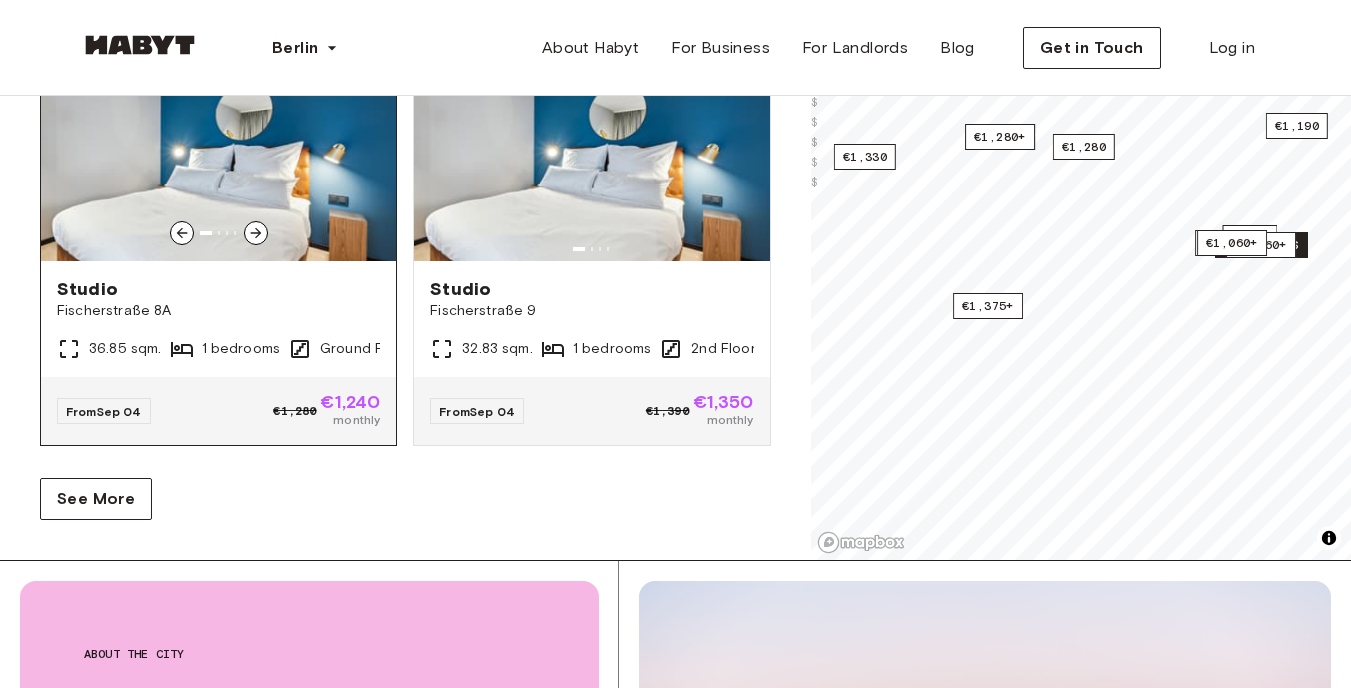 scroll, scrollTop: 3917, scrollLeft: 0, axis: vertical 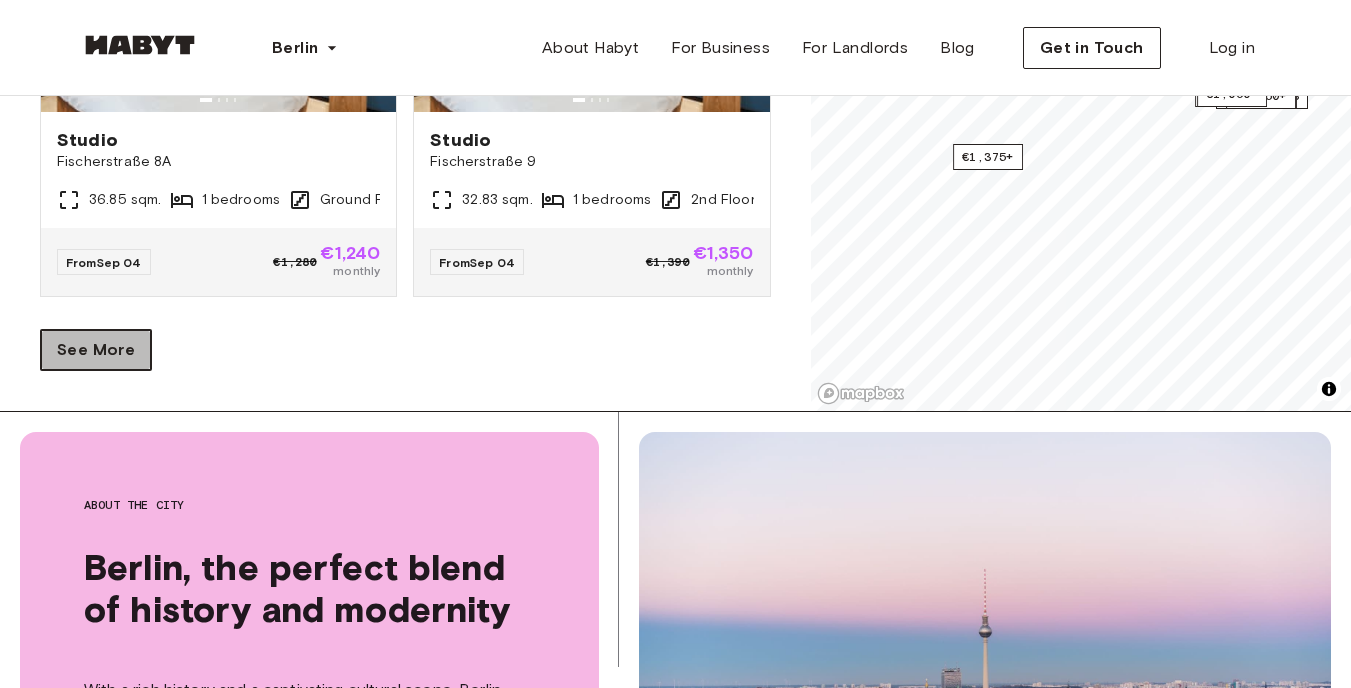 click on "See More" at bounding box center (96, 350) 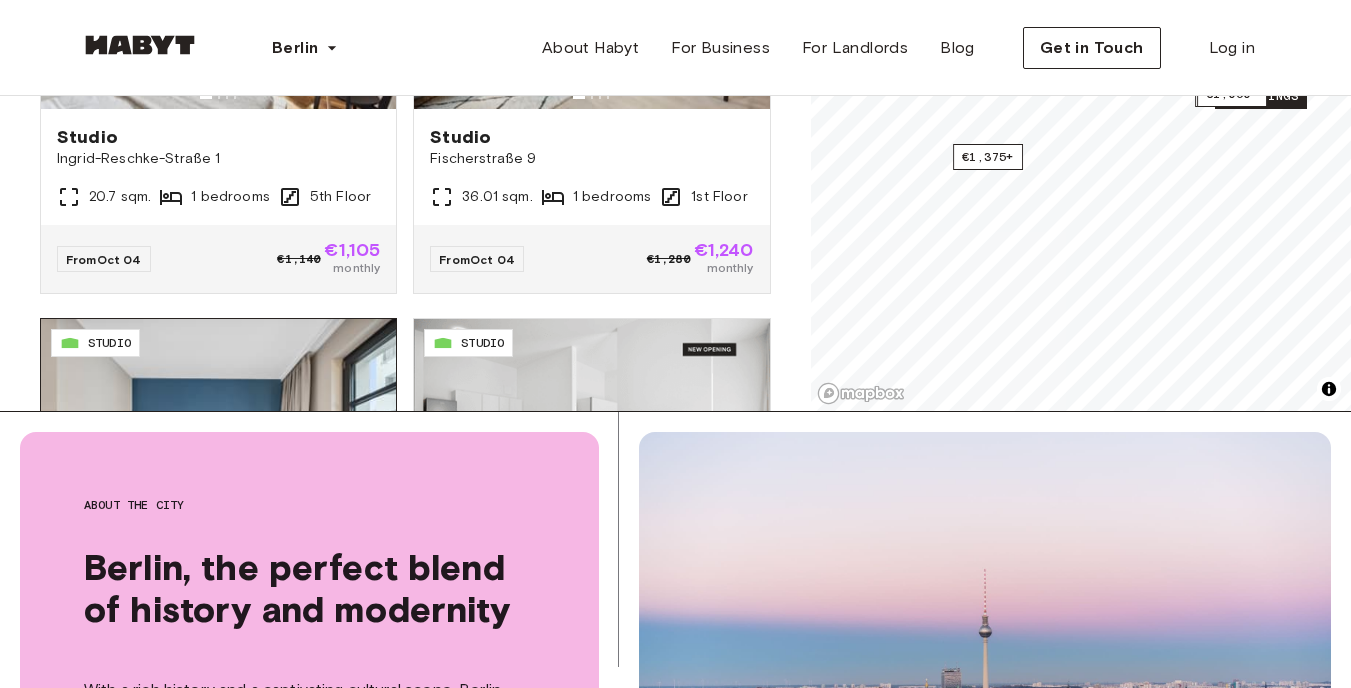 scroll, scrollTop: 6458, scrollLeft: 0, axis: vertical 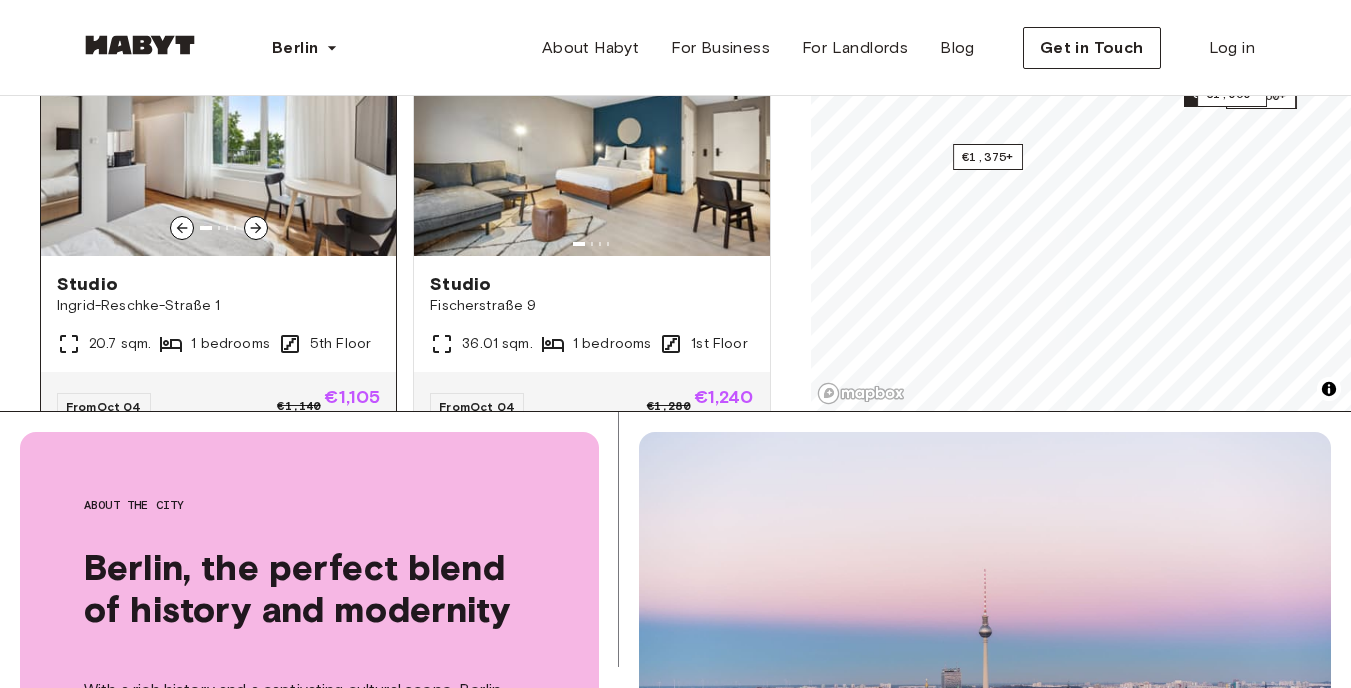 click at bounding box center (218, 136) 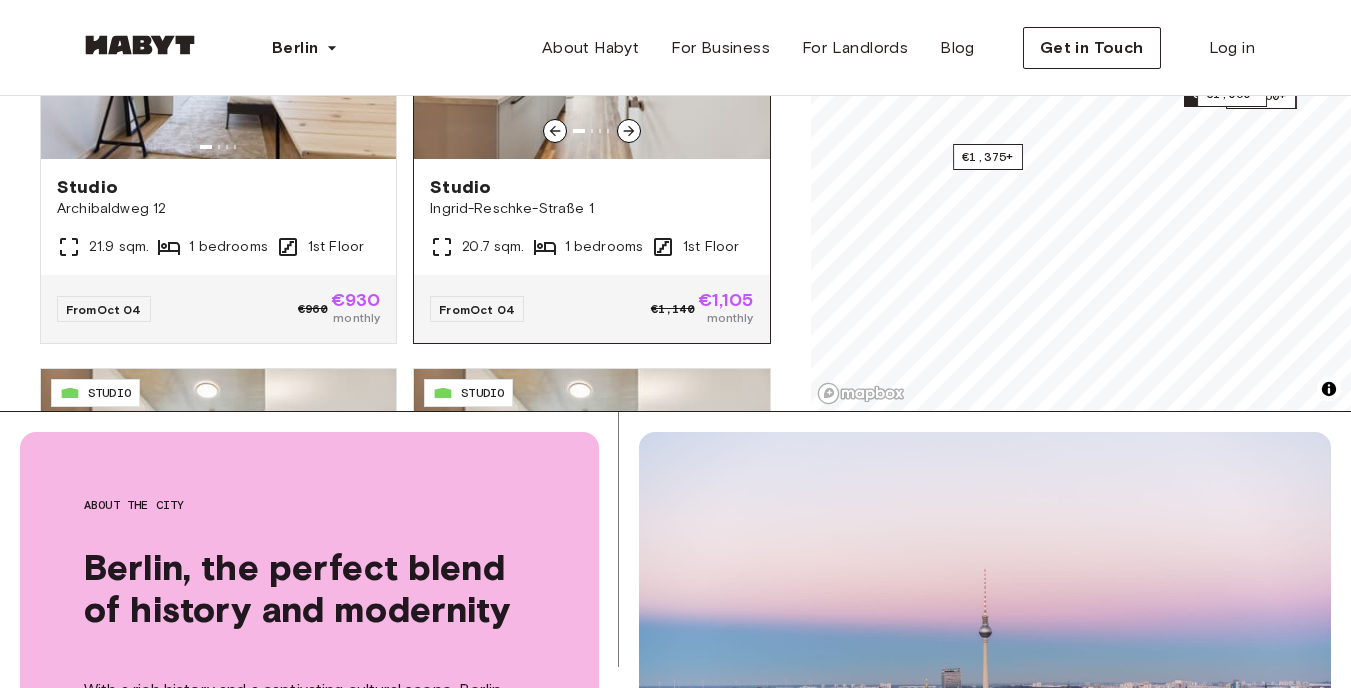 scroll, scrollTop: 7287, scrollLeft: 0, axis: vertical 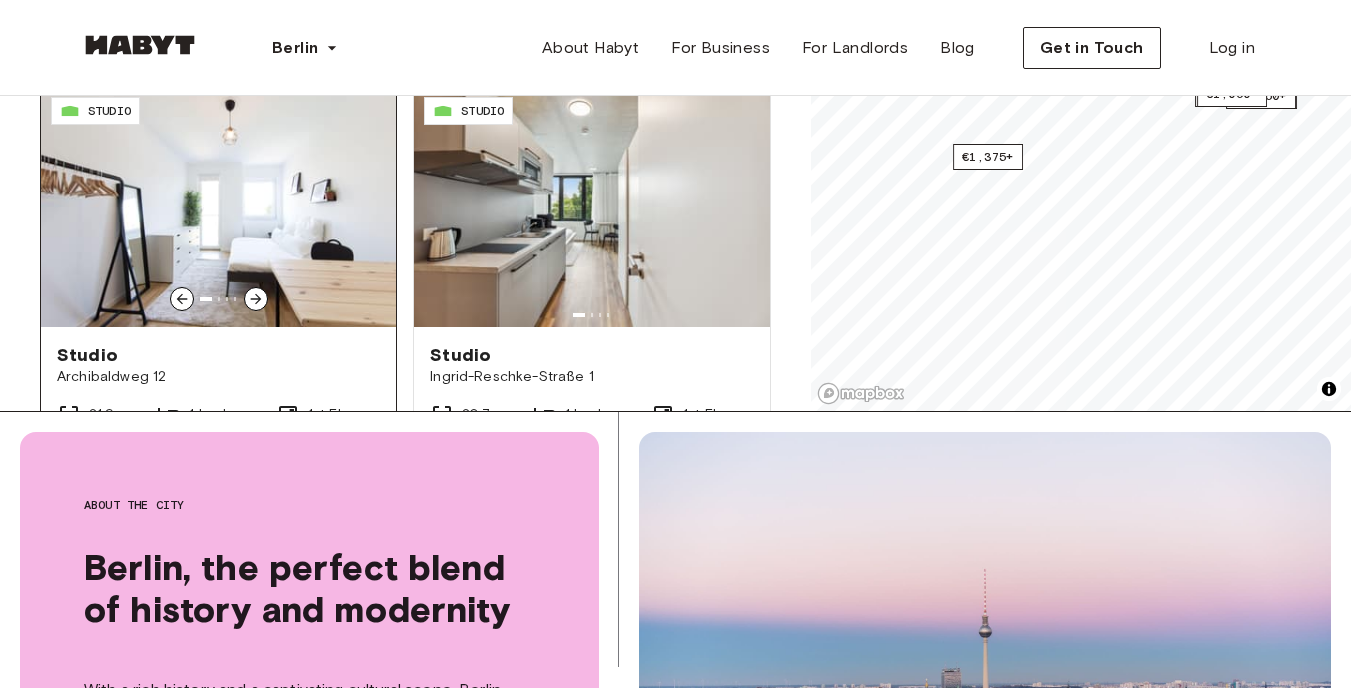click at bounding box center (218, 207) 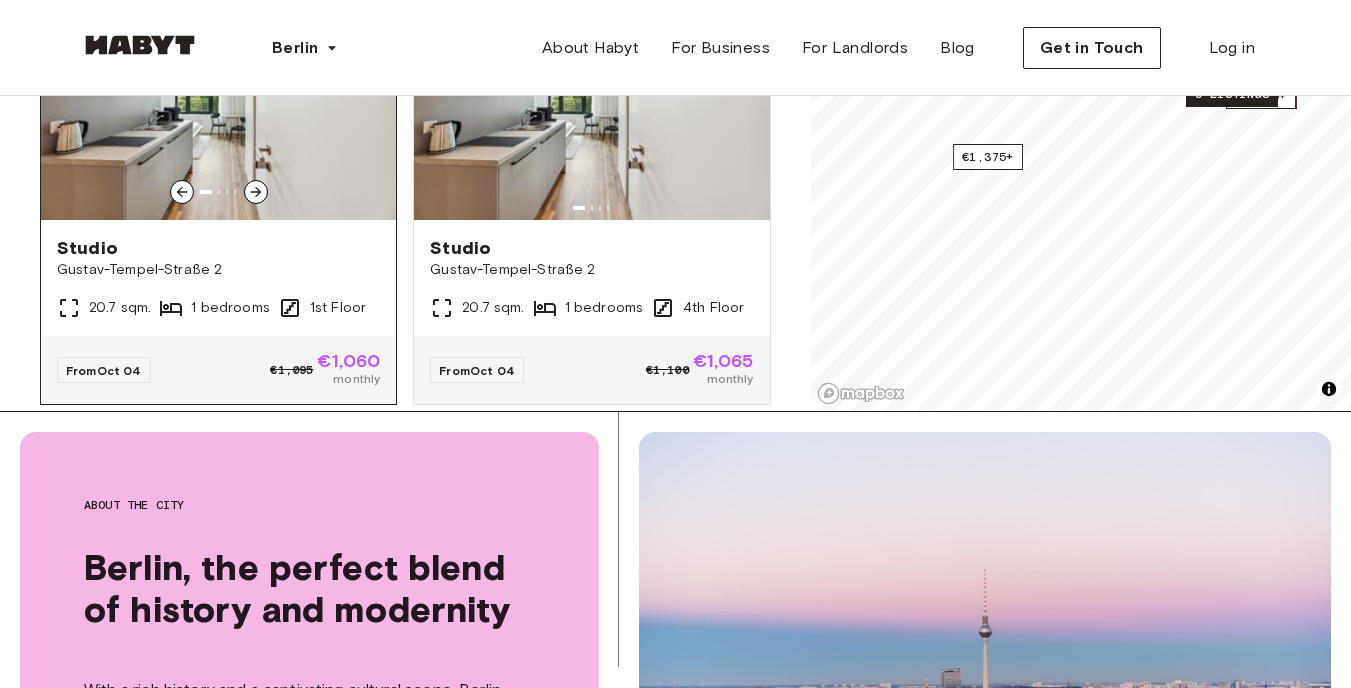 scroll, scrollTop: 8417, scrollLeft: 0, axis: vertical 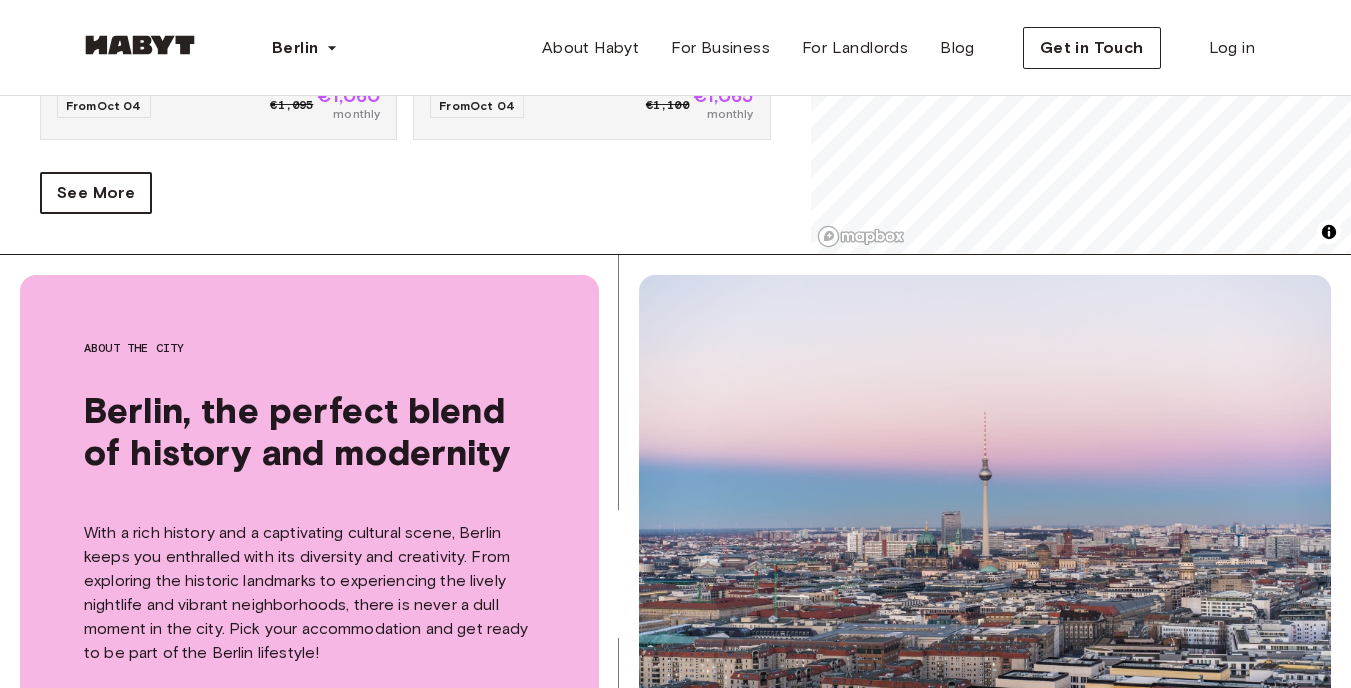 click on "See More" at bounding box center [96, 193] 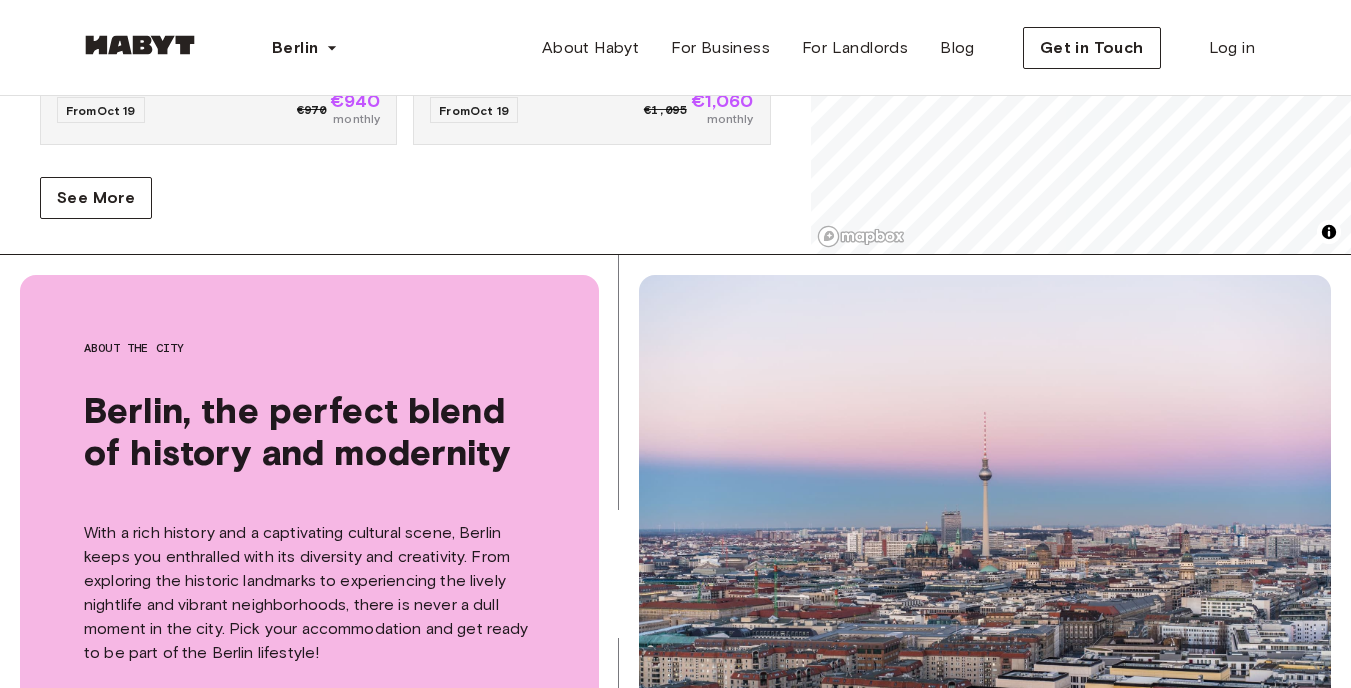scroll, scrollTop: 12917, scrollLeft: 0, axis: vertical 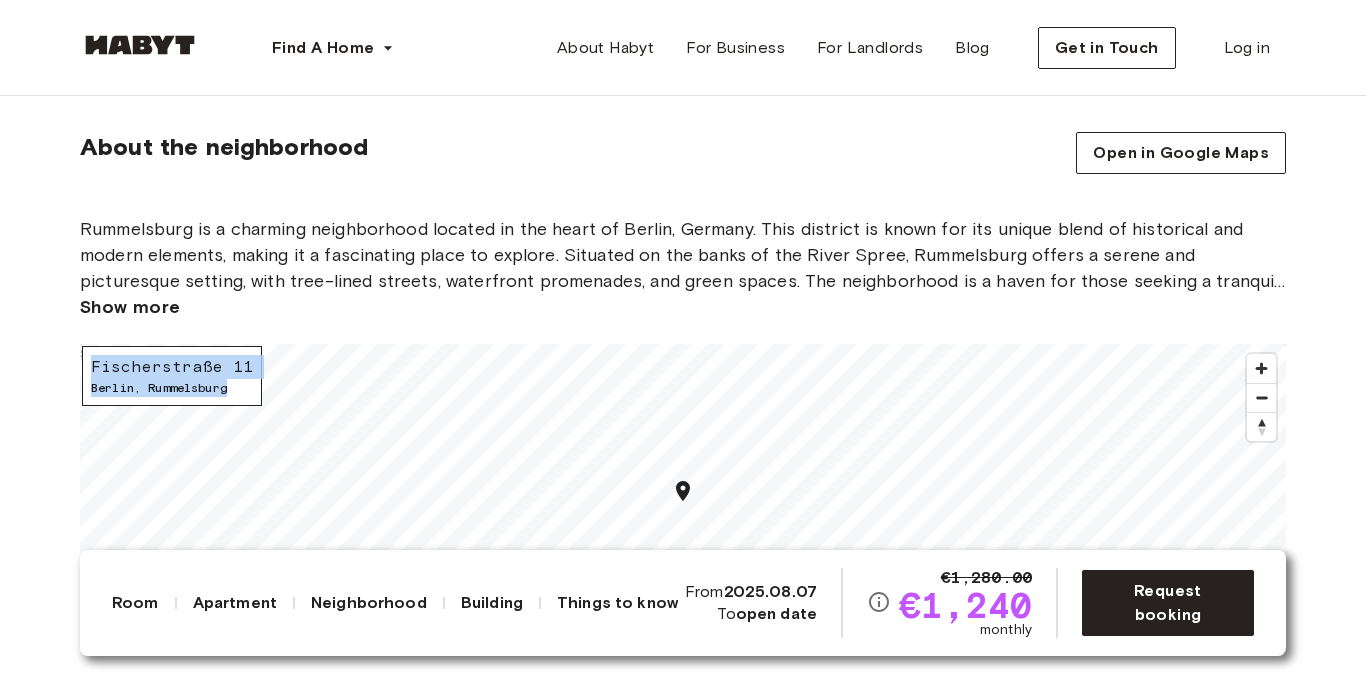 drag, startPoint x: 94, startPoint y: 226, endPoint x: 239, endPoint y: 251, distance: 147.13939 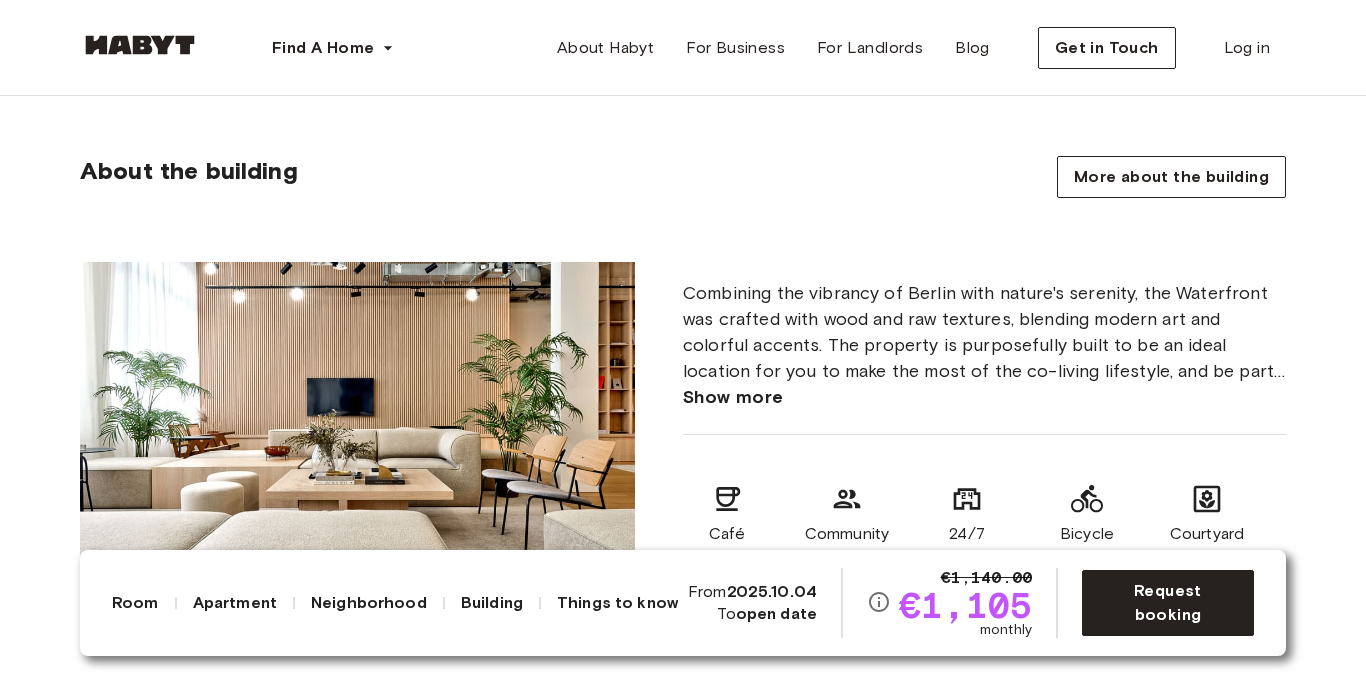 scroll, scrollTop: 0, scrollLeft: 0, axis: both 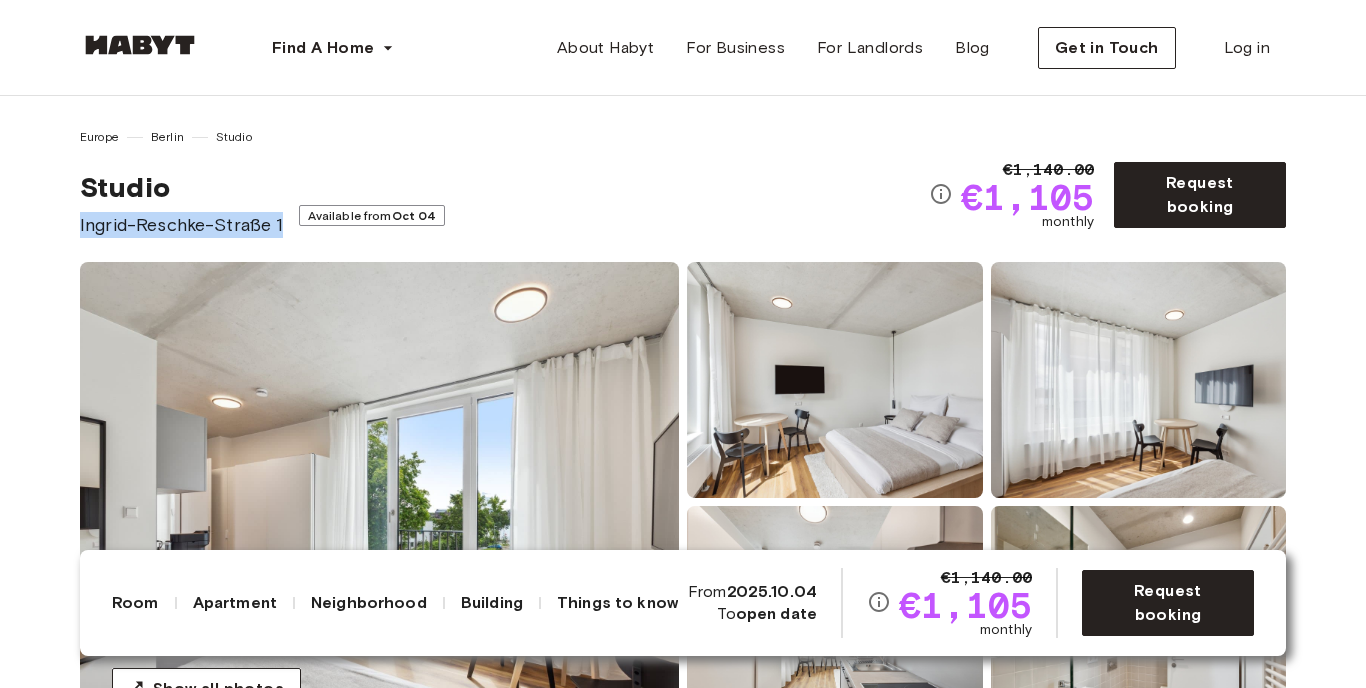 drag, startPoint x: 80, startPoint y: 222, endPoint x: 283, endPoint y: 229, distance: 203.12065 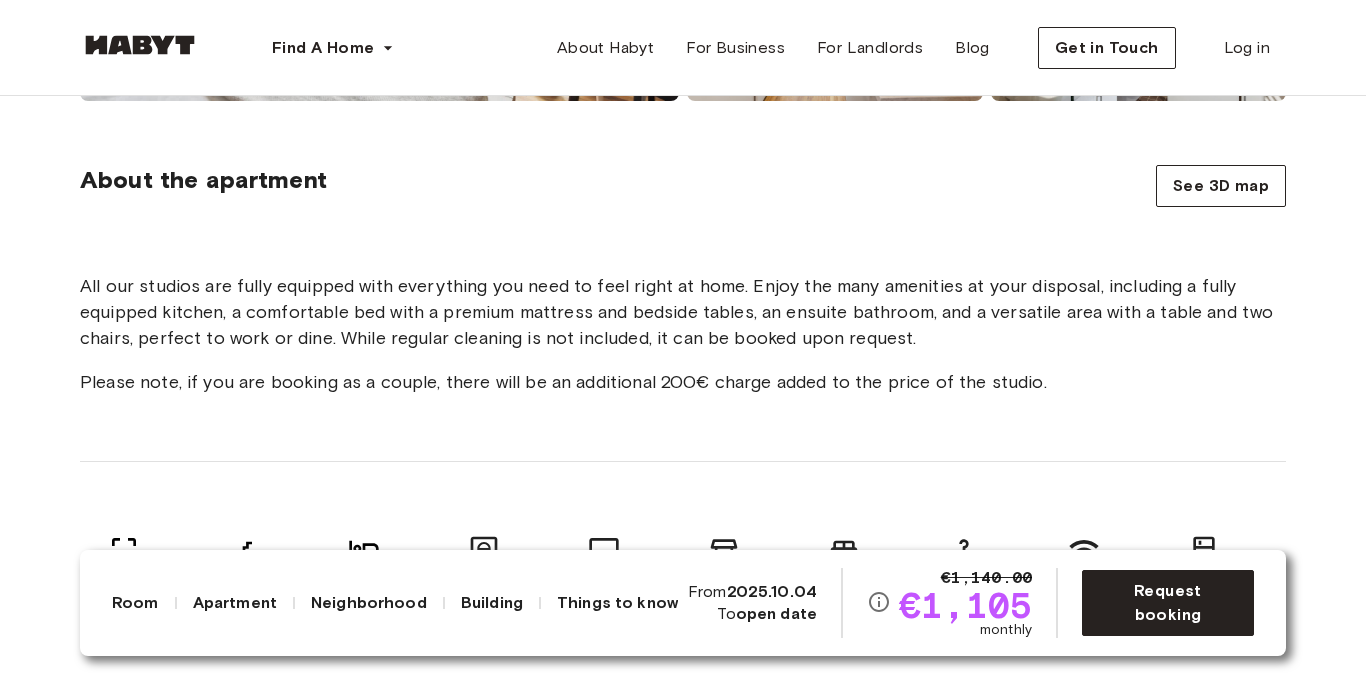 scroll, scrollTop: 498, scrollLeft: 0, axis: vertical 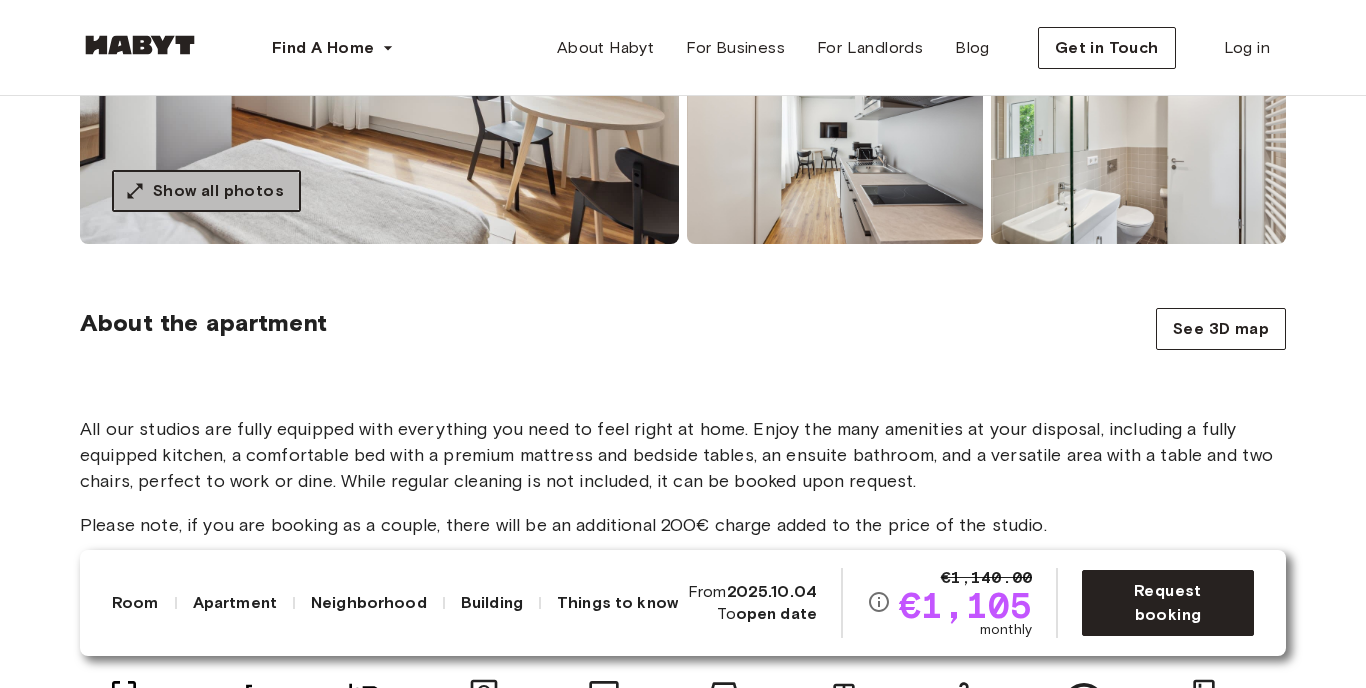 click on "Show all photos" at bounding box center (218, 191) 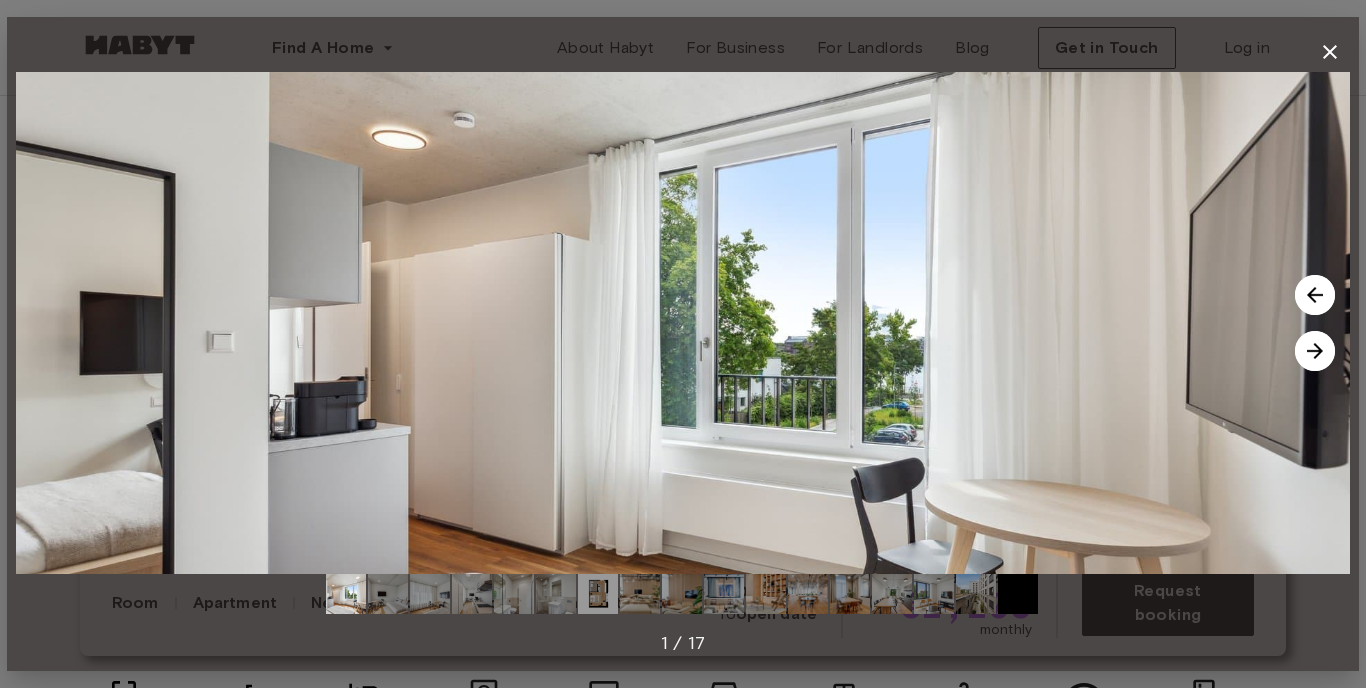 click at bounding box center (1315, 351) 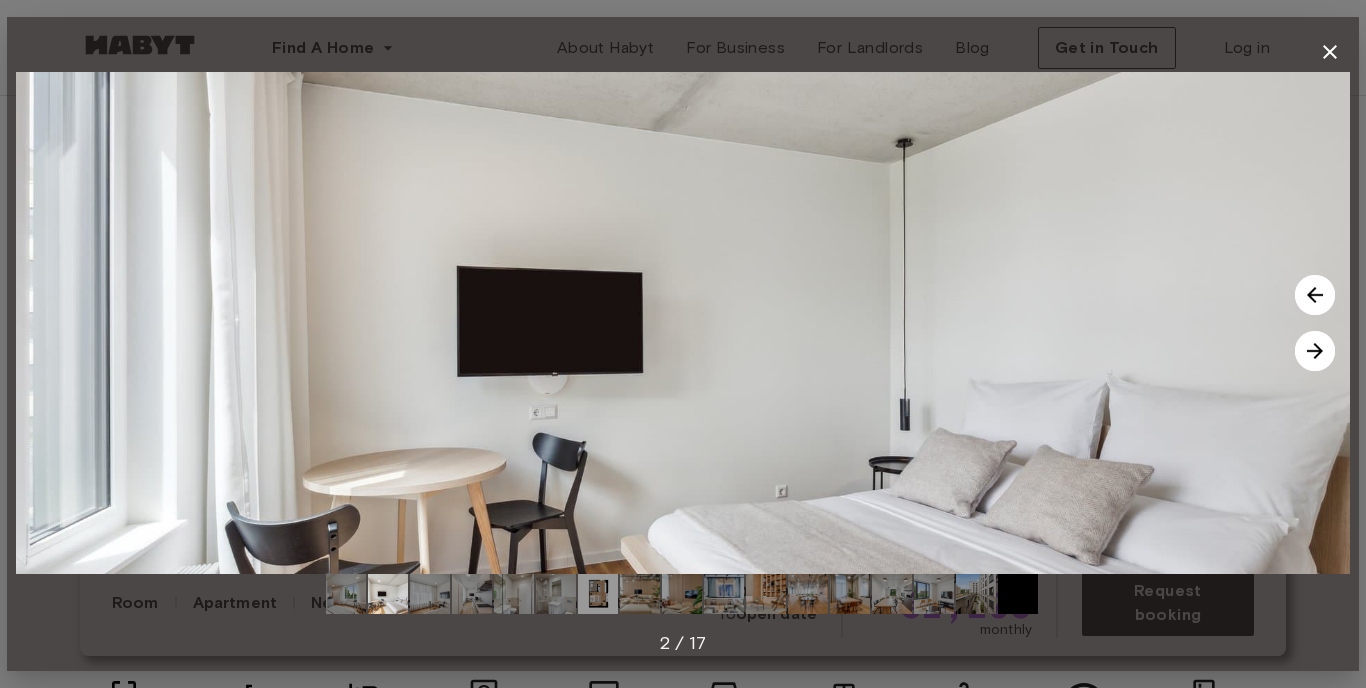 click at bounding box center (1315, 351) 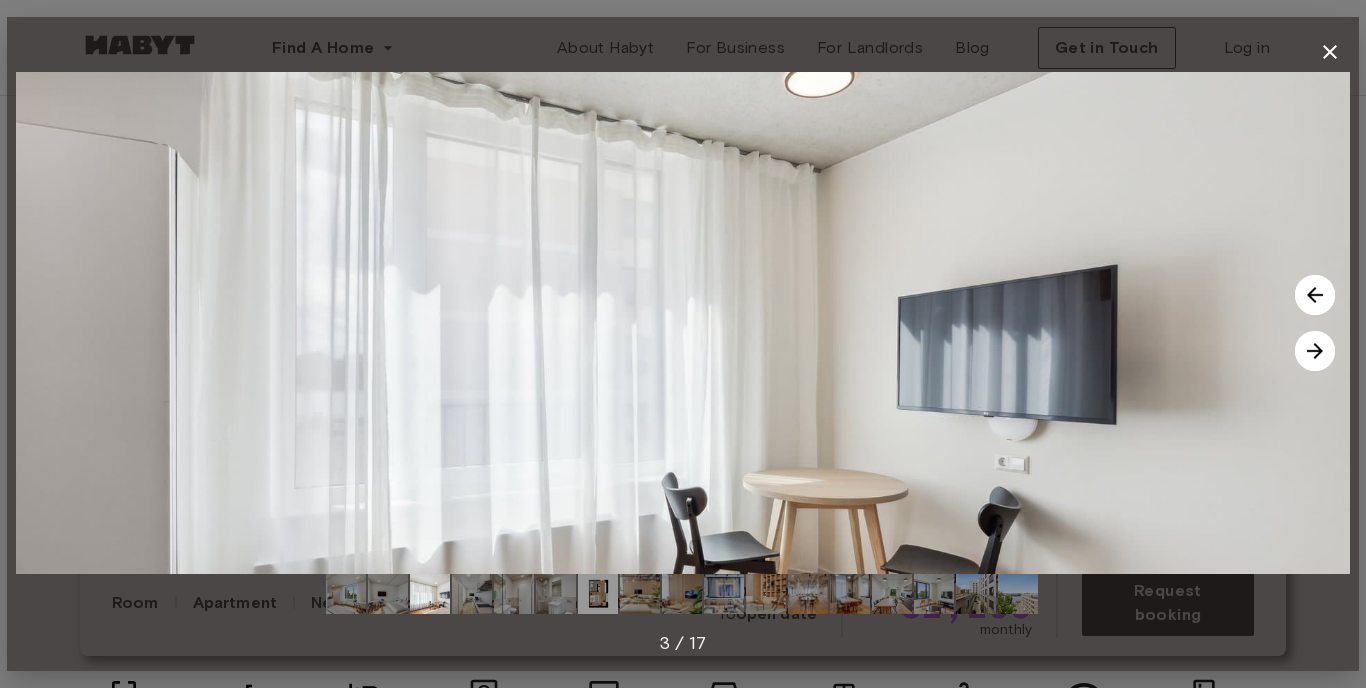 click at bounding box center [1315, 351] 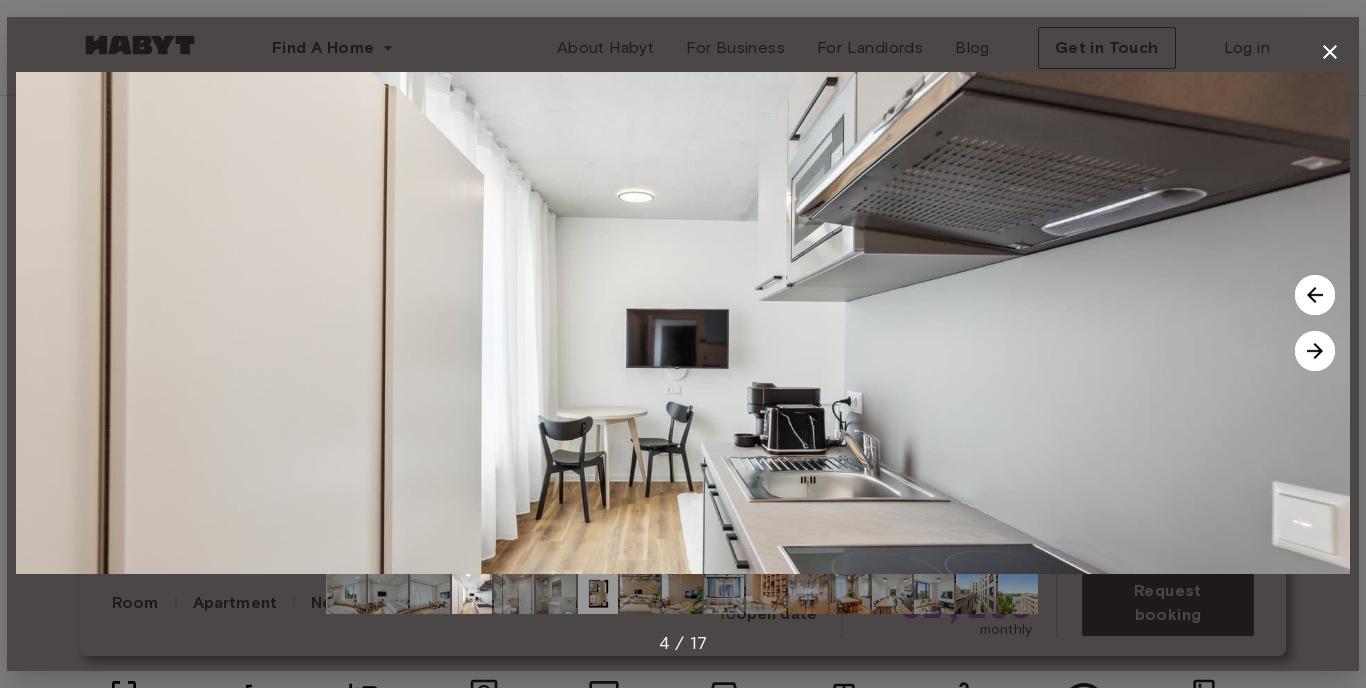 click at bounding box center (1315, 351) 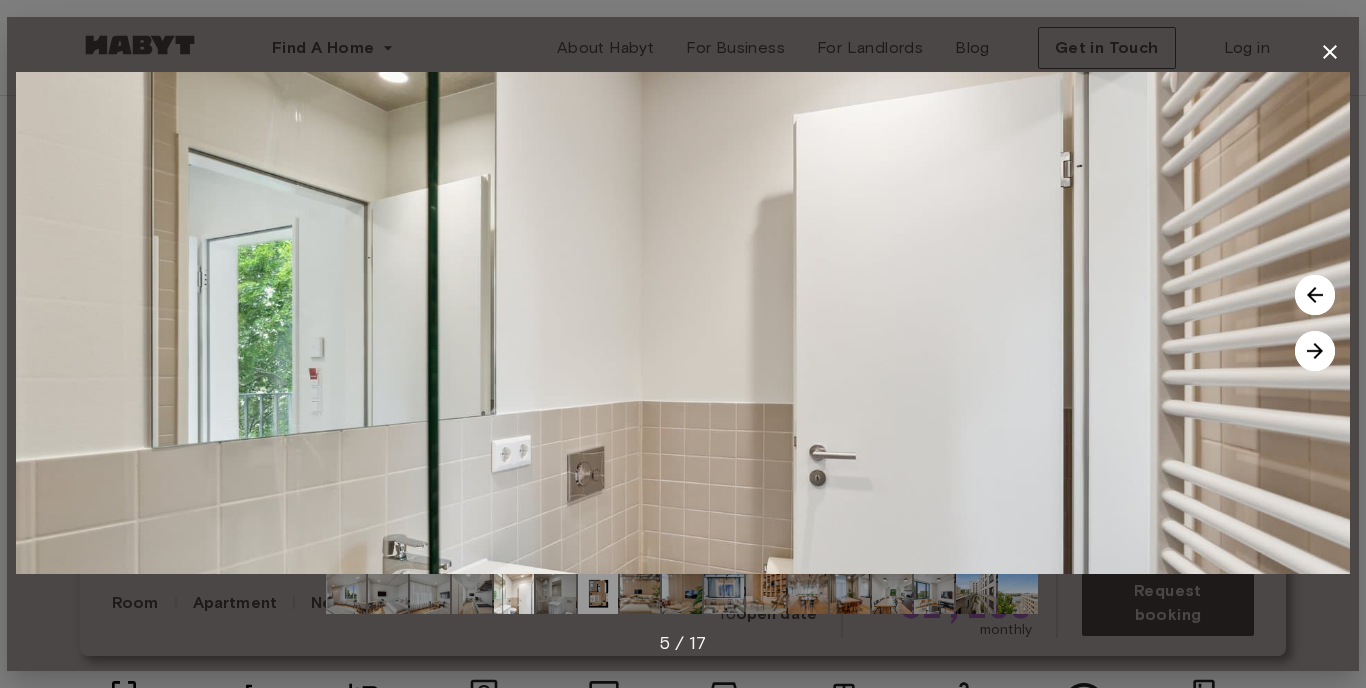 click at bounding box center [1315, 351] 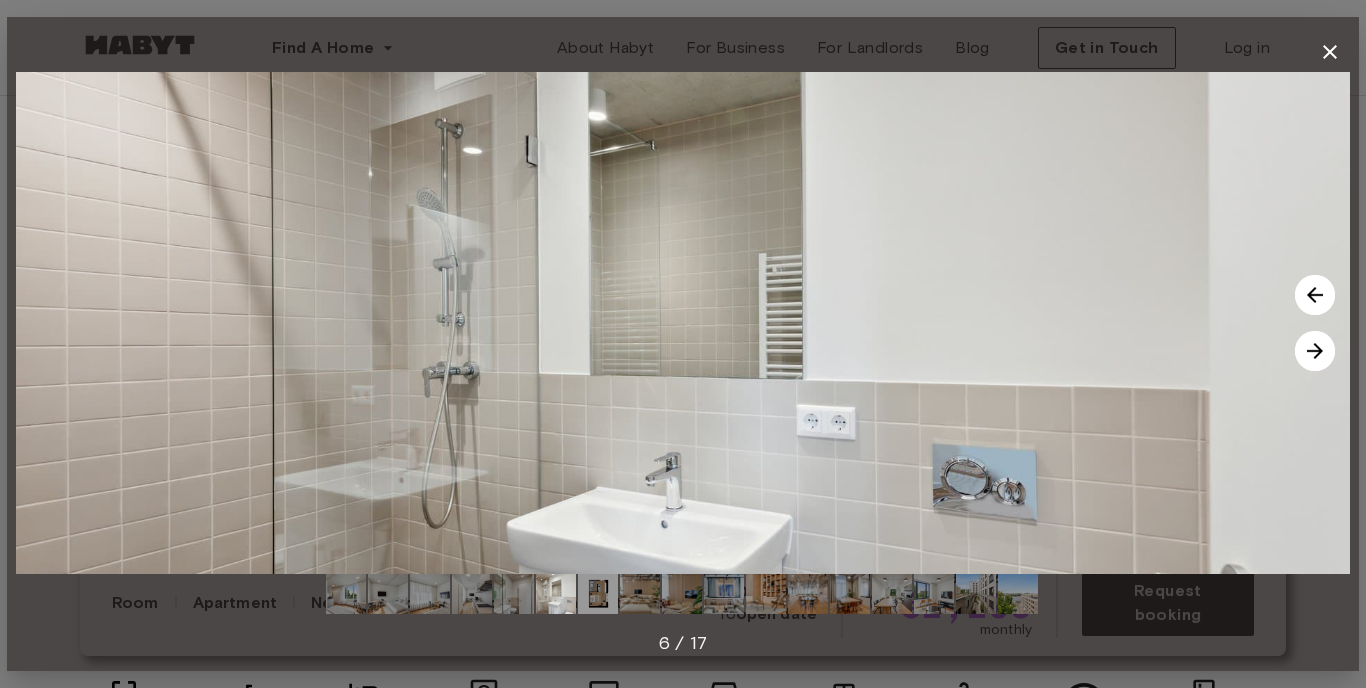 click at bounding box center (1315, 351) 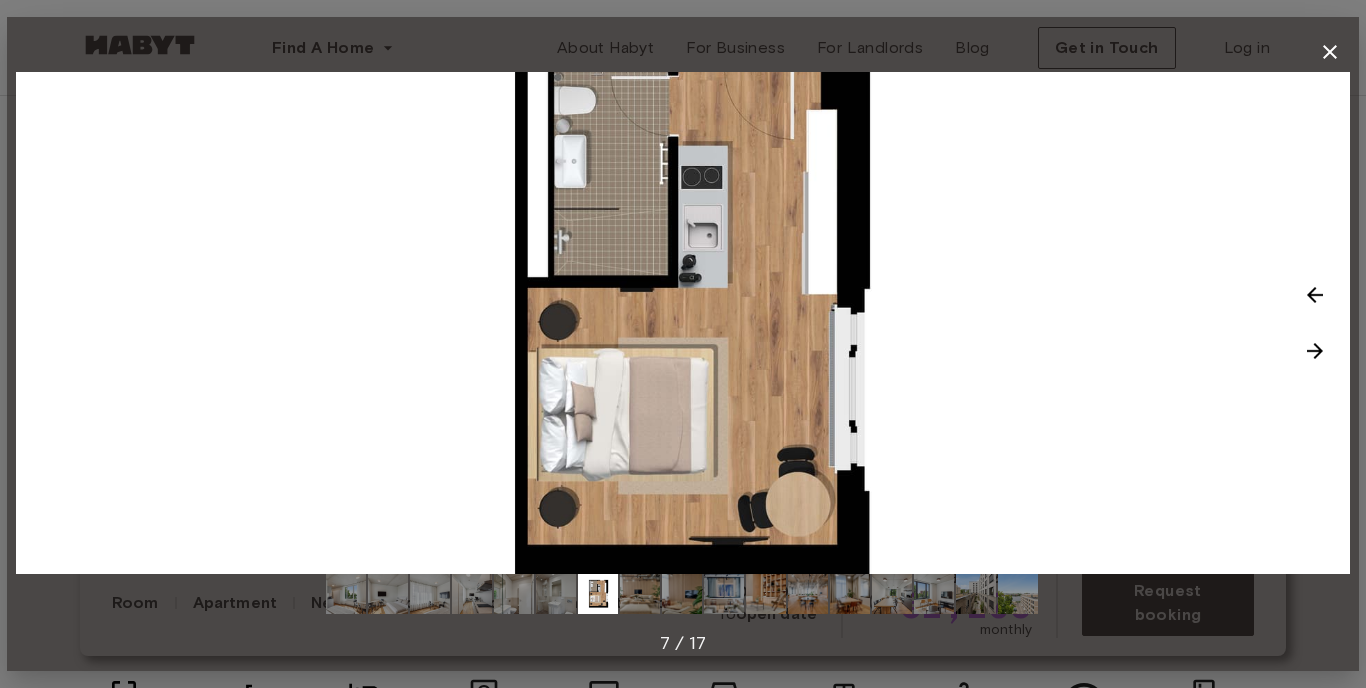 click at bounding box center [1315, 351] 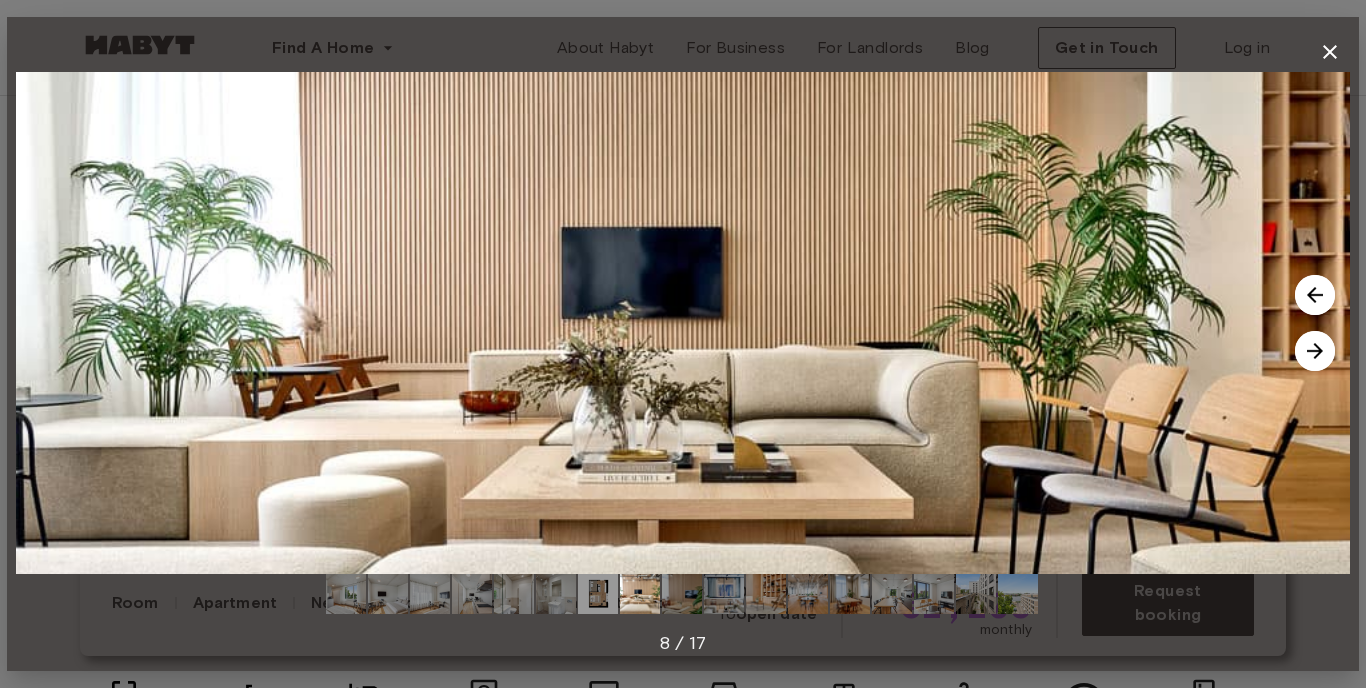click at bounding box center (1315, 351) 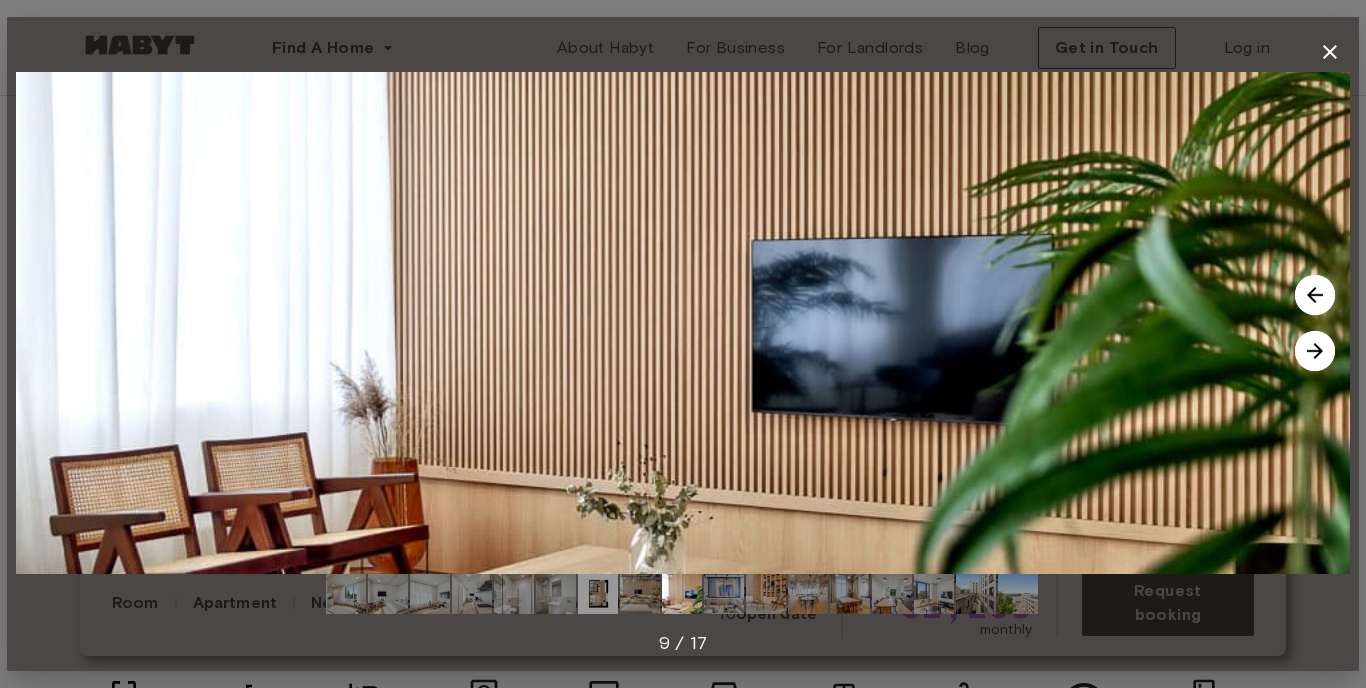 click at bounding box center [1315, 351] 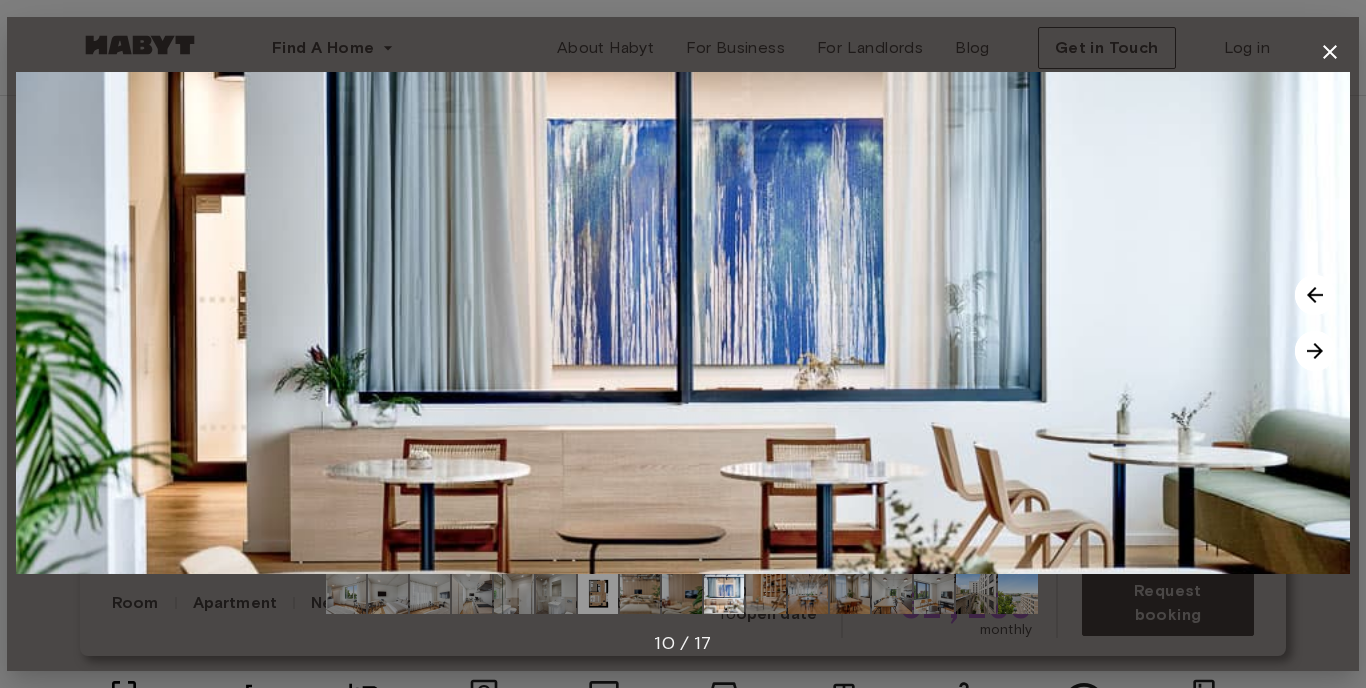 click at bounding box center (1315, 351) 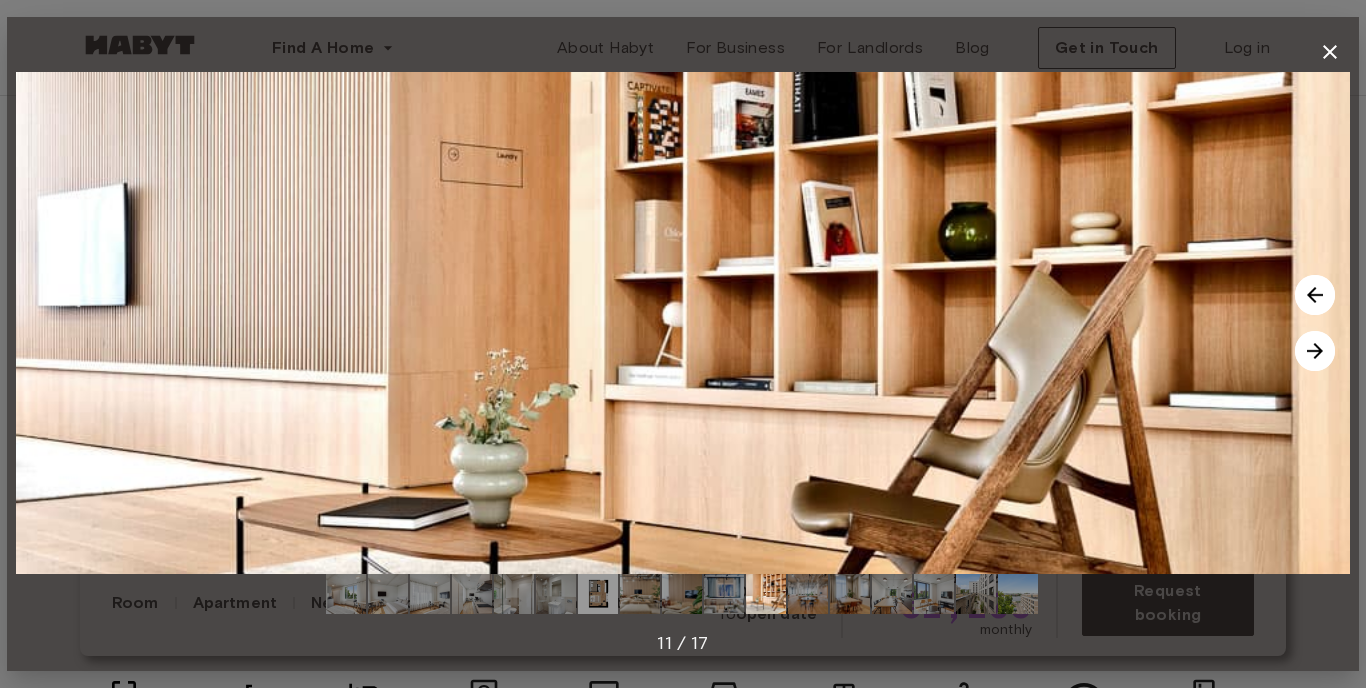 click at bounding box center [1315, 351] 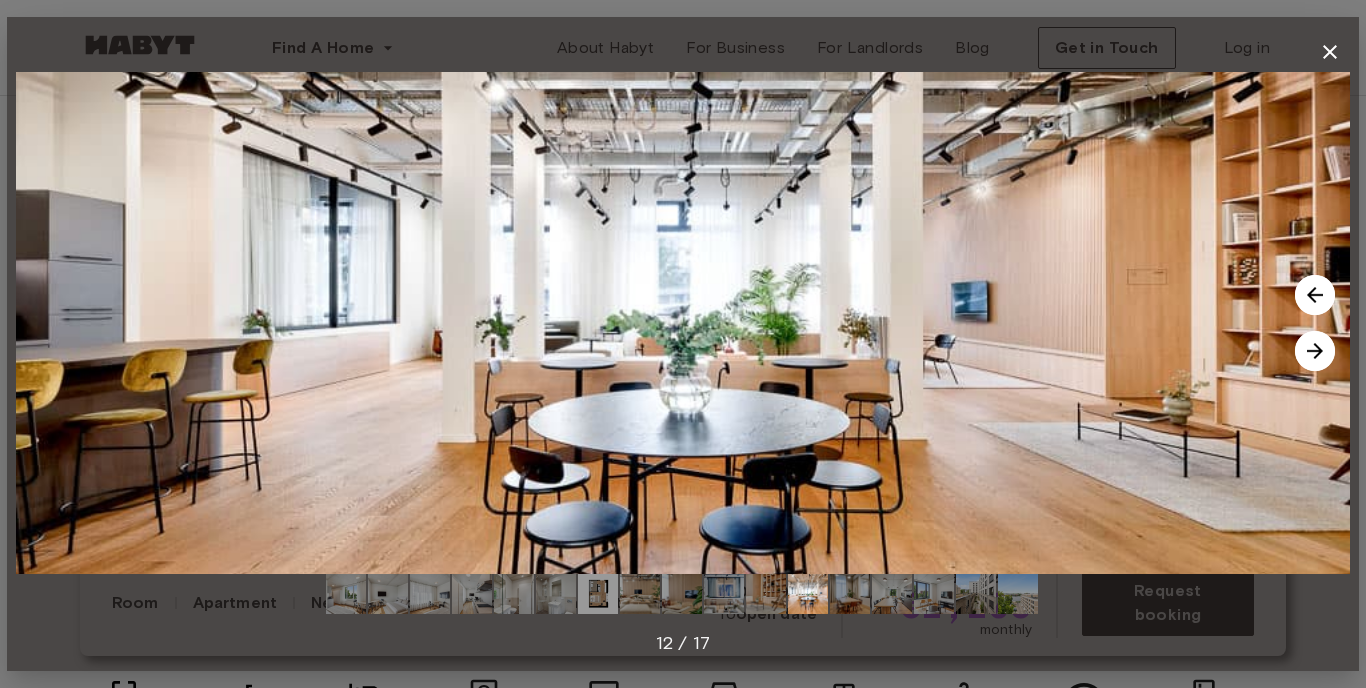 click 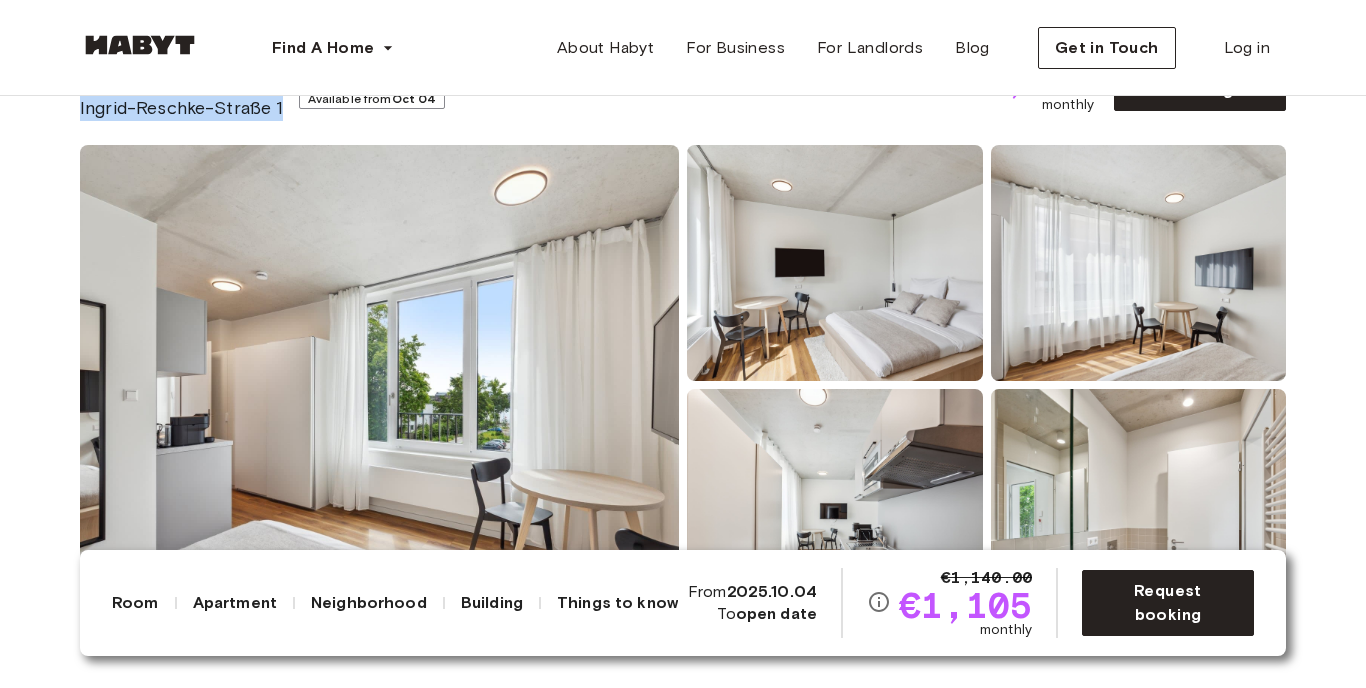 scroll, scrollTop: 0, scrollLeft: 0, axis: both 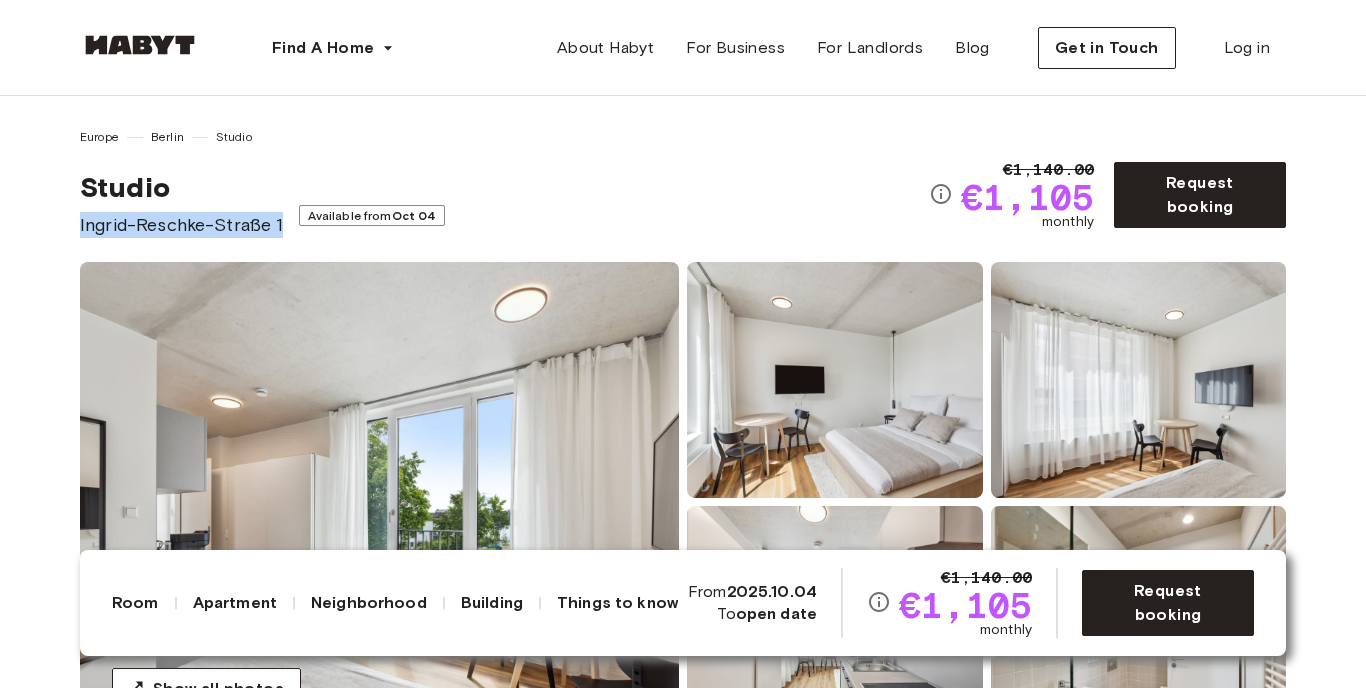 copy on "Ingrid-Reschke-Straße 1" 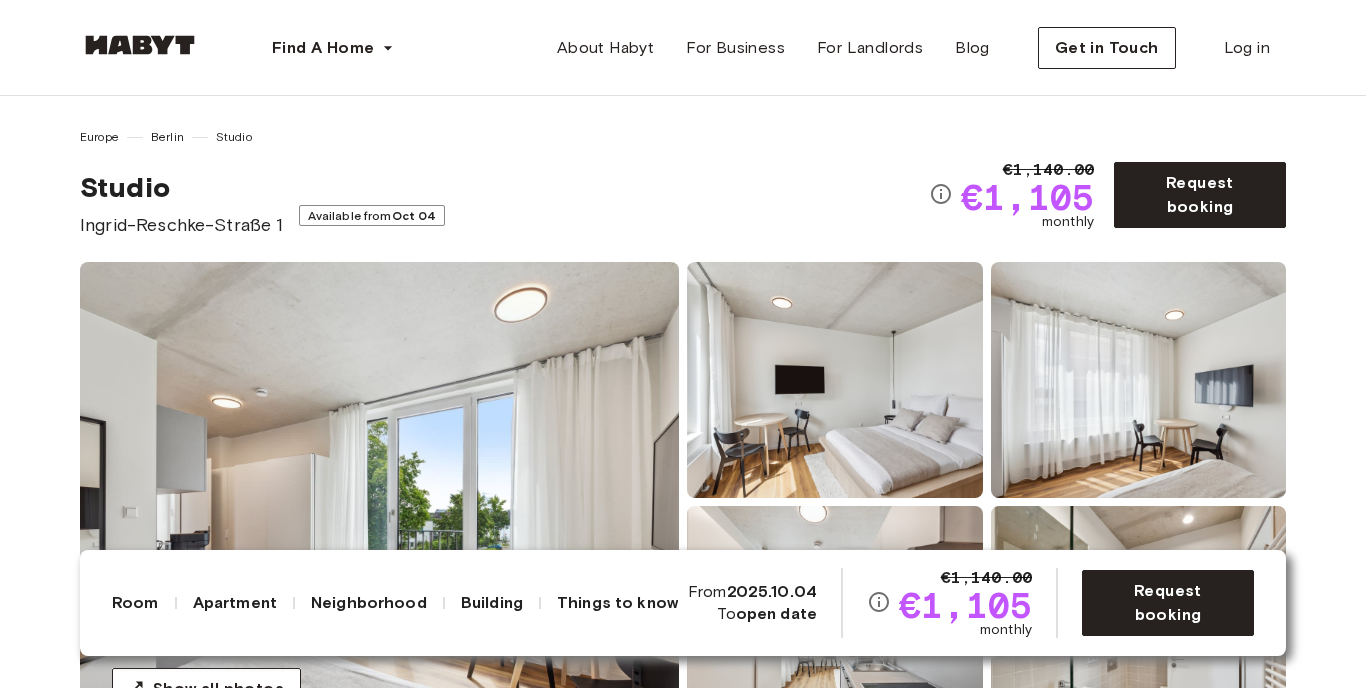 click on "Studio Ingrid-Reschke-Straße 1 Available from  Oct 04" at bounding box center [504, 204] 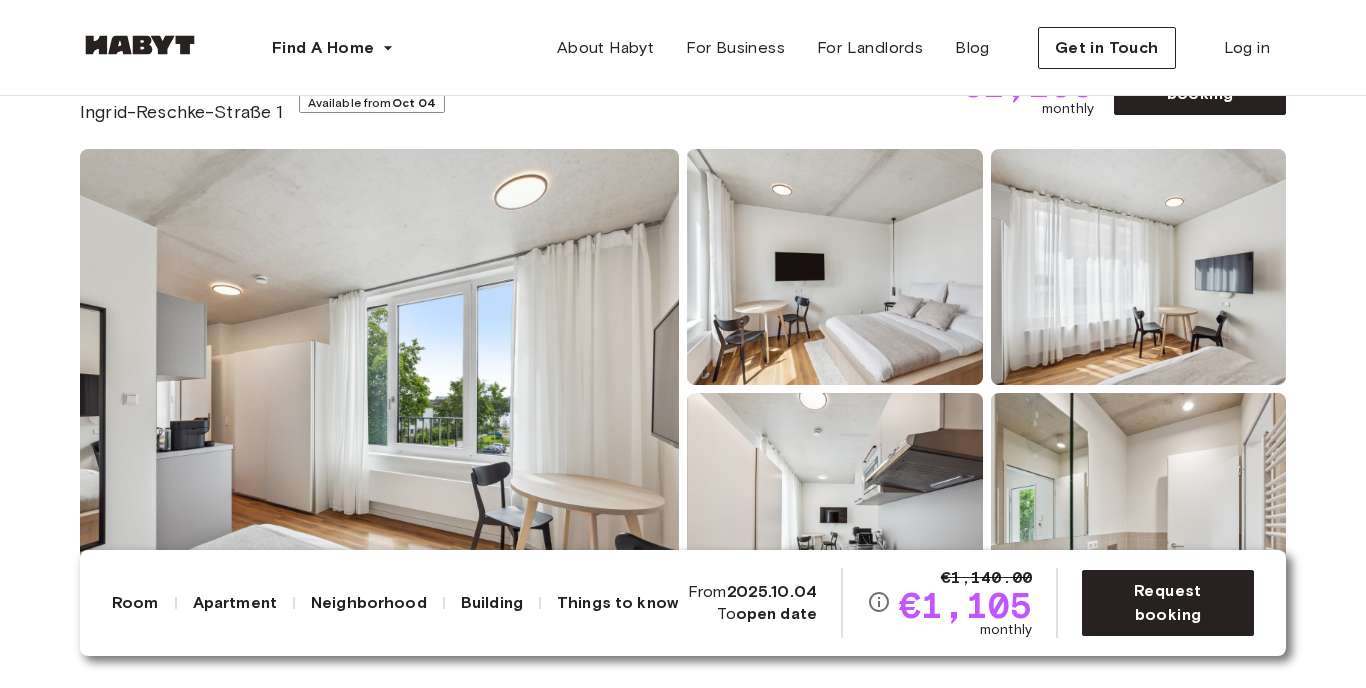 scroll, scrollTop: 0, scrollLeft: 0, axis: both 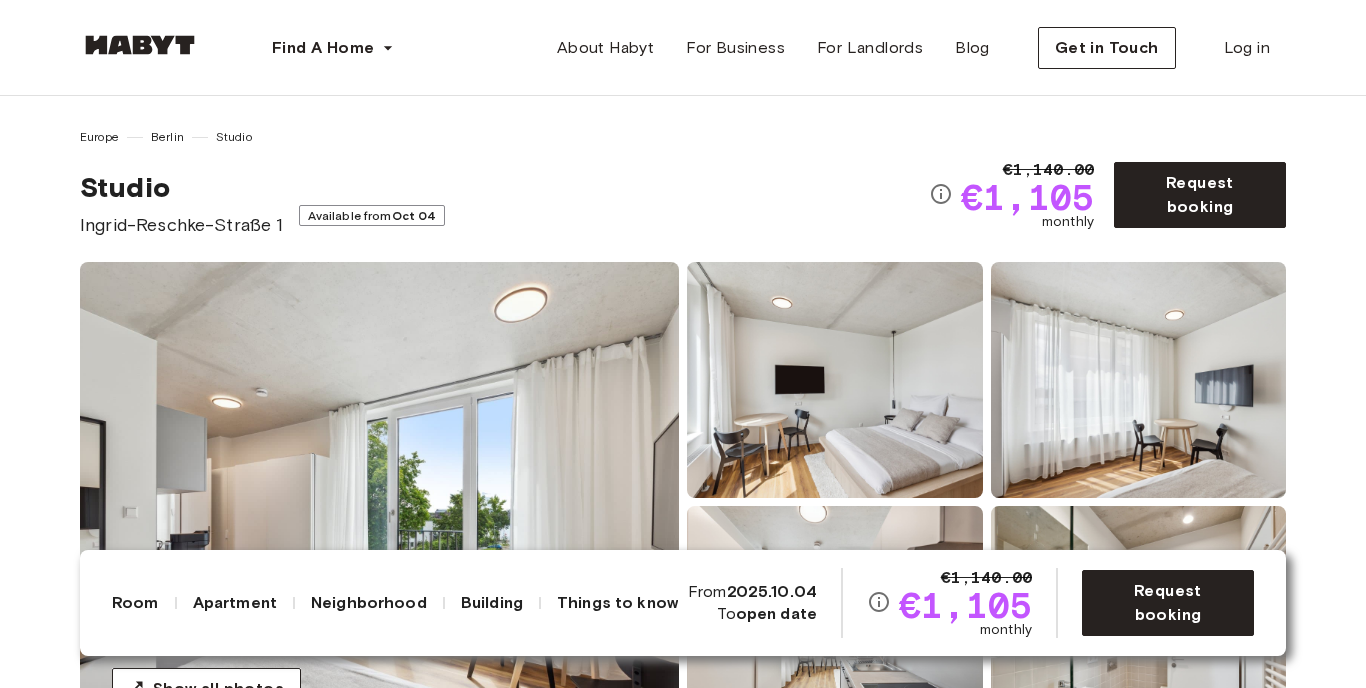 click on "Ingrid-Reschke-Straße 1" at bounding box center [181, 225] 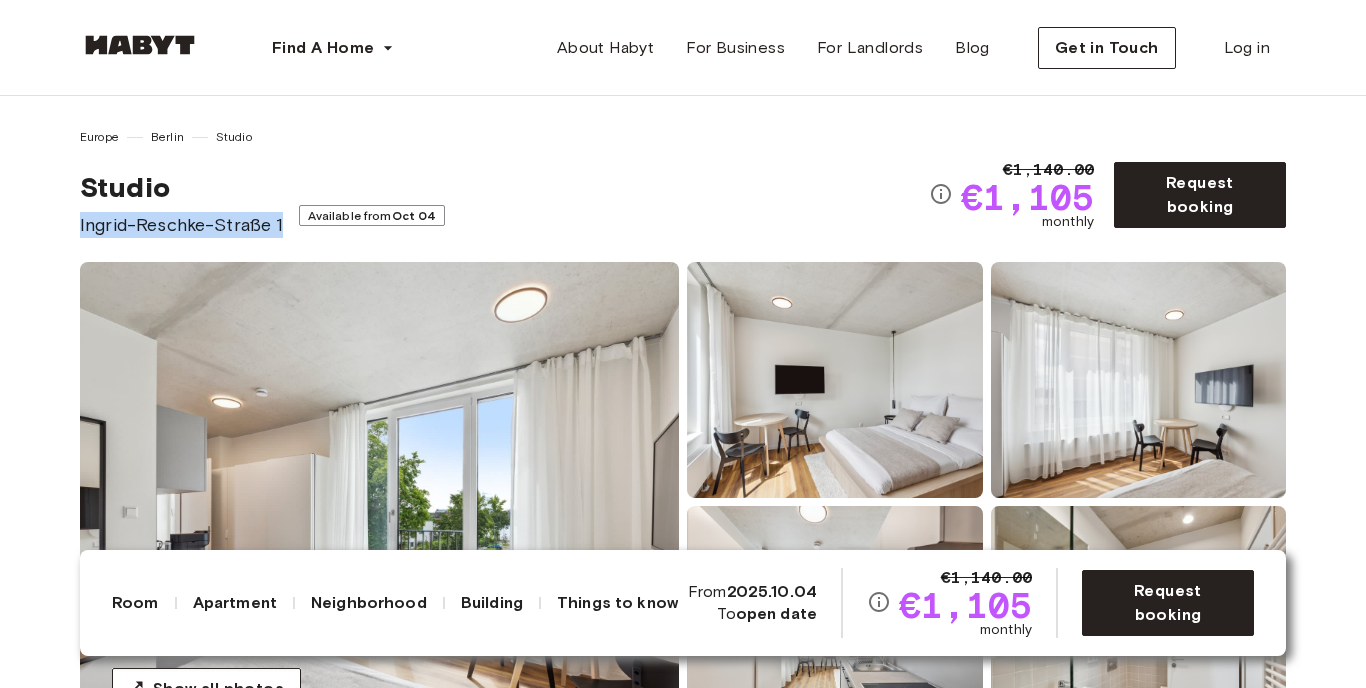 drag, startPoint x: 82, startPoint y: 224, endPoint x: 267, endPoint y: 237, distance: 185.45619 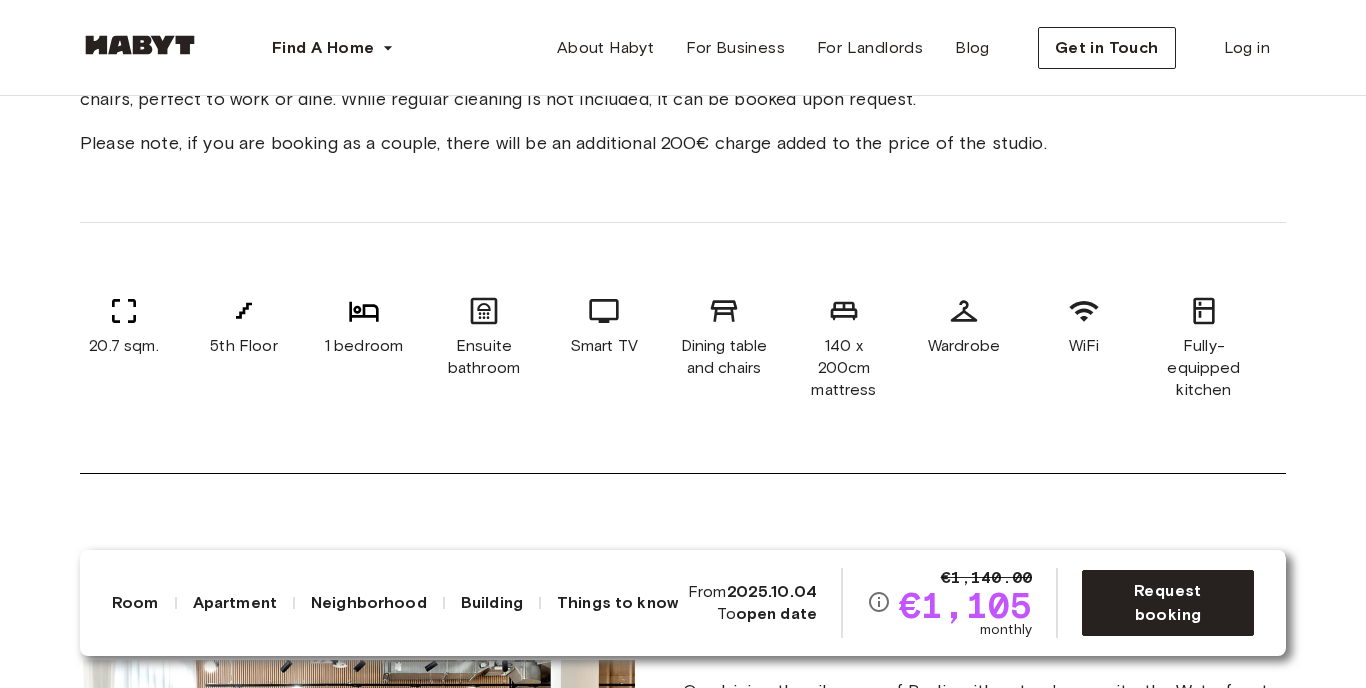 scroll, scrollTop: 169, scrollLeft: 0, axis: vertical 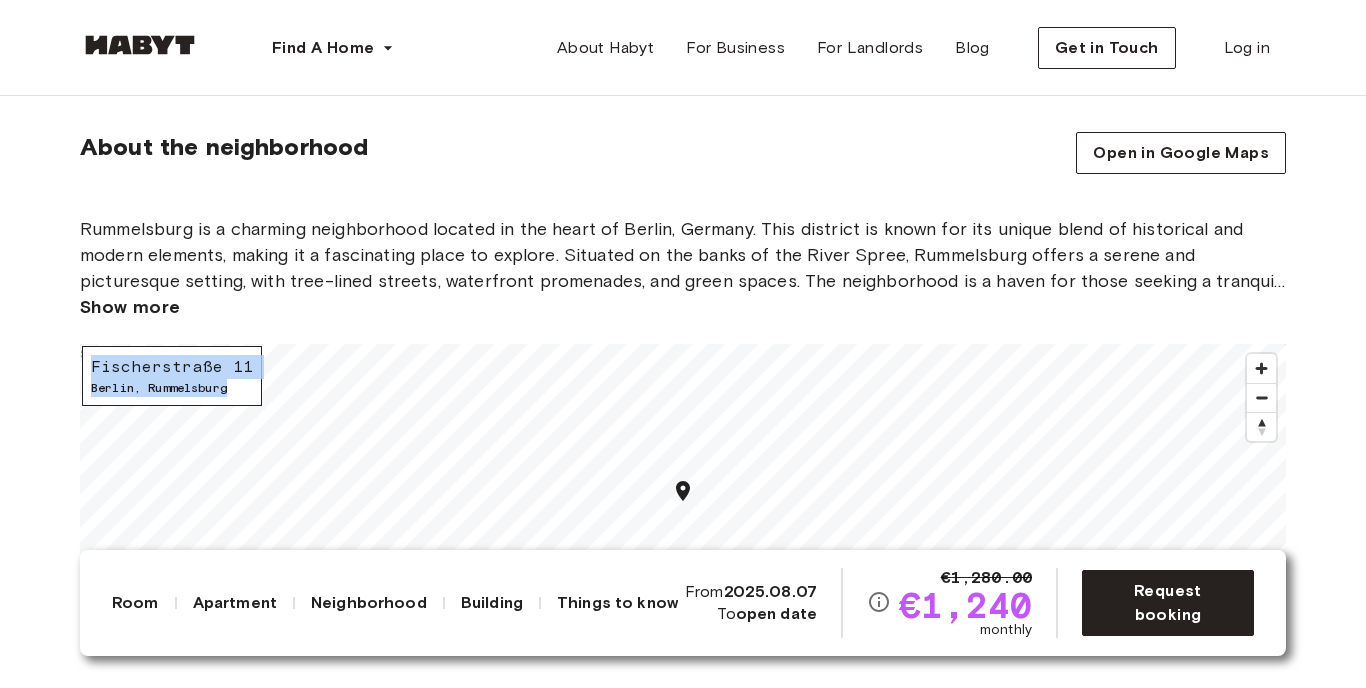 click at bounding box center [140, 45] 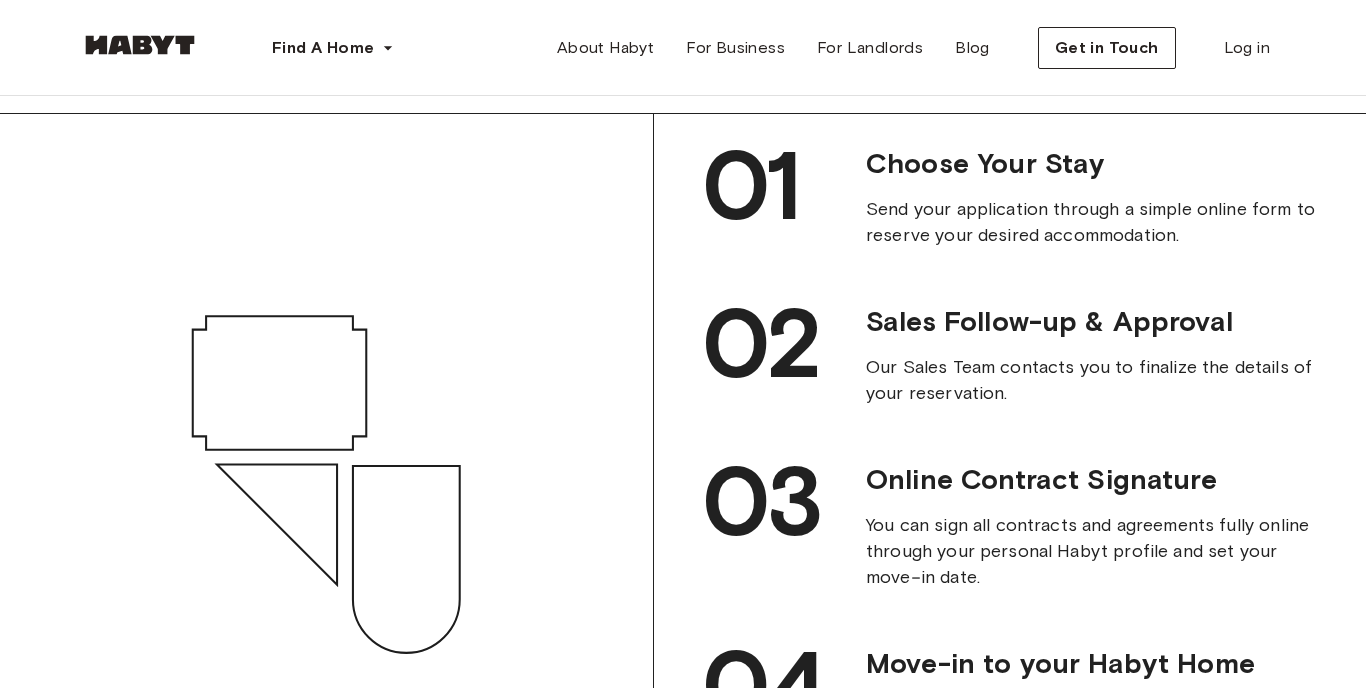 click on "Amsterdam ​ ​ Choose between shared or private living in our worldwide locations. Bring your luggage, we'll take care of the rest. Unlock your next move." at bounding box center (683, -1457) 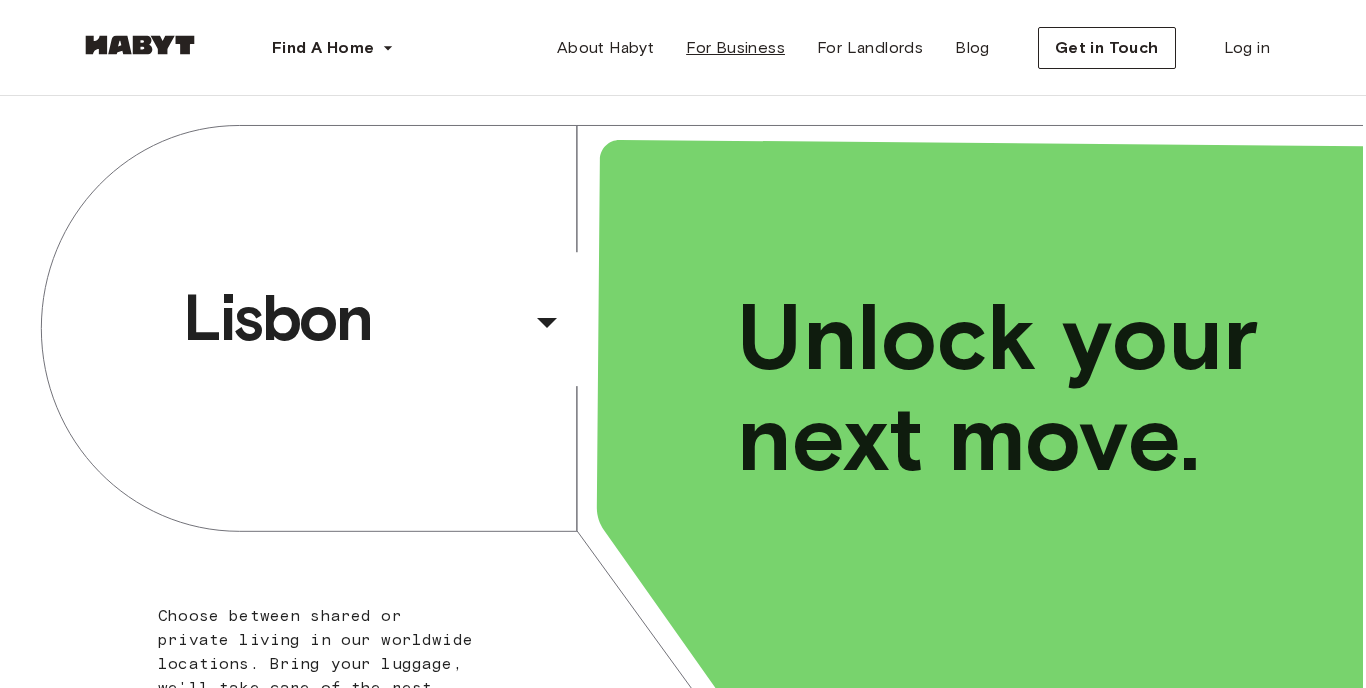 scroll, scrollTop: 30, scrollLeft: 0, axis: vertical 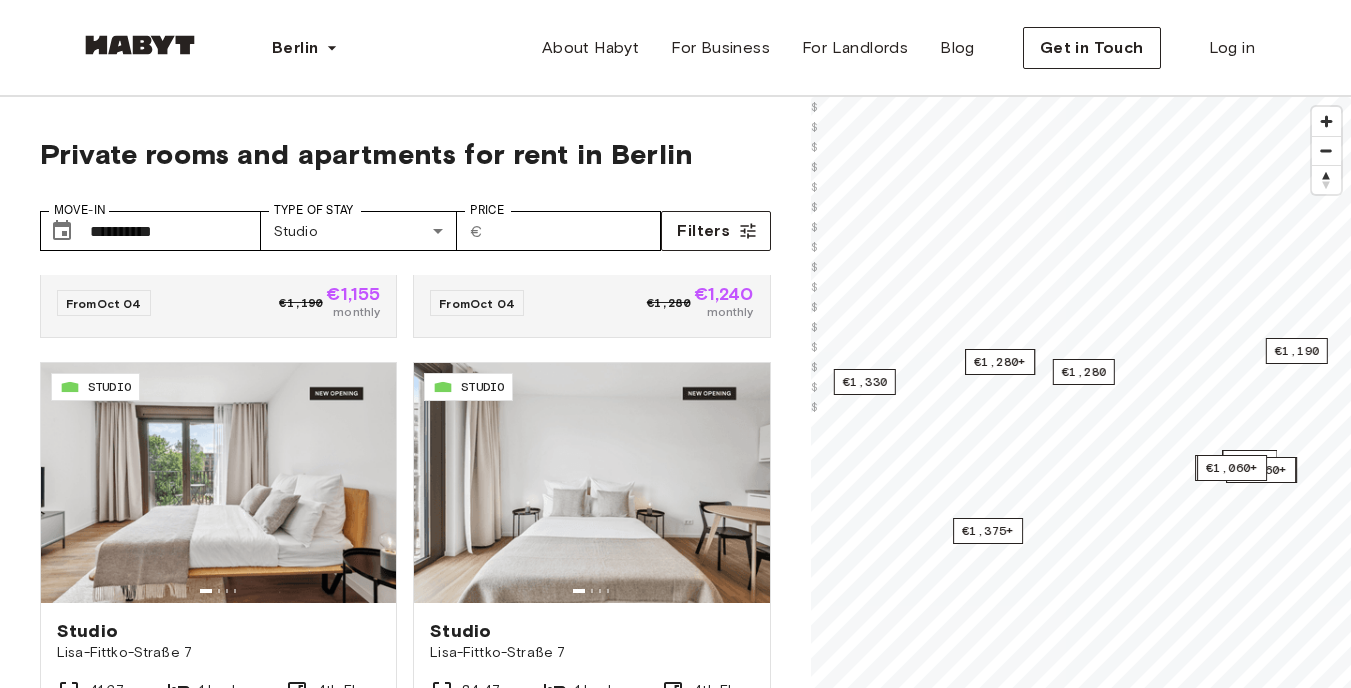 click at bounding box center [140, 45] 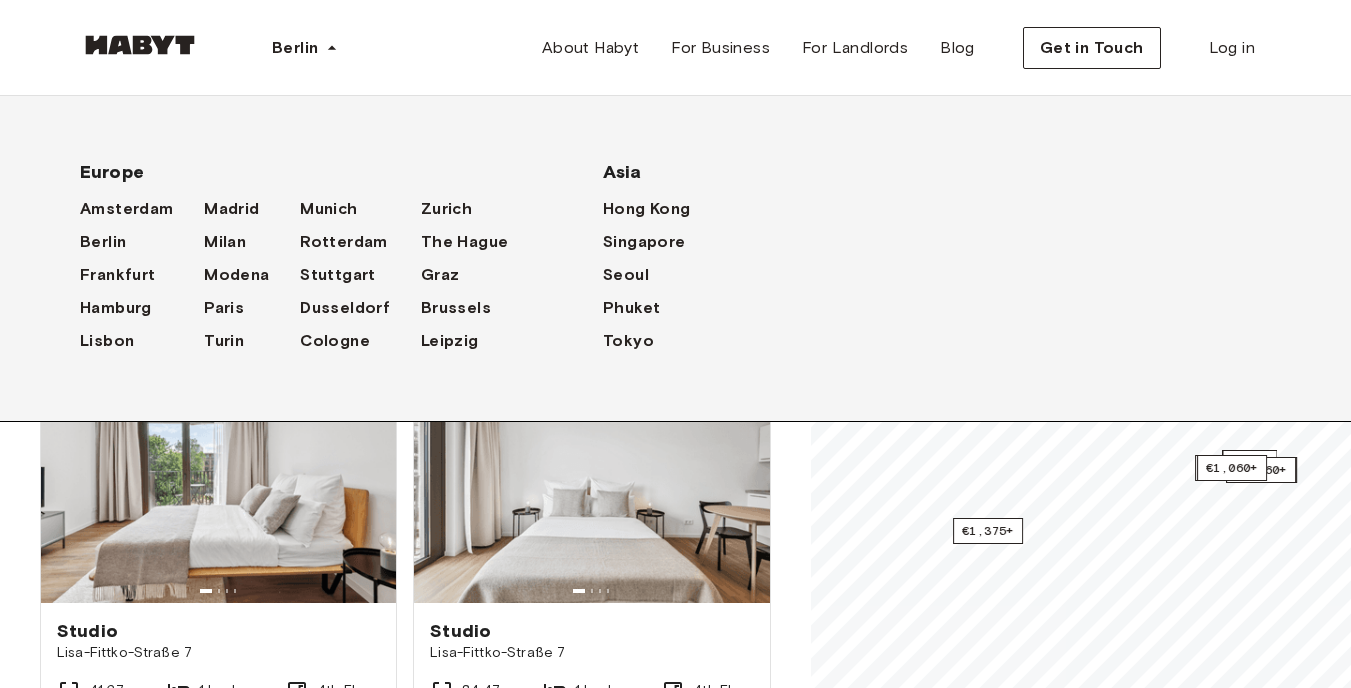 click on "Berlin Europe Amsterdam Berlin Frankfurt Hamburg Lisbon Madrid Milan Modena Paris Turin Munich Rotterdam Stuttgart Dusseldorf Cologne Zurich The Hague Graz Brussels Leipzig Asia Hong Kong Singapore Seoul Phuket Tokyo About Habyt For Business For Landlords Blog Get in Touch Log in" at bounding box center [675, 48] 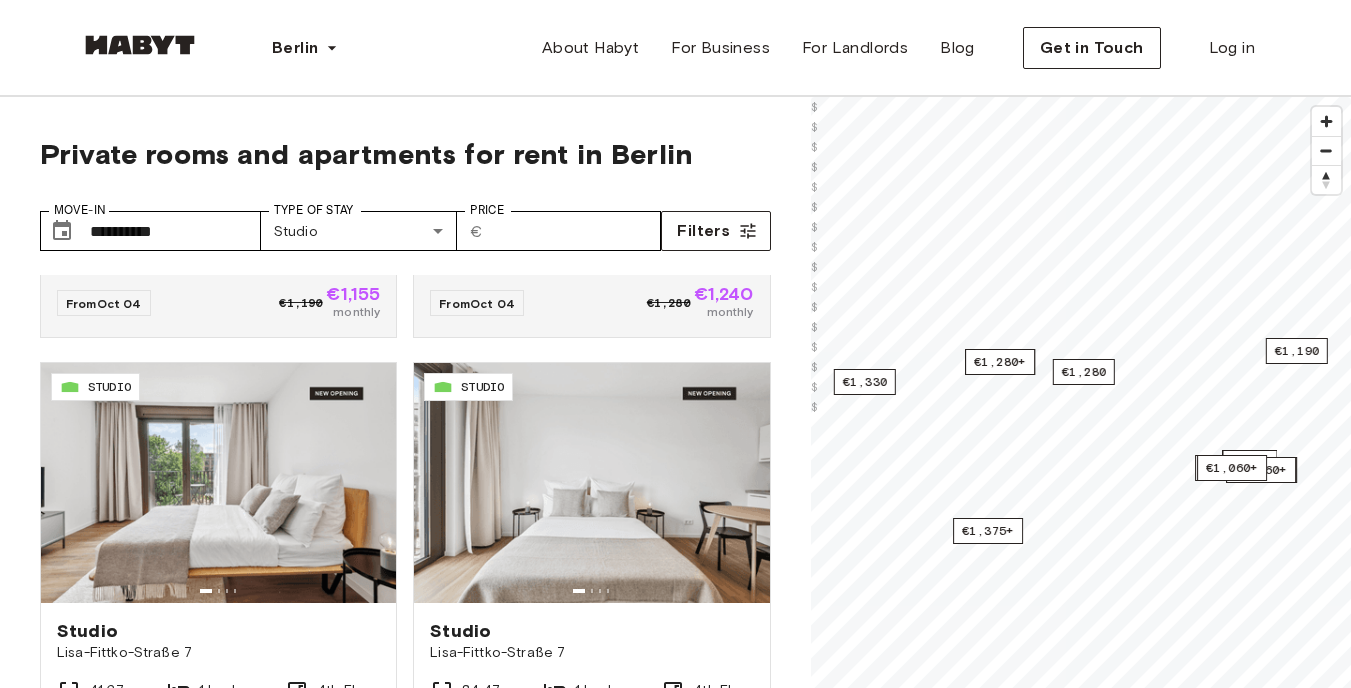 click at bounding box center [140, 45] 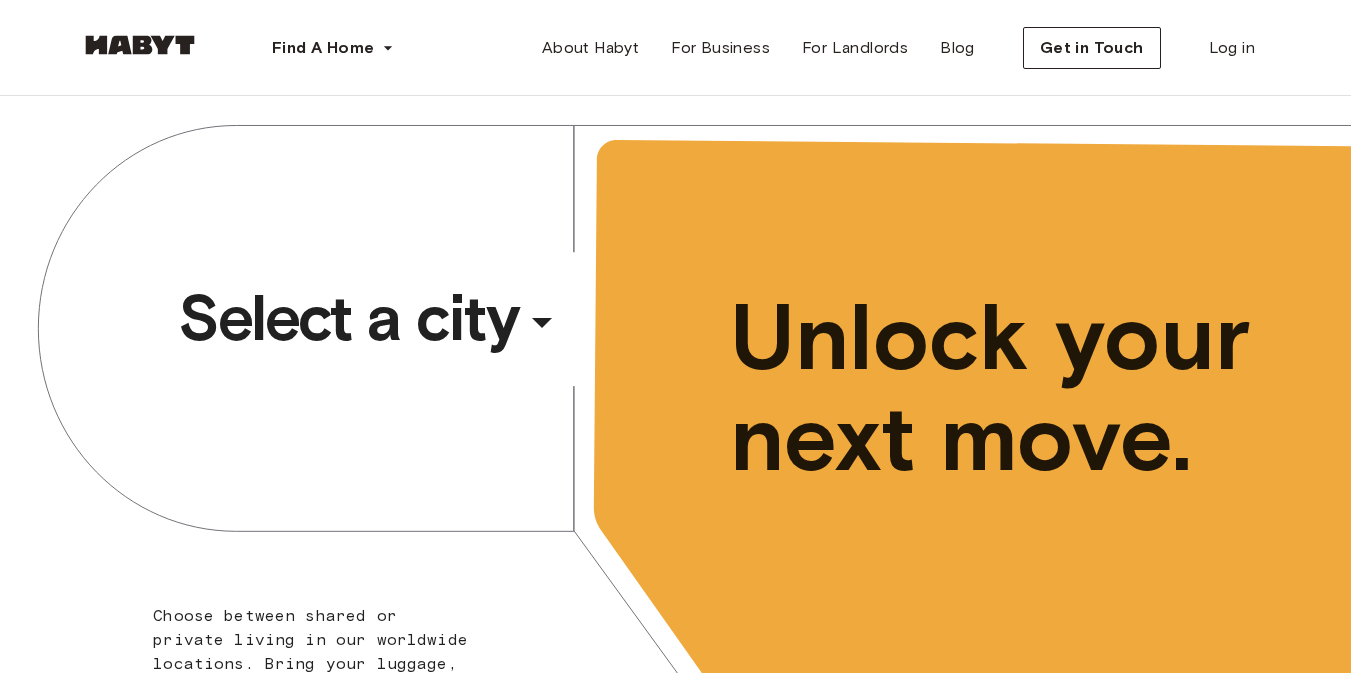 click on "​" at bounding box center (569, 338) 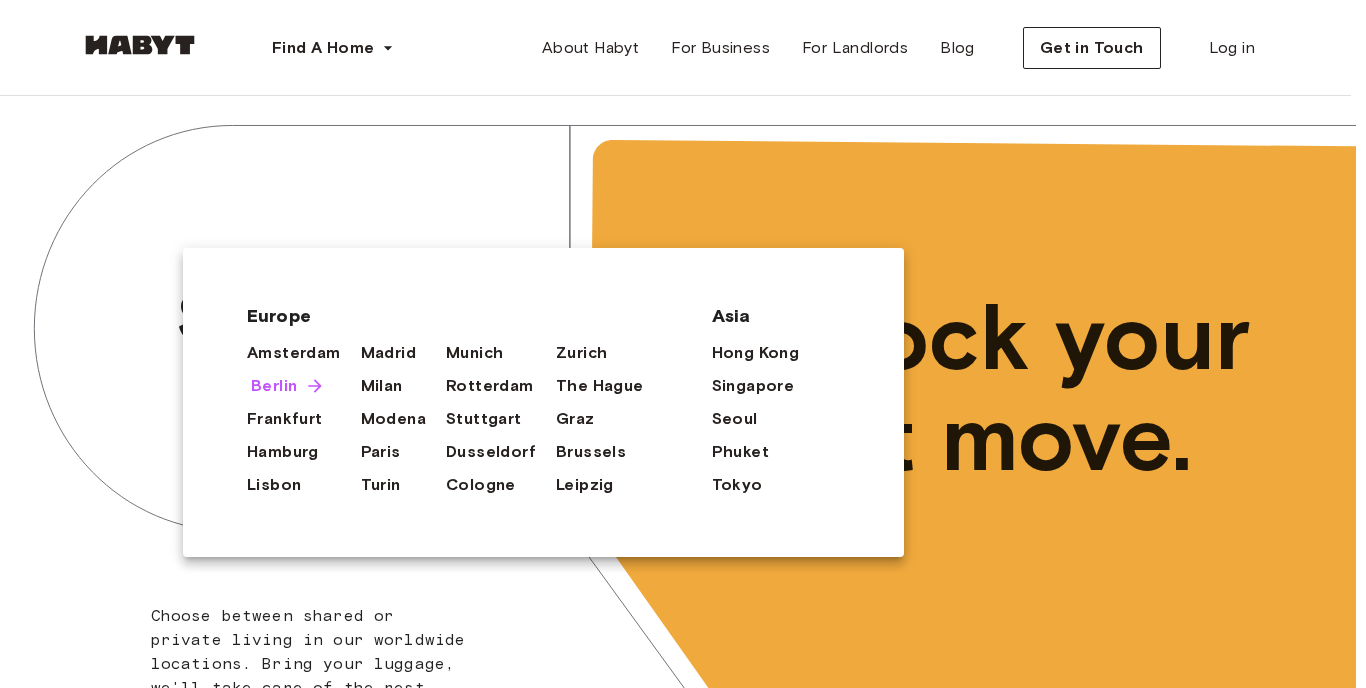 click on "Berlin" at bounding box center (274, 386) 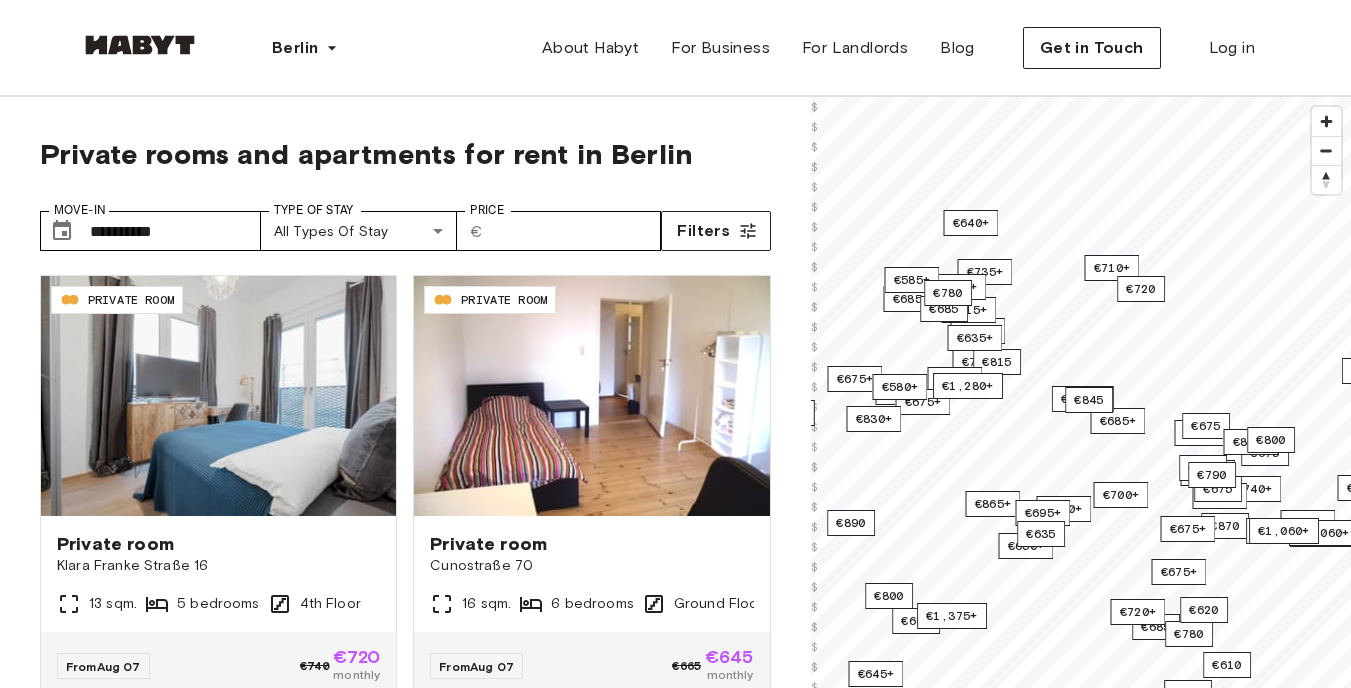 scroll, scrollTop: 497, scrollLeft: 0, axis: vertical 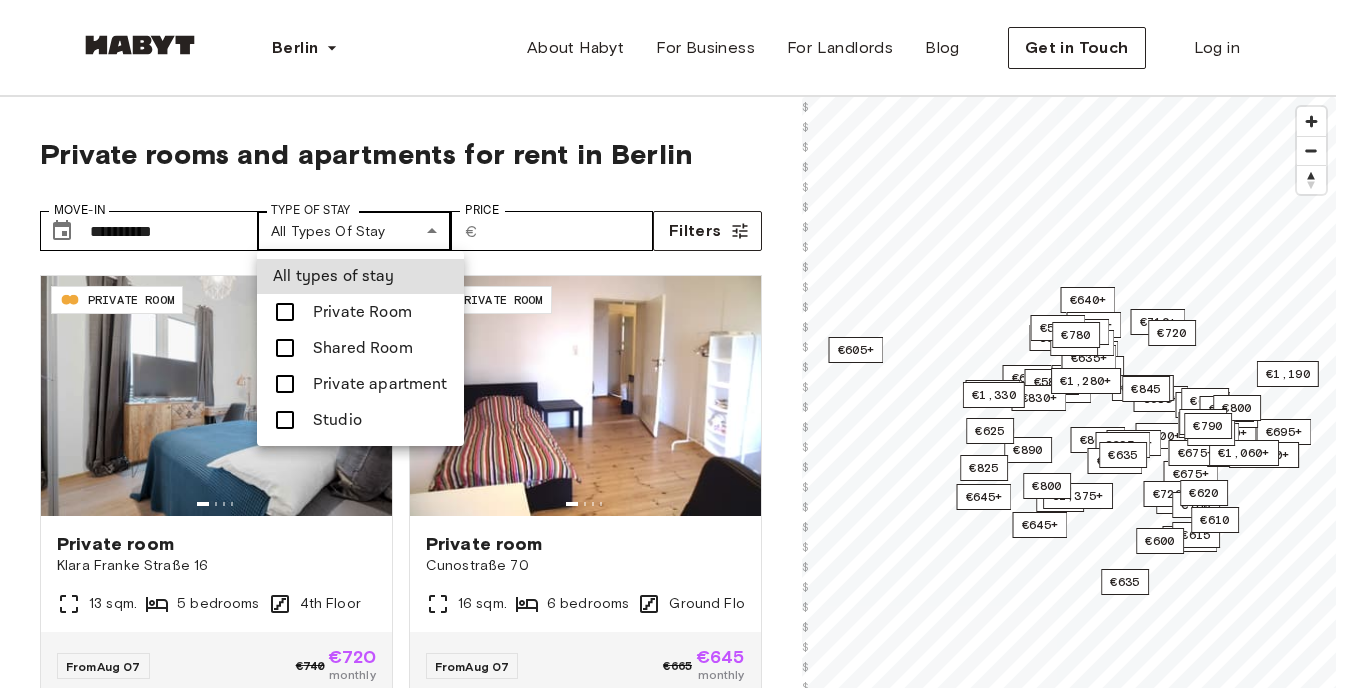 click on "**********" at bounding box center (675, 2419) 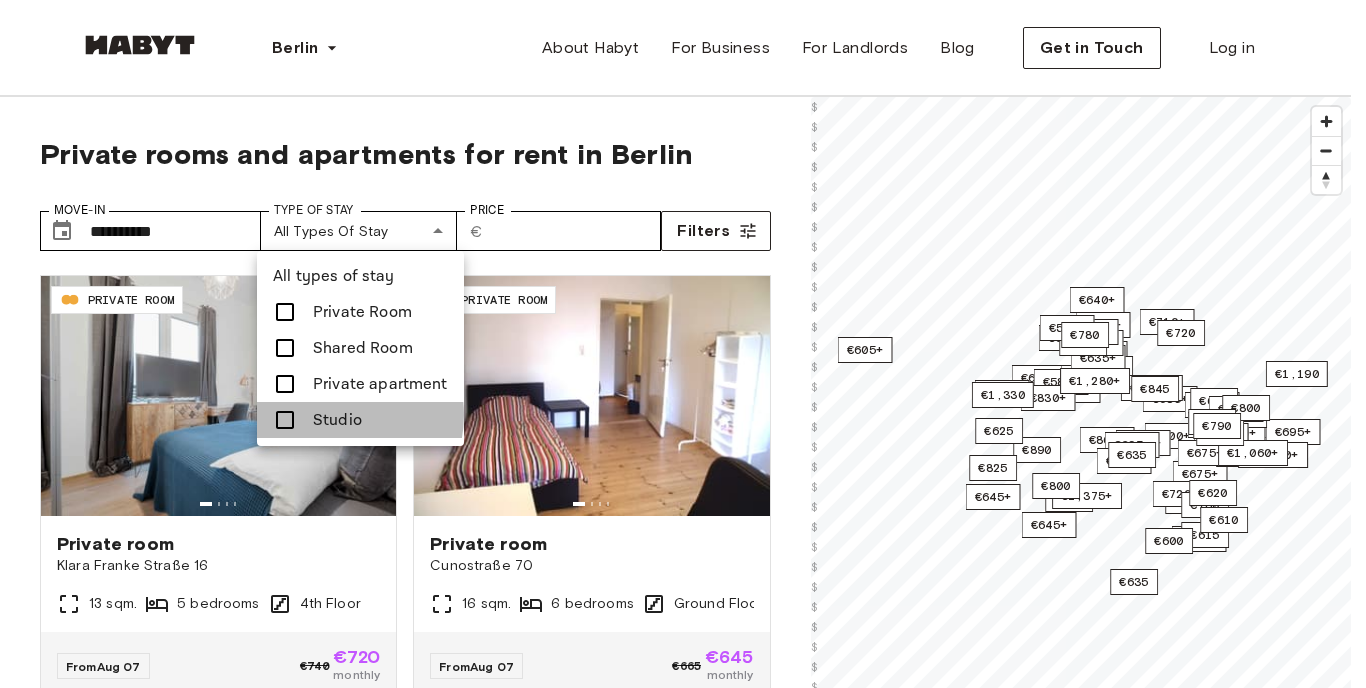 click on "Studio" at bounding box center (337, 420) 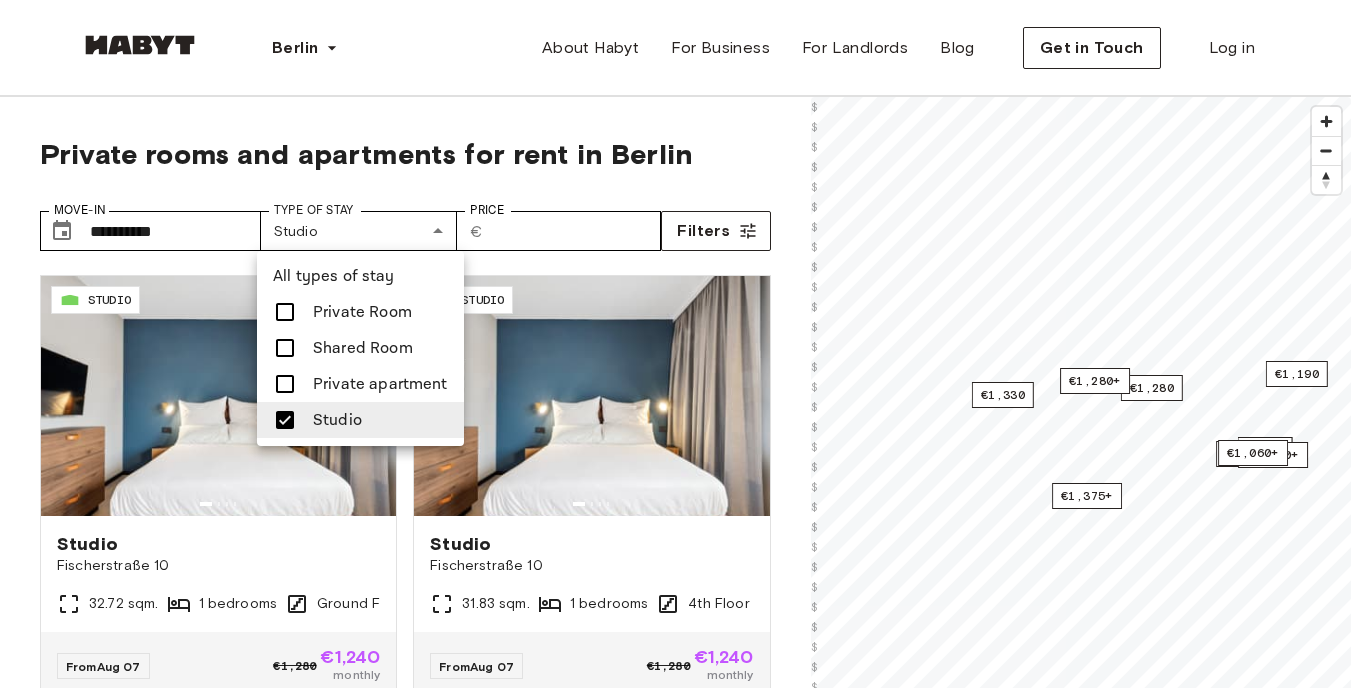 type on "******" 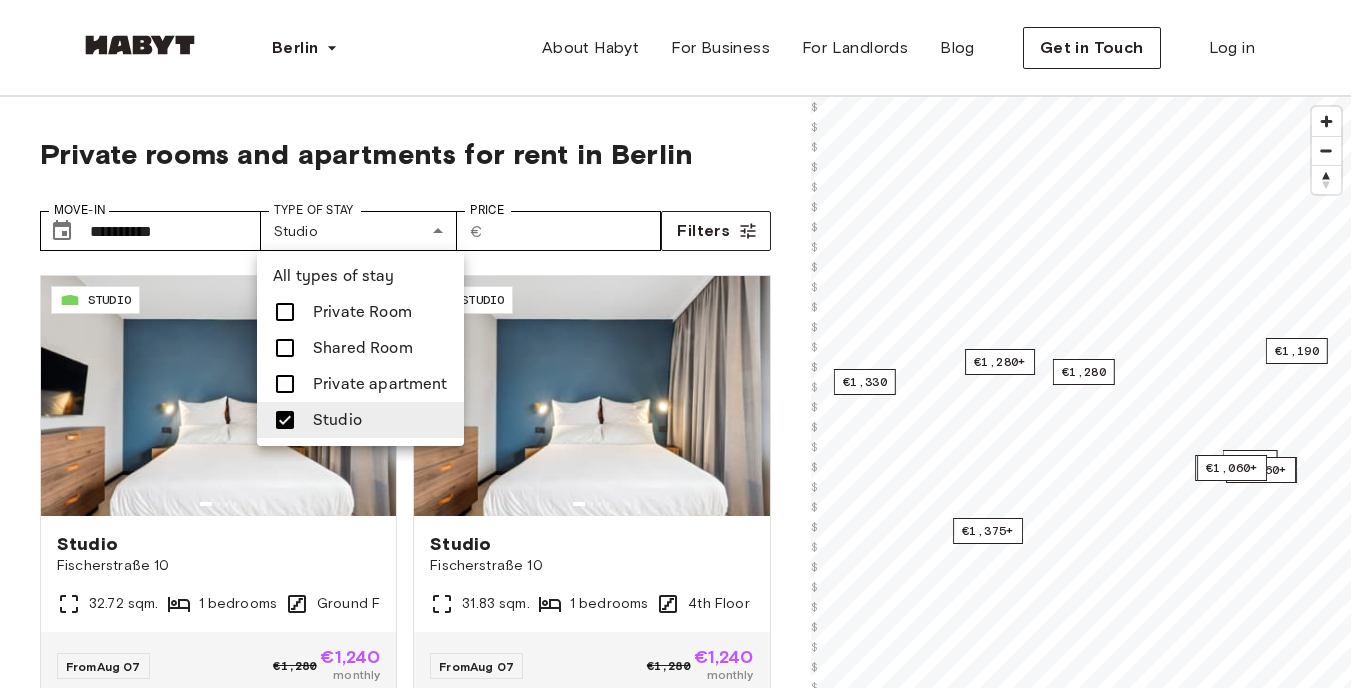 click at bounding box center [683, 344] 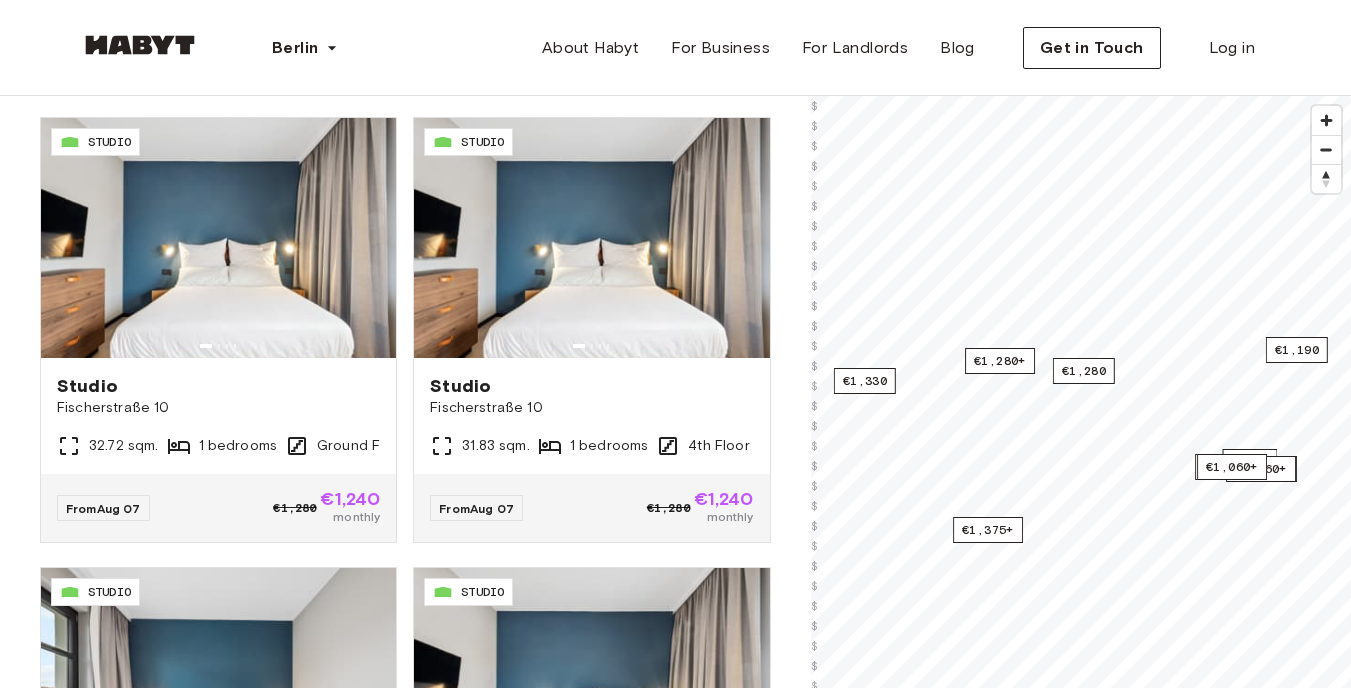 scroll, scrollTop: 0, scrollLeft: 0, axis: both 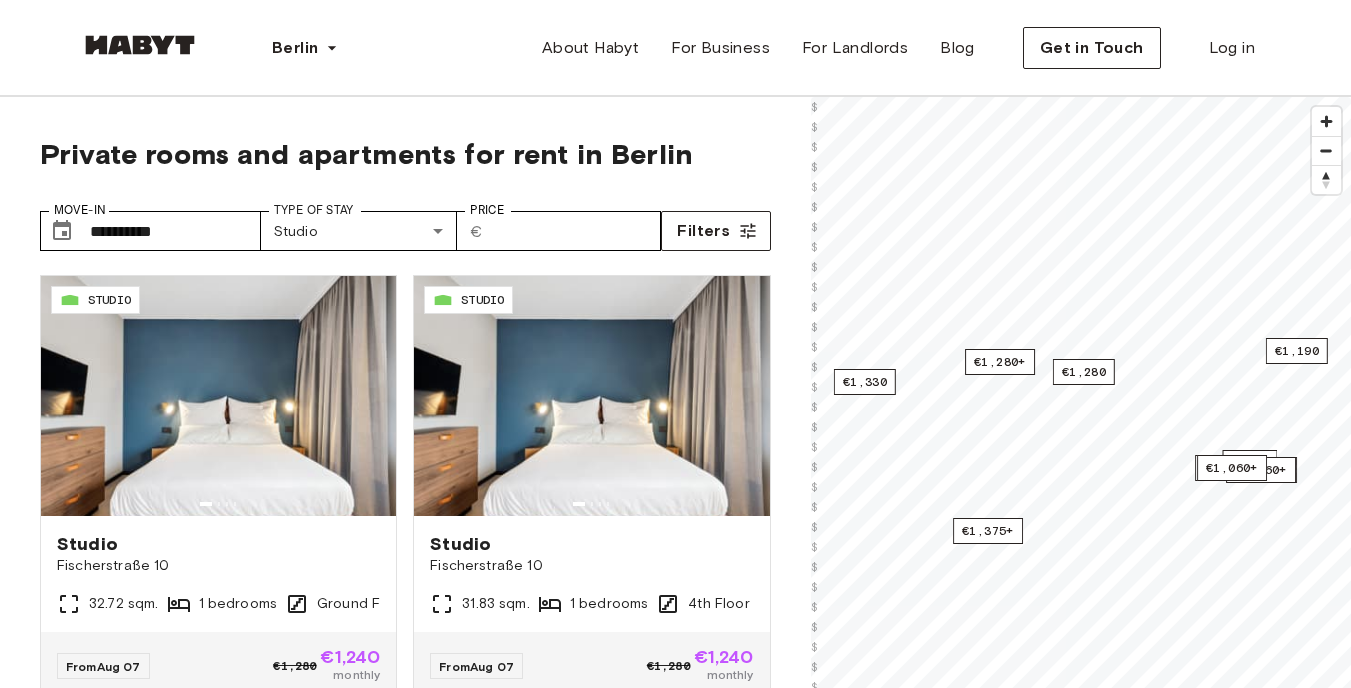click at bounding box center (675, 344) 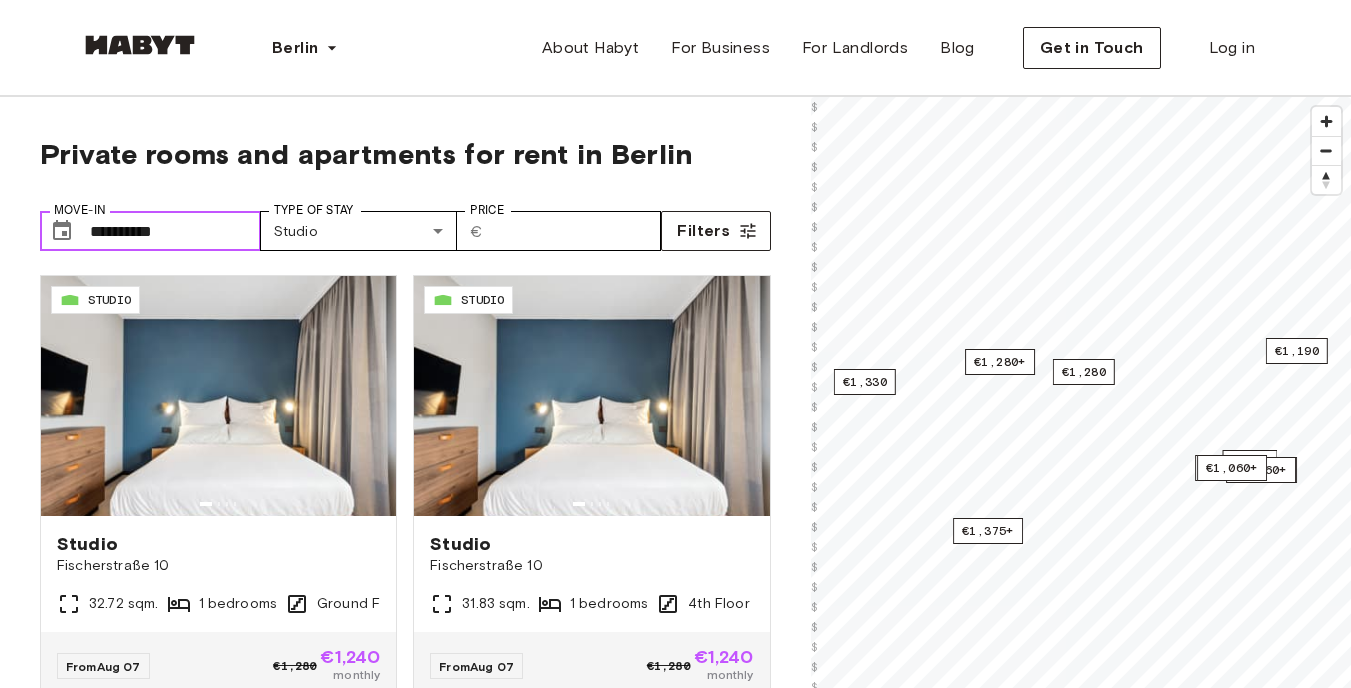 click on "**********" at bounding box center (175, 231) 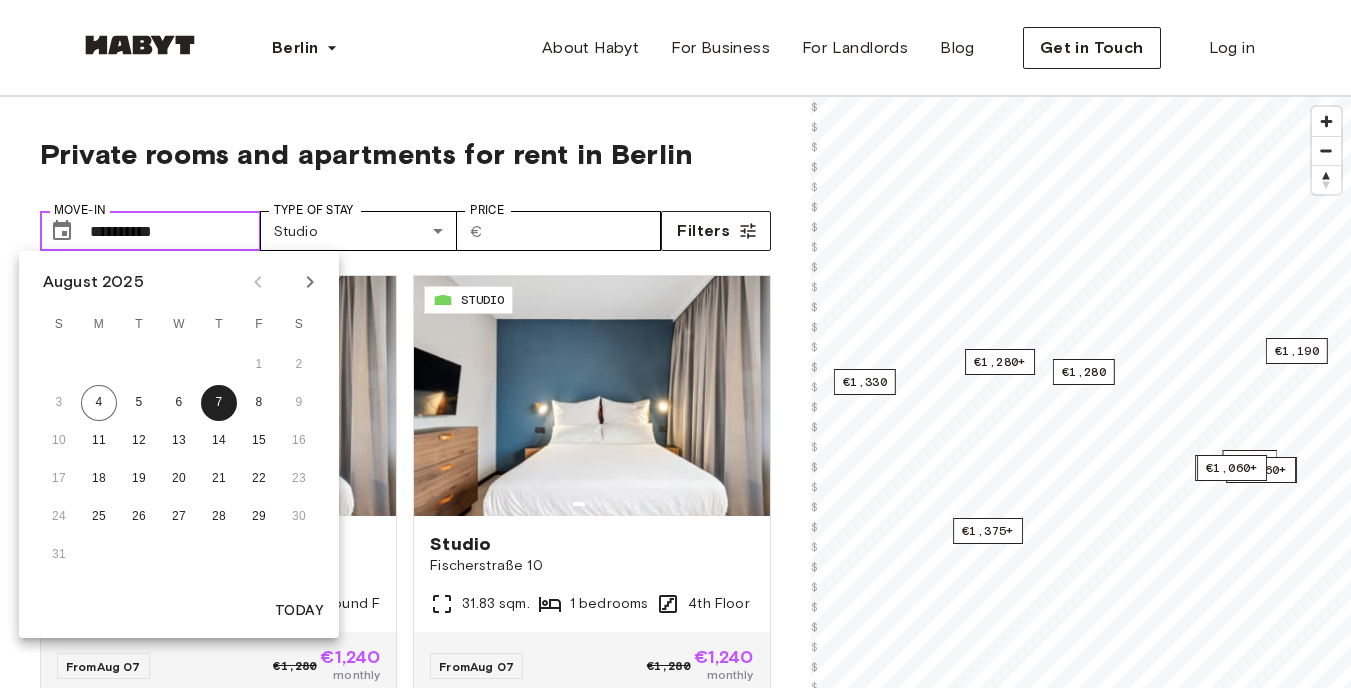 click on "**********" at bounding box center [175, 231] 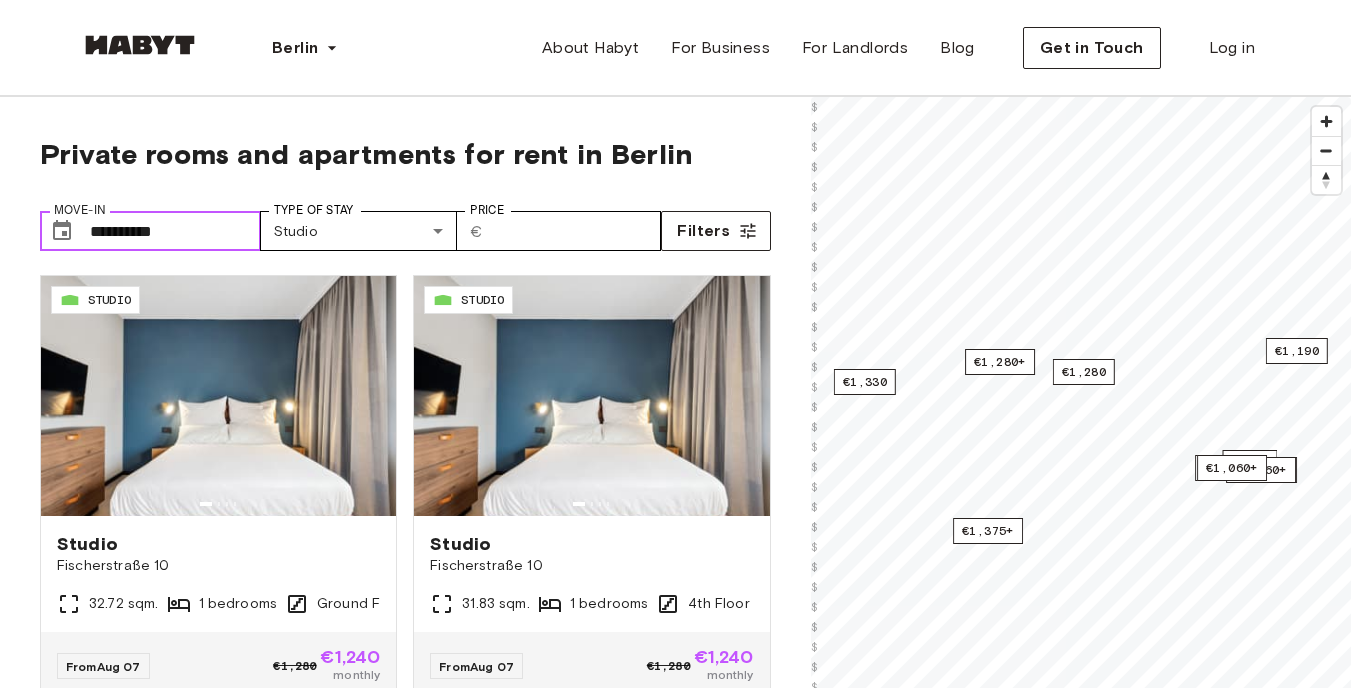 click on "**********" at bounding box center (175, 231) 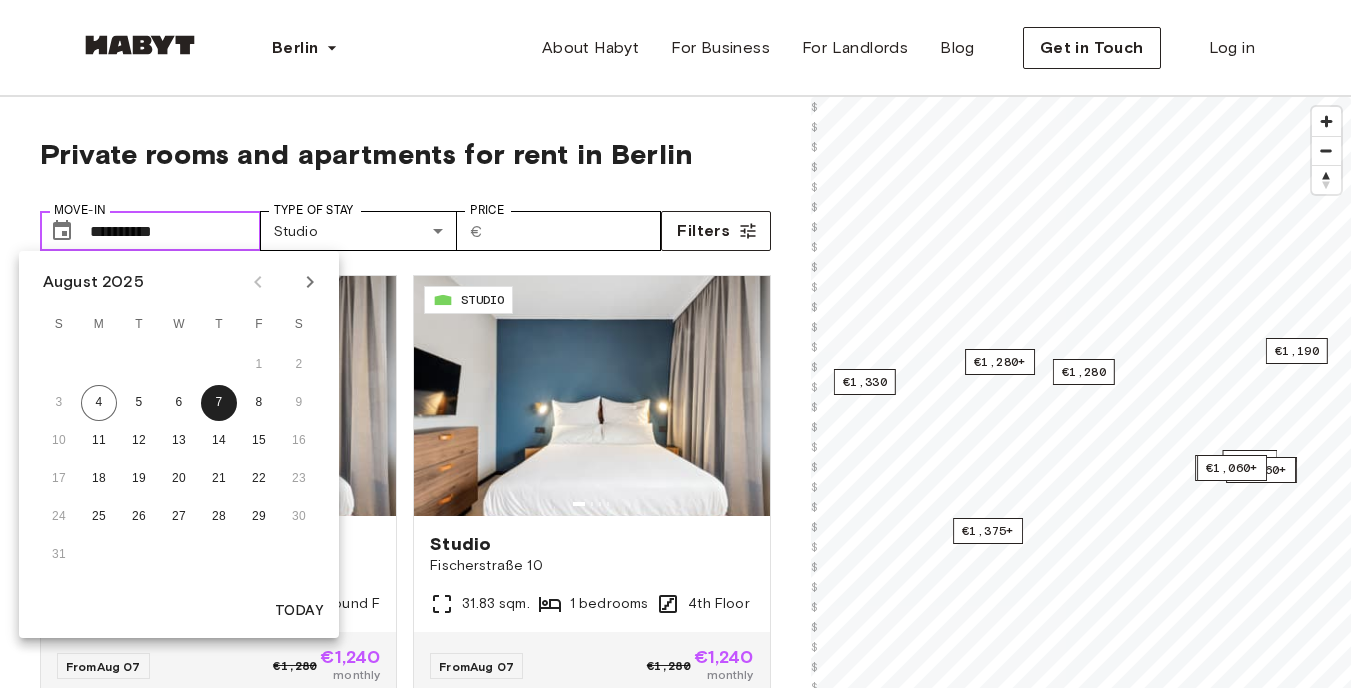 click on "**********" at bounding box center (175, 231) 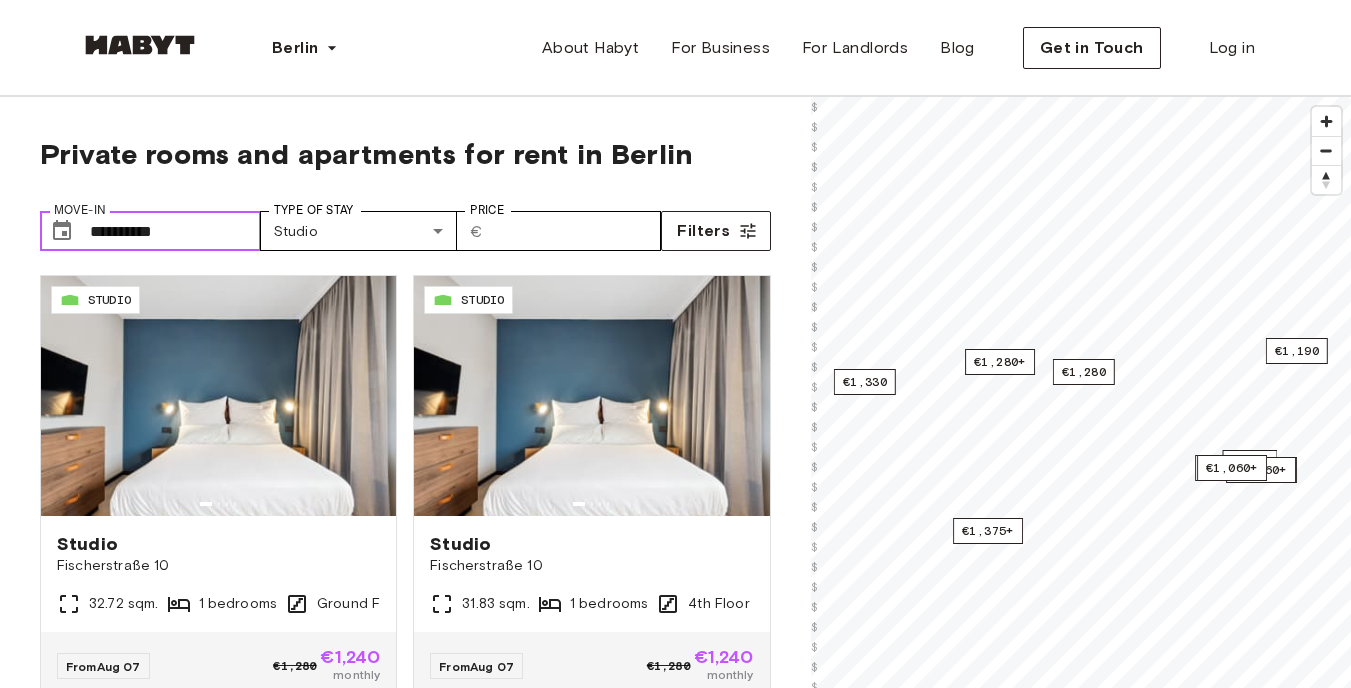 click on "**********" at bounding box center (175, 231) 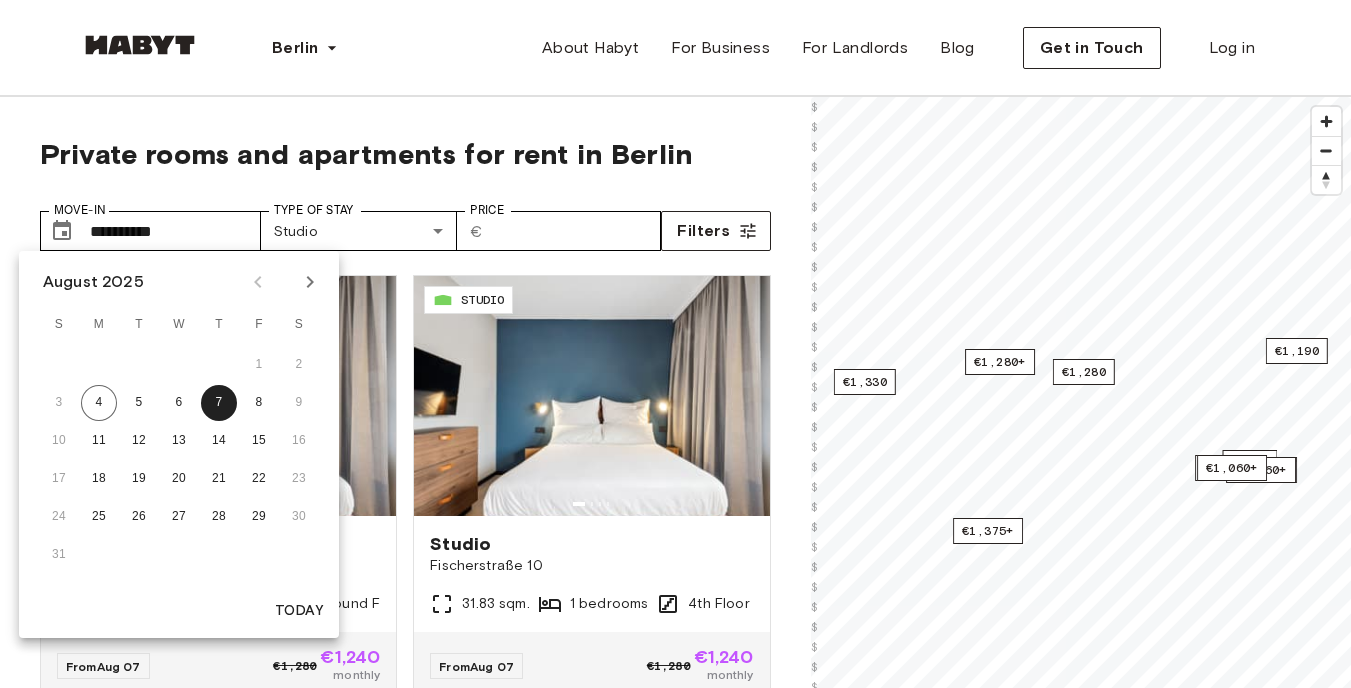 click 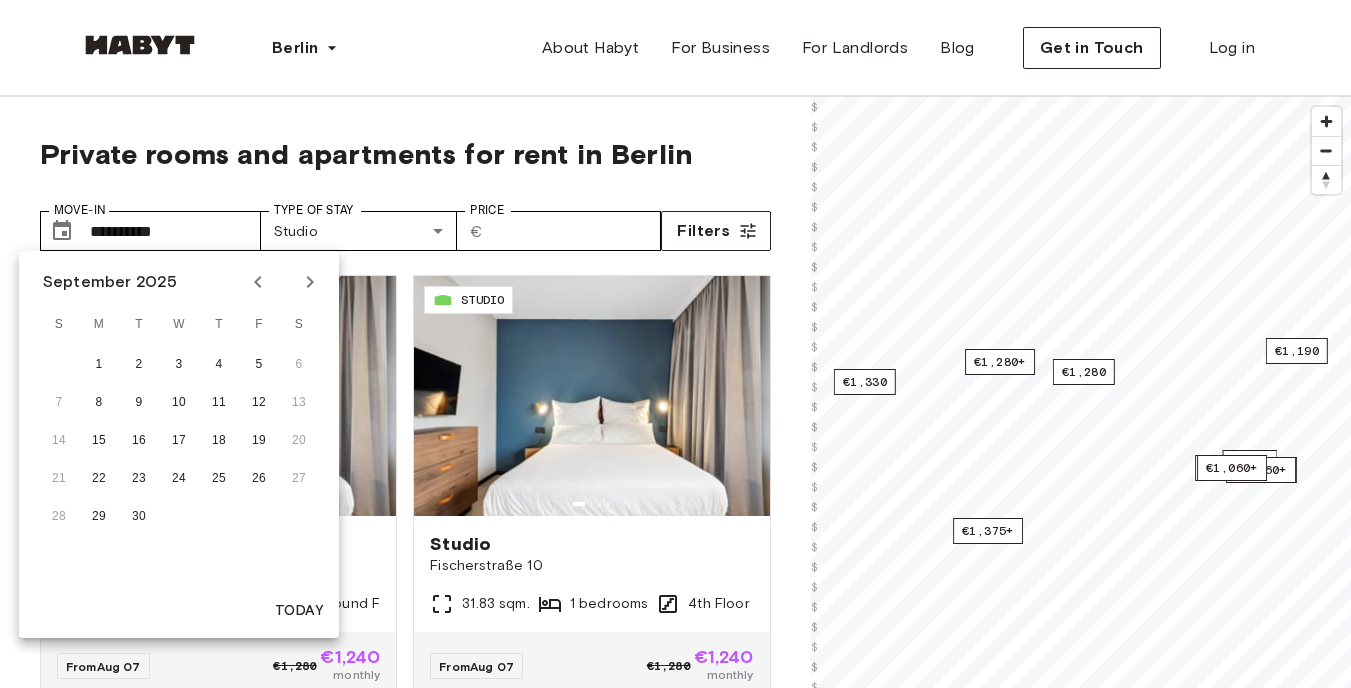 click 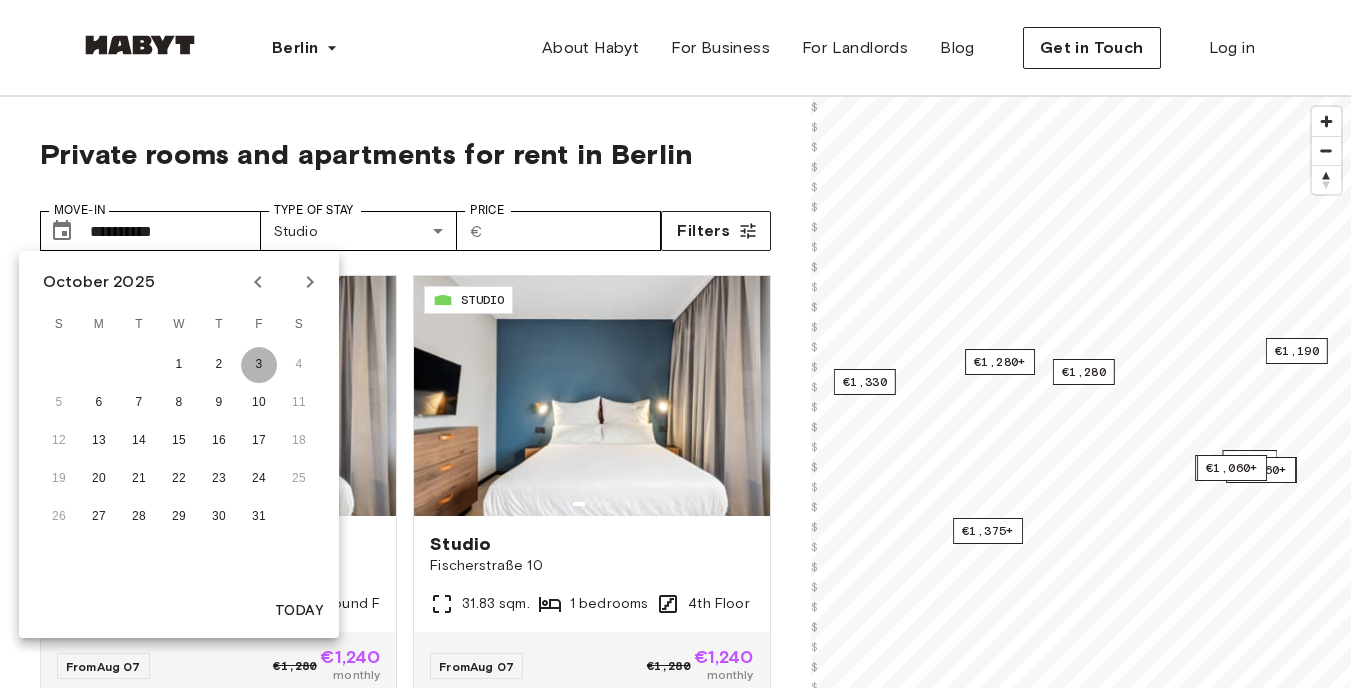 click on "3" at bounding box center [259, 365] 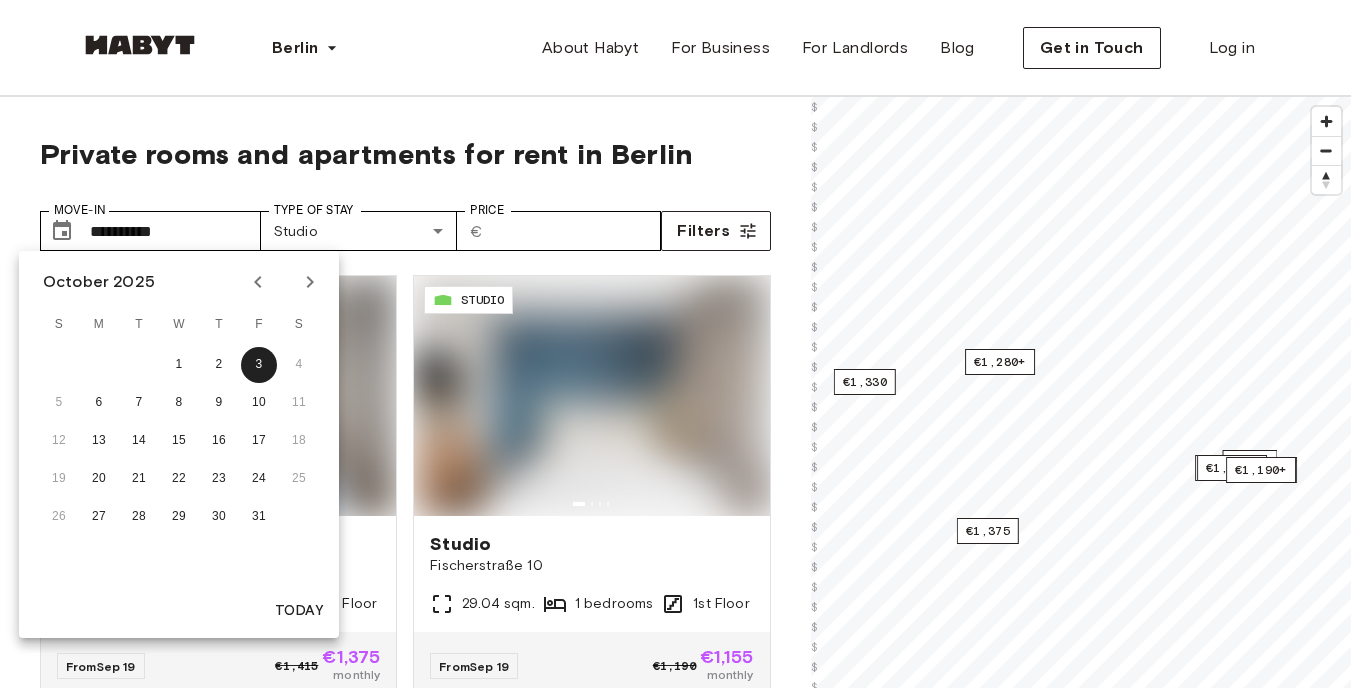 click on "**********" at bounding box center [405, 223] 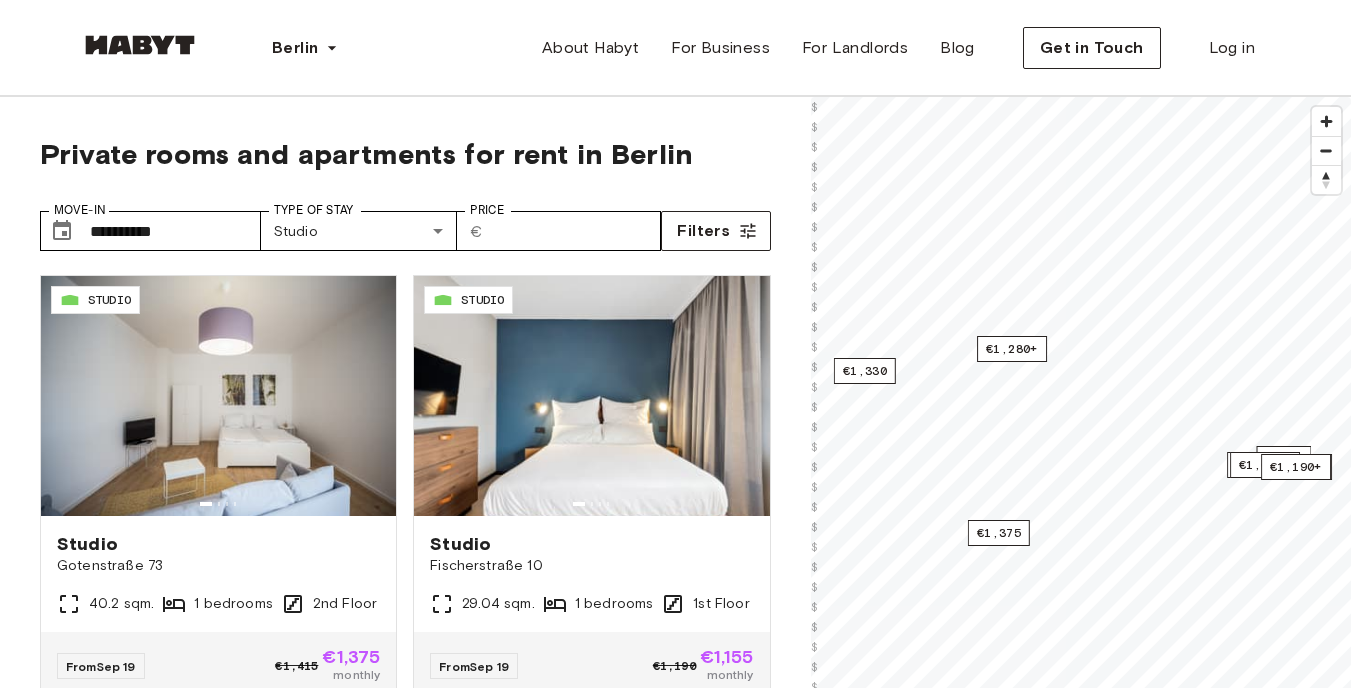 type on "**********" 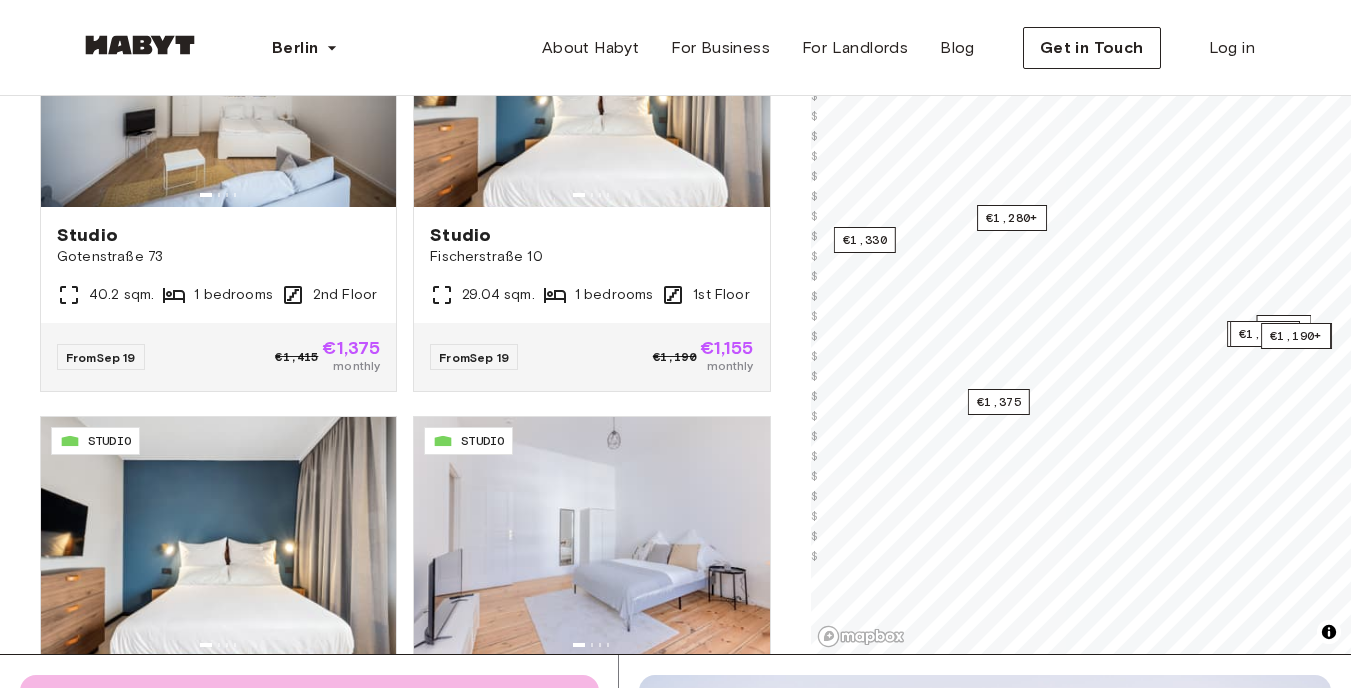 scroll, scrollTop: 313, scrollLeft: 0, axis: vertical 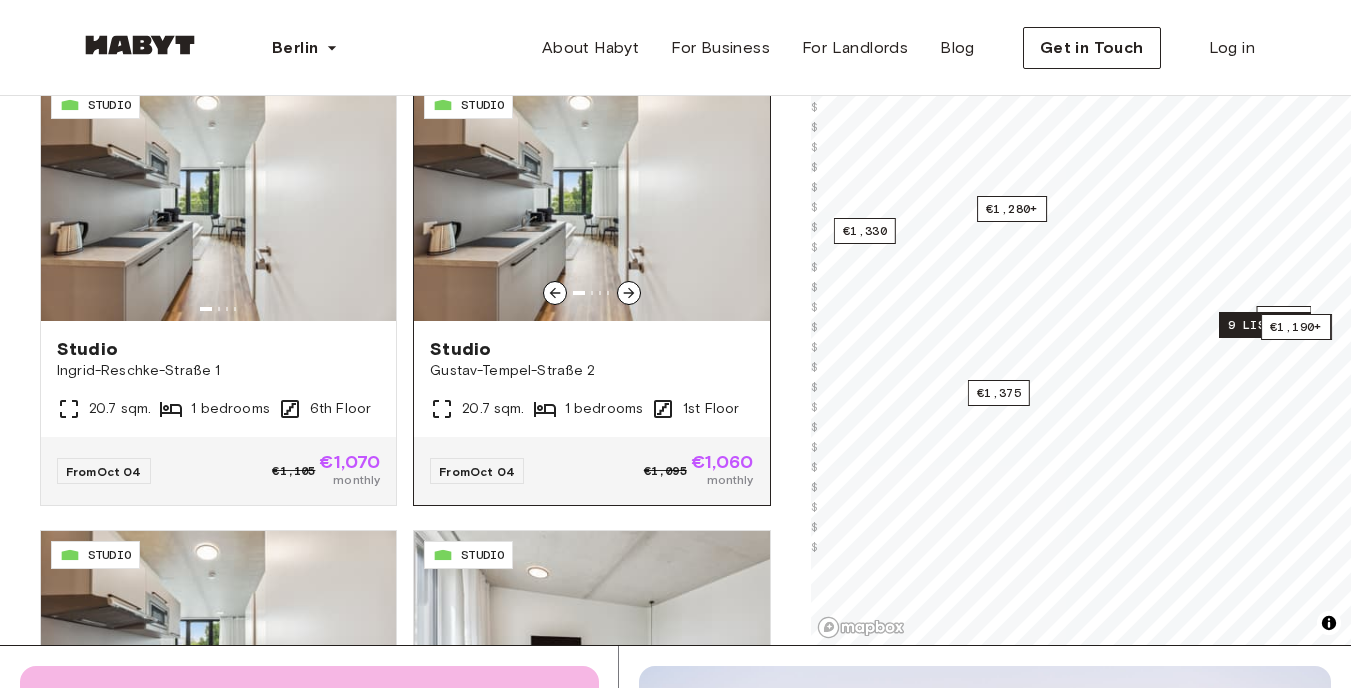 click 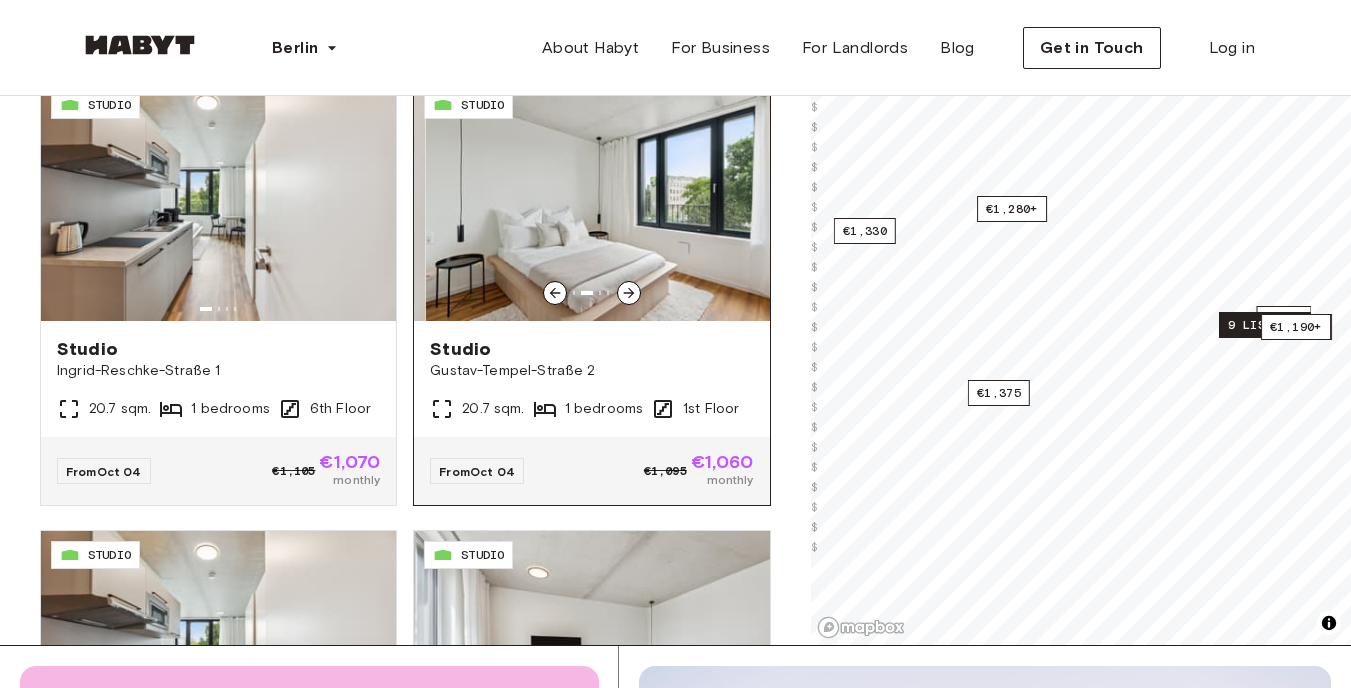 click 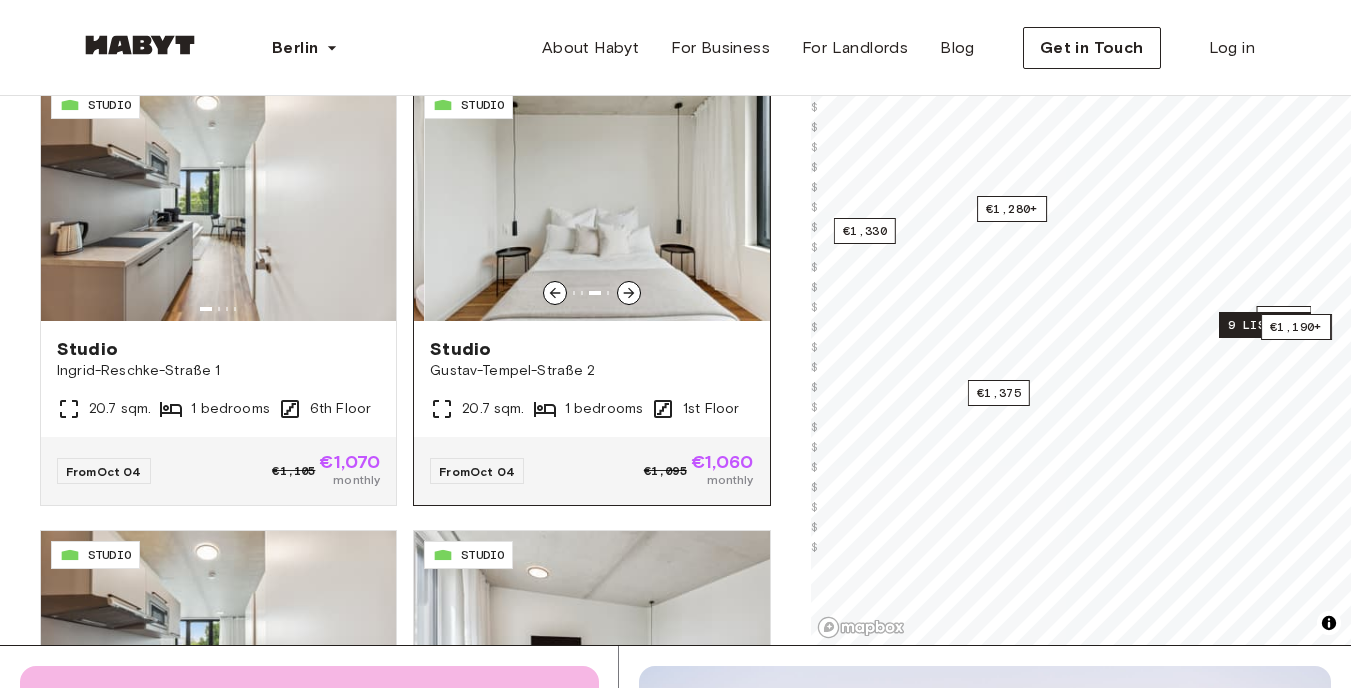 click 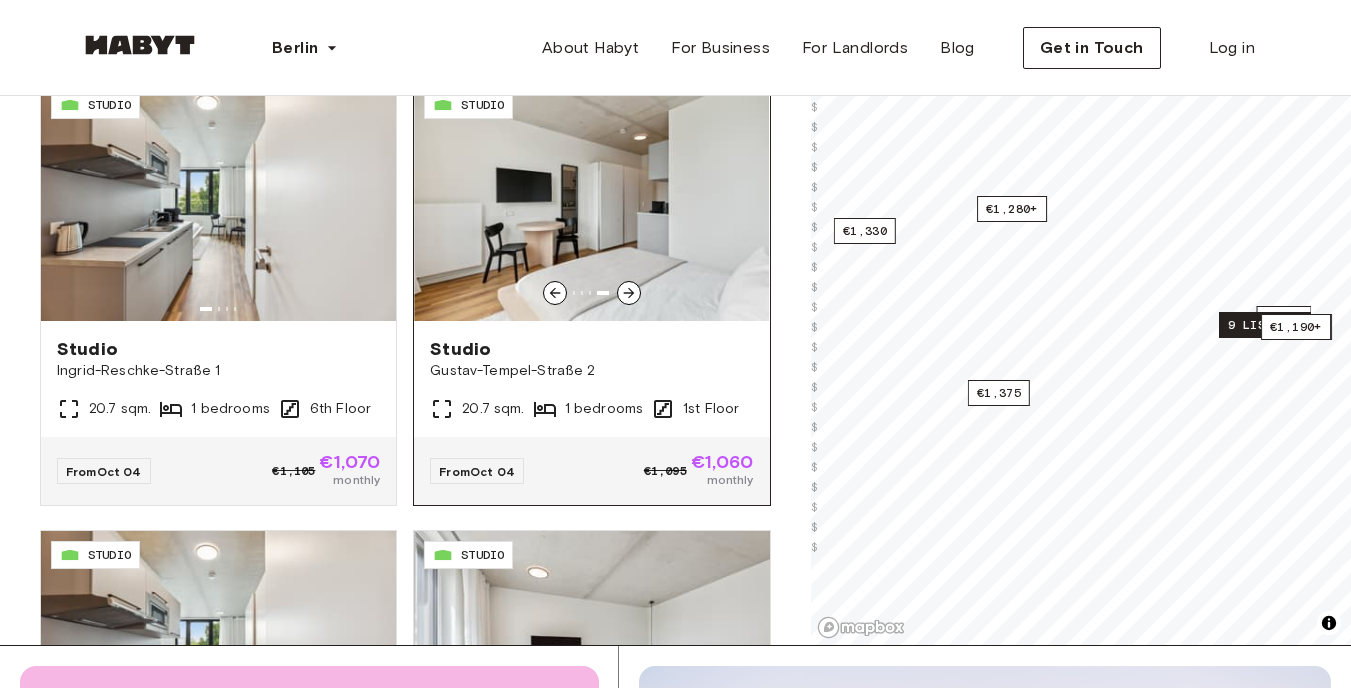 click 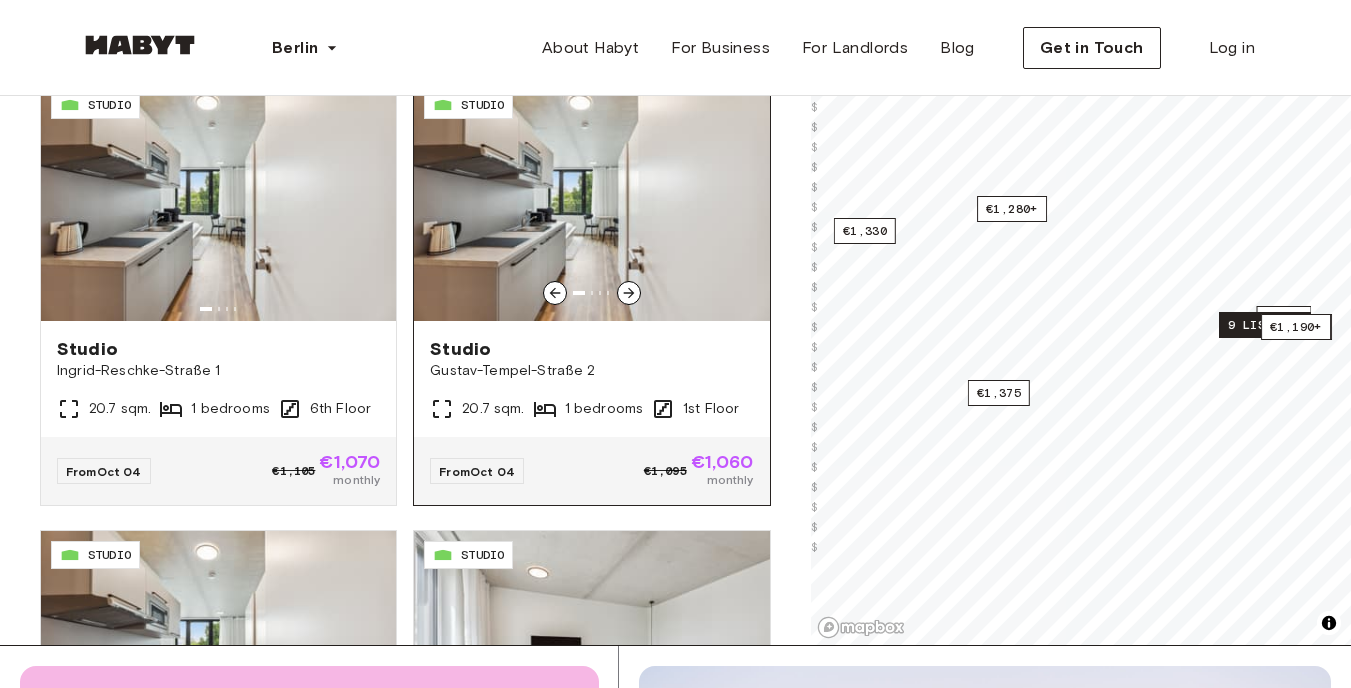click 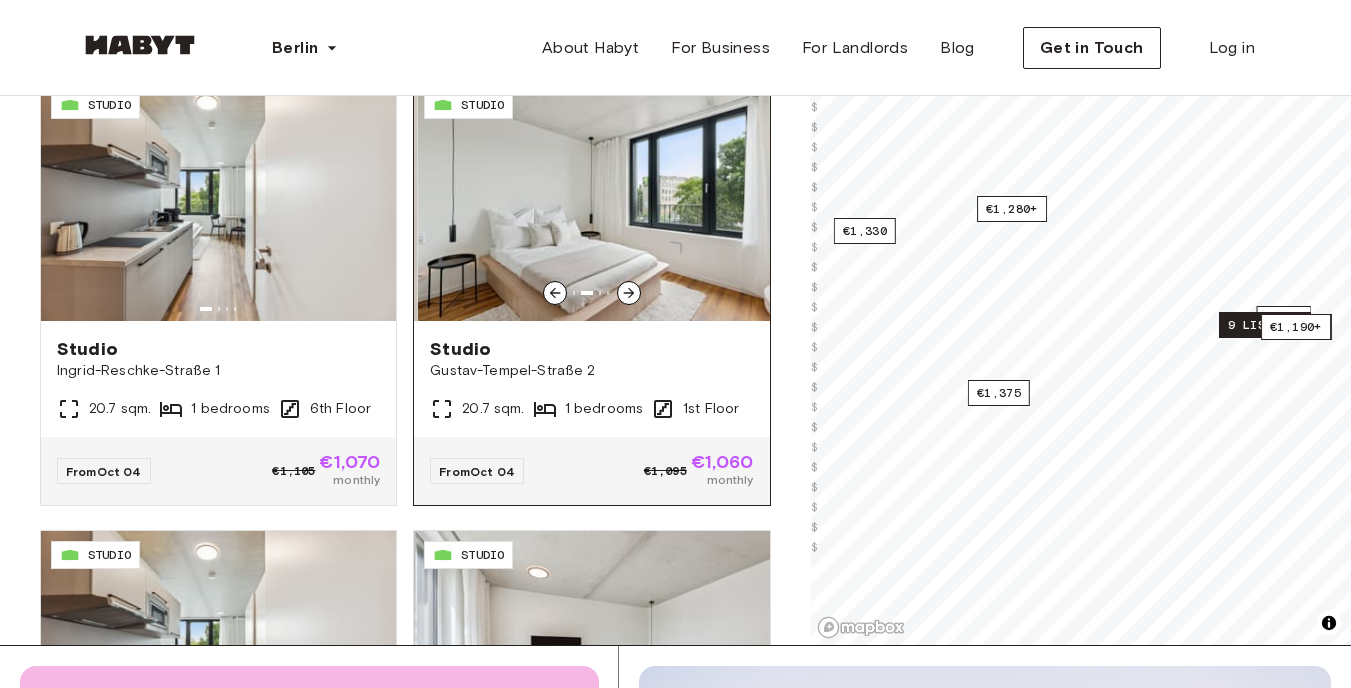 click 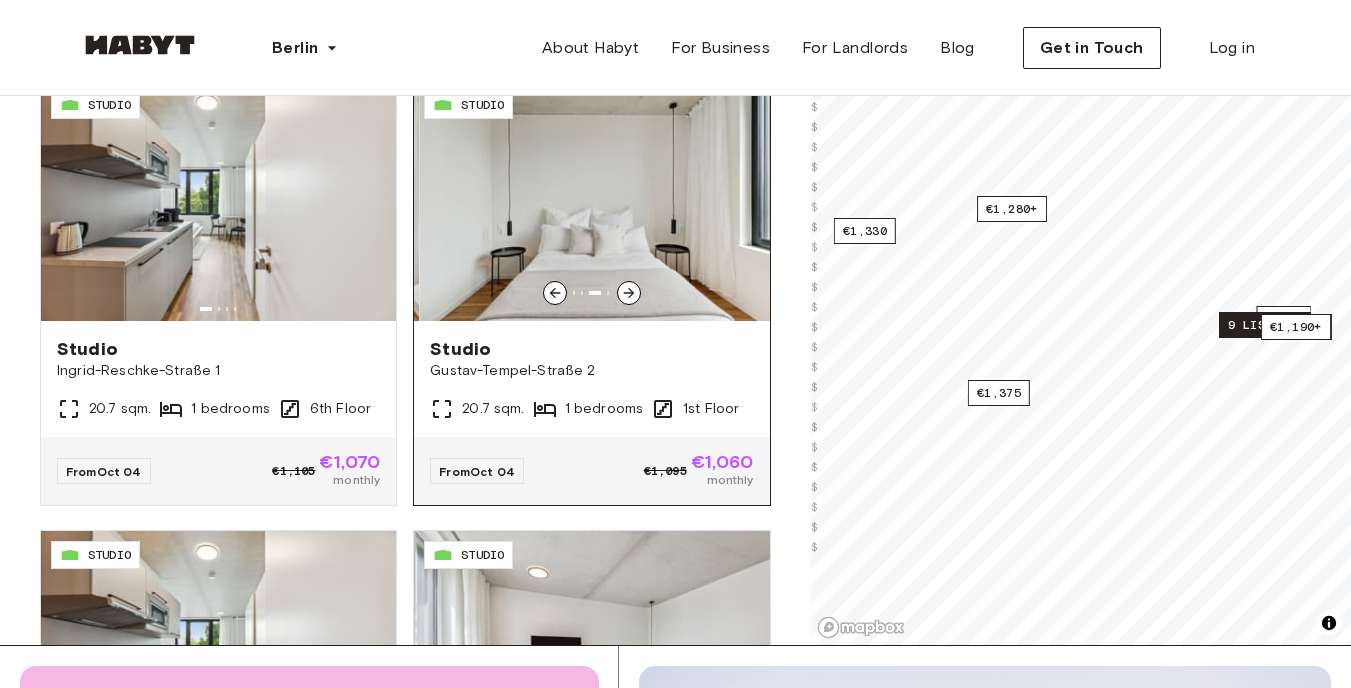 click 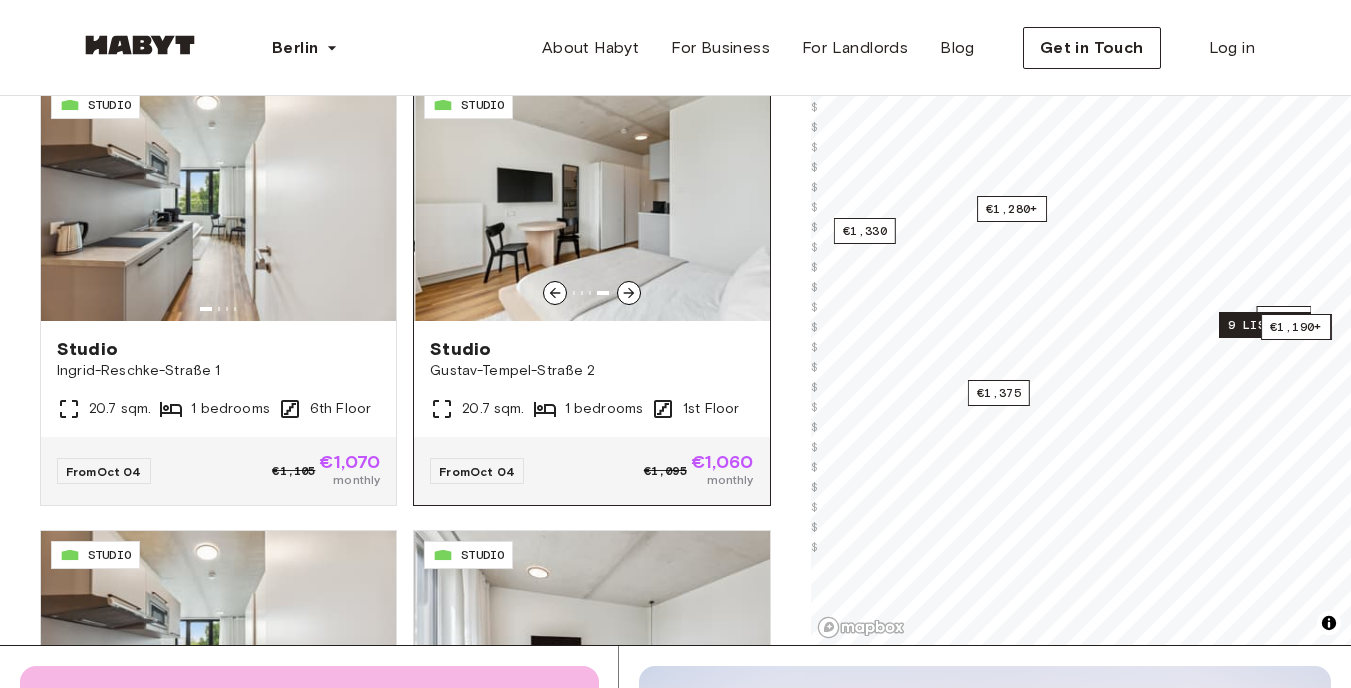 click 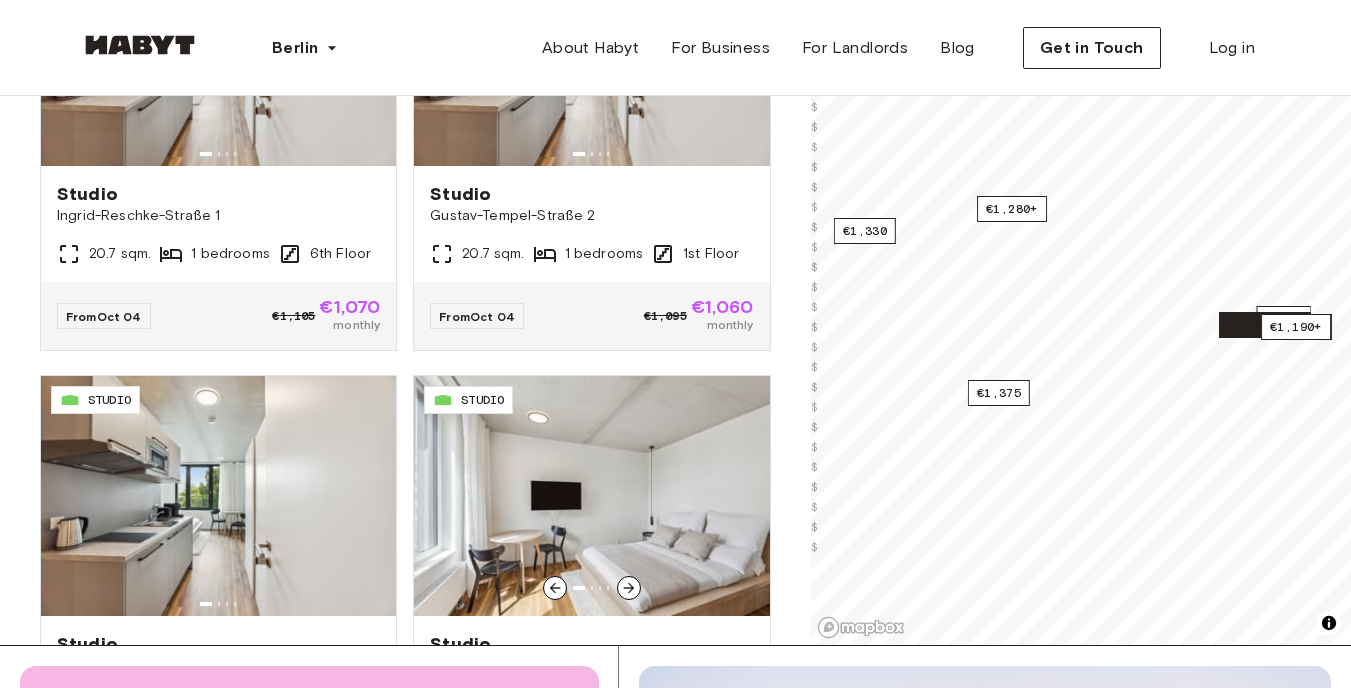 scroll, scrollTop: 3917, scrollLeft: 0, axis: vertical 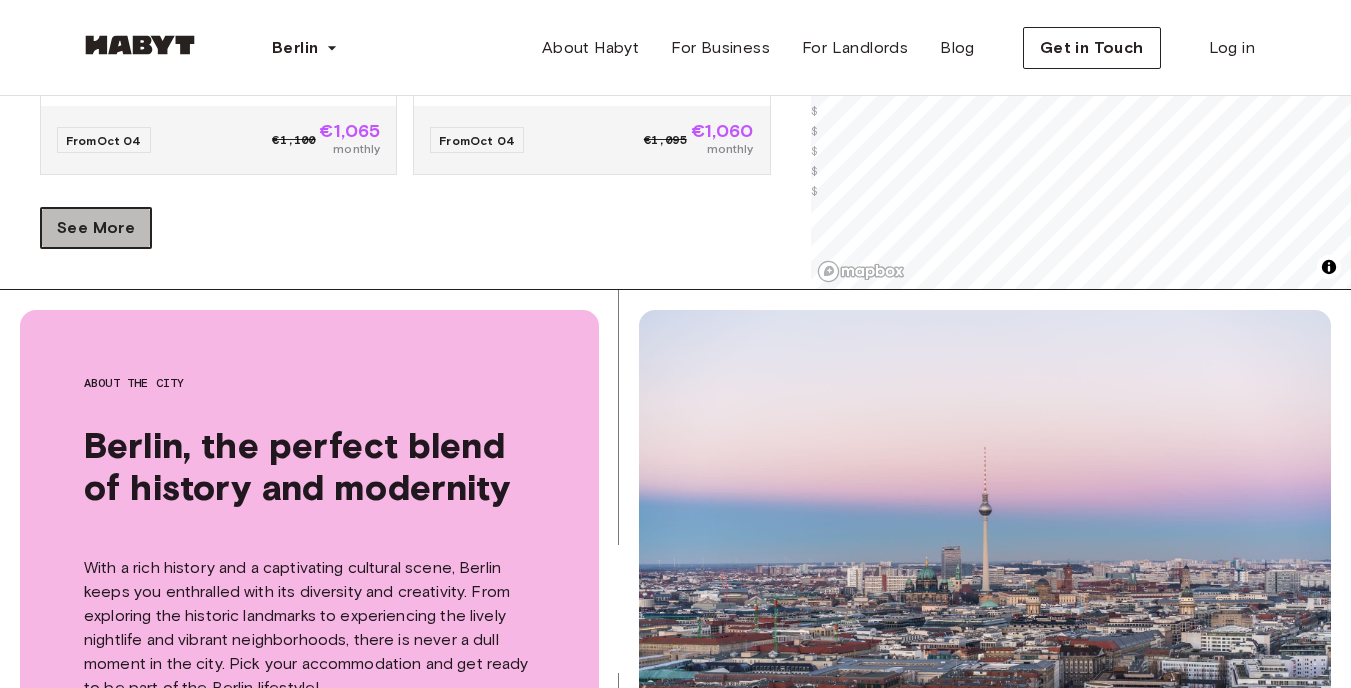 click on "See More" at bounding box center [96, 228] 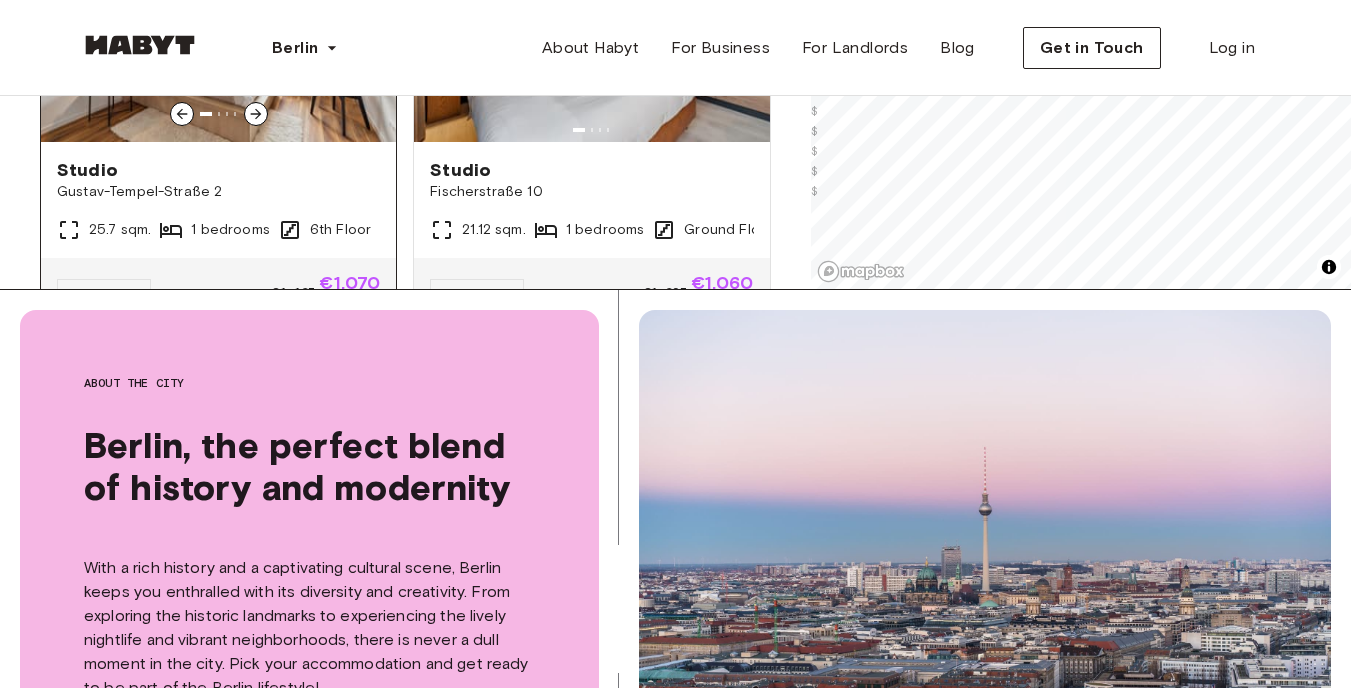 scroll, scrollTop: 4043, scrollLeft: 0, axis: vertical 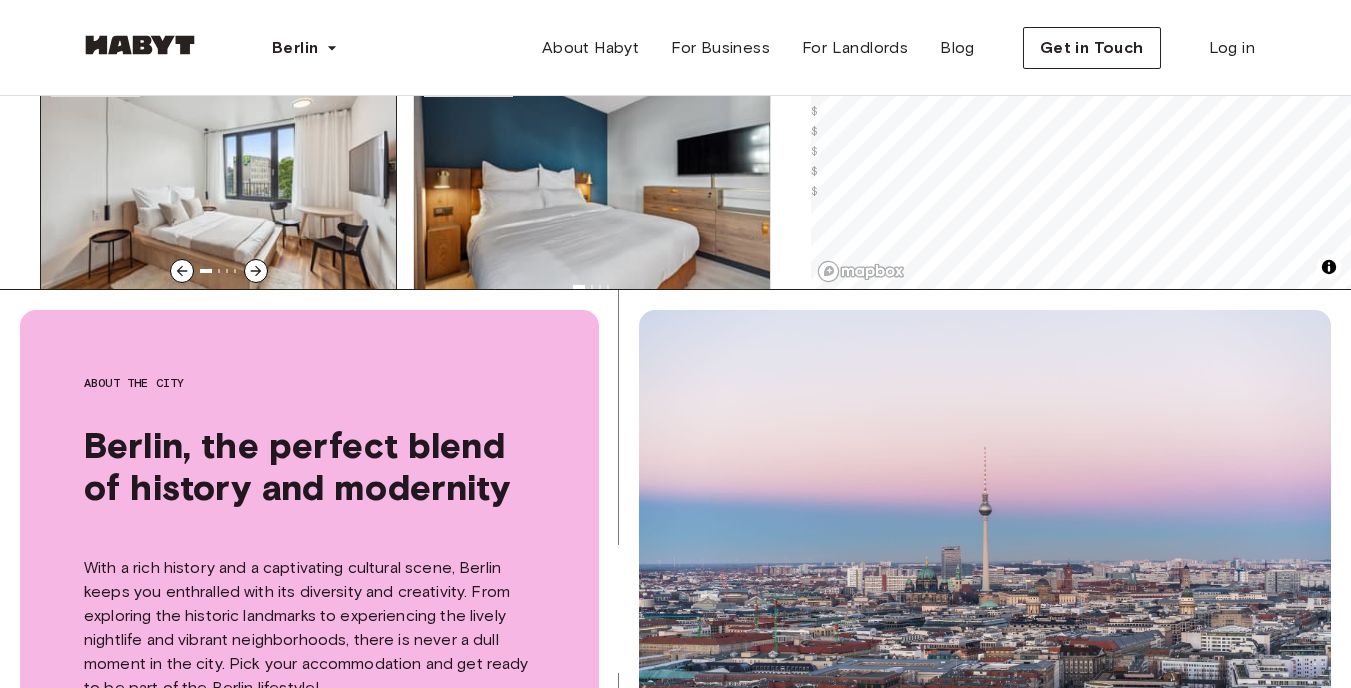 click 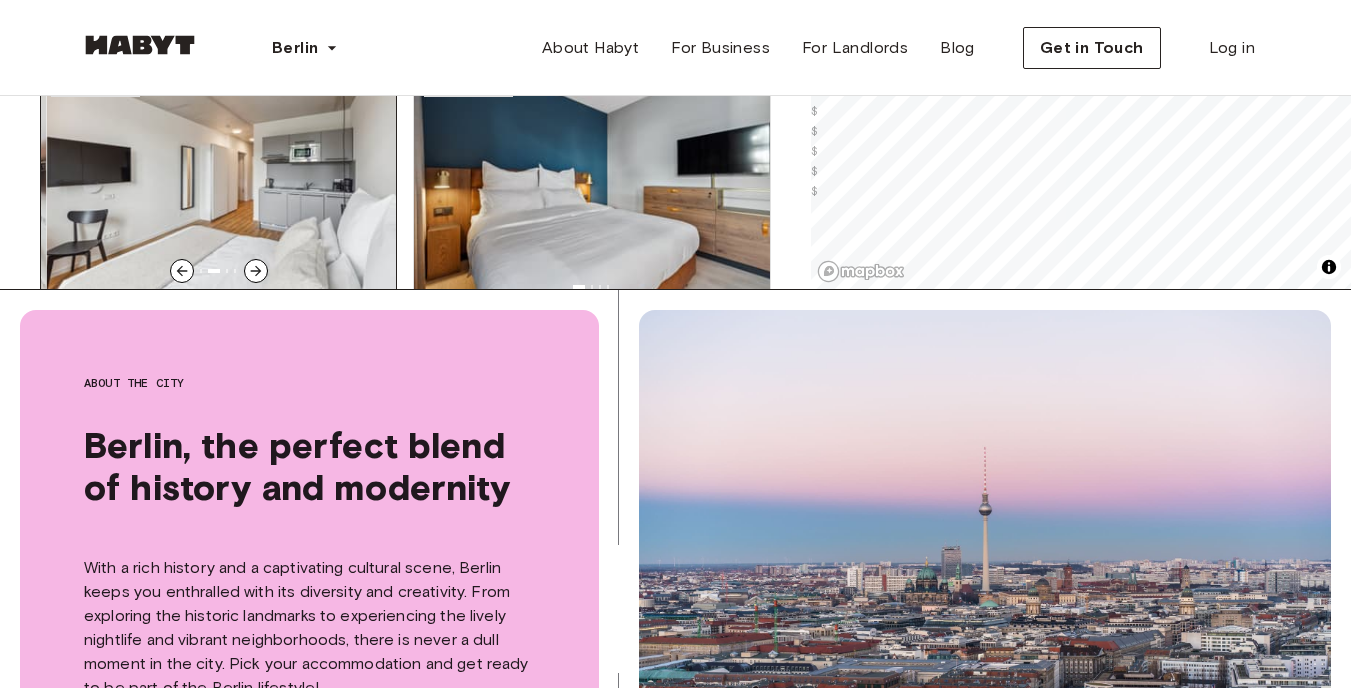 click 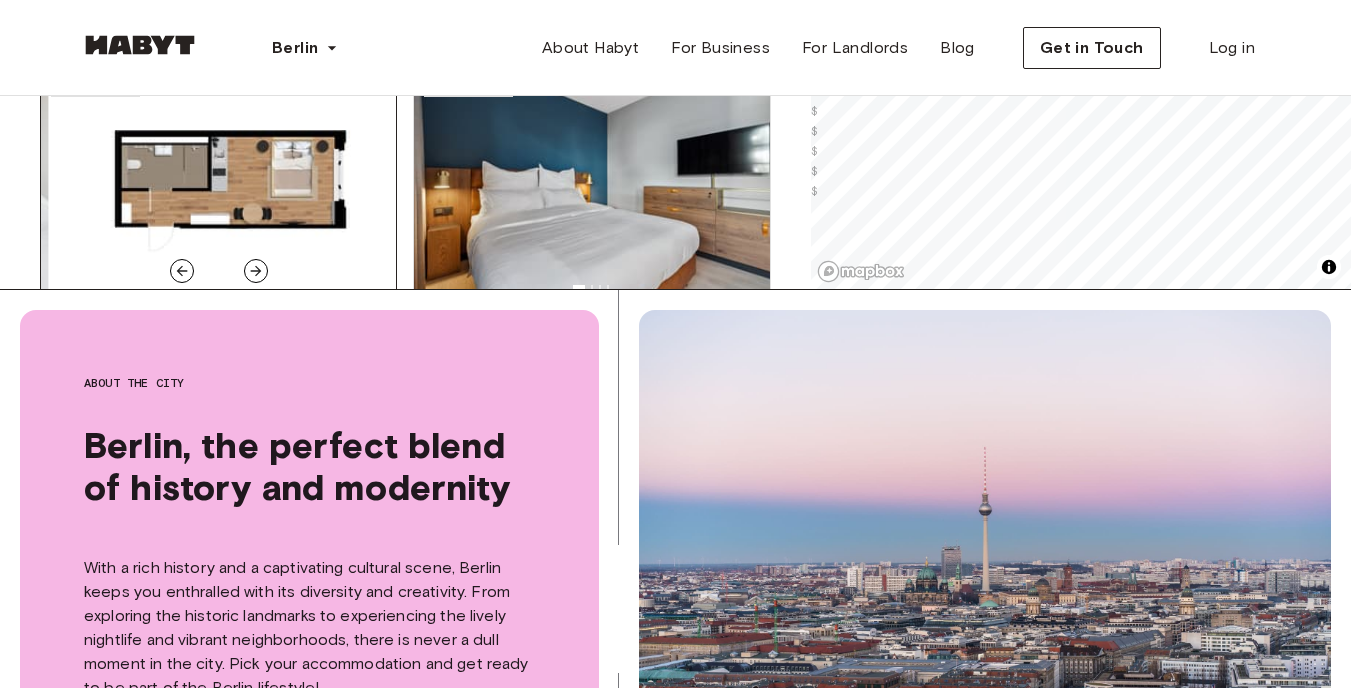 click 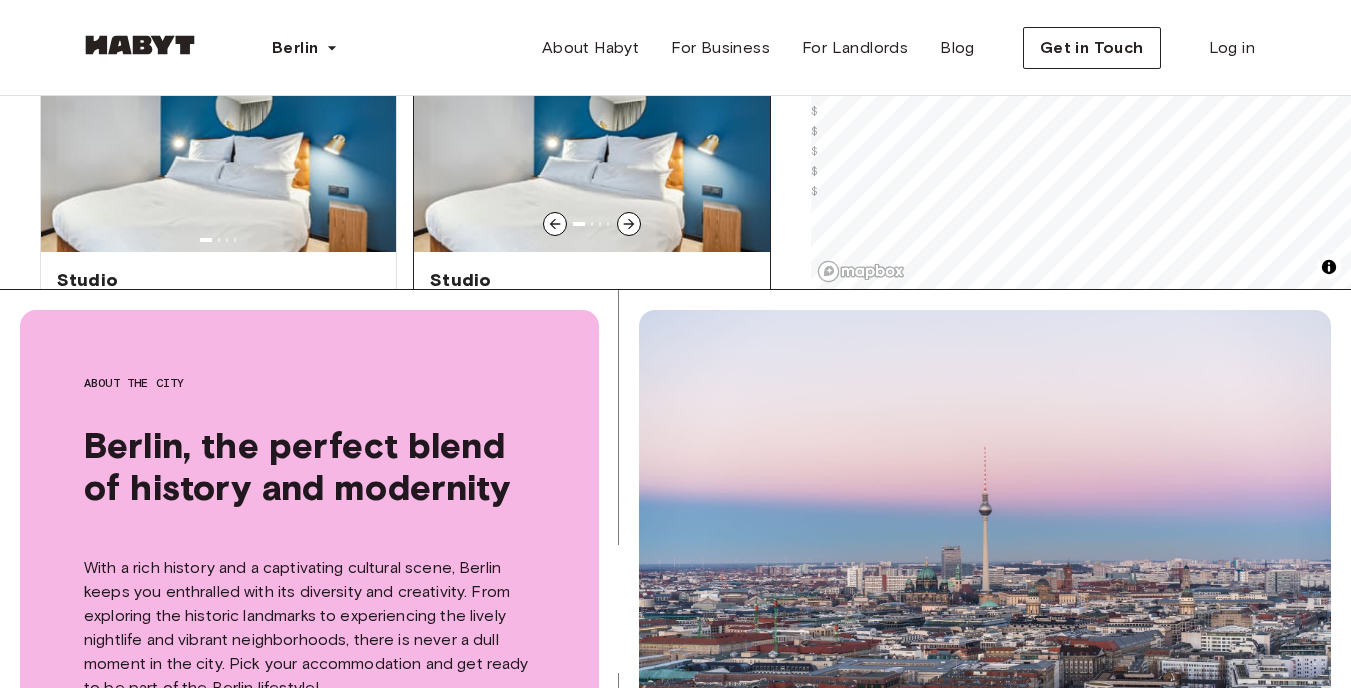 scroll, scrollTop: 5436, scrollLeft: 0, axis: vertical 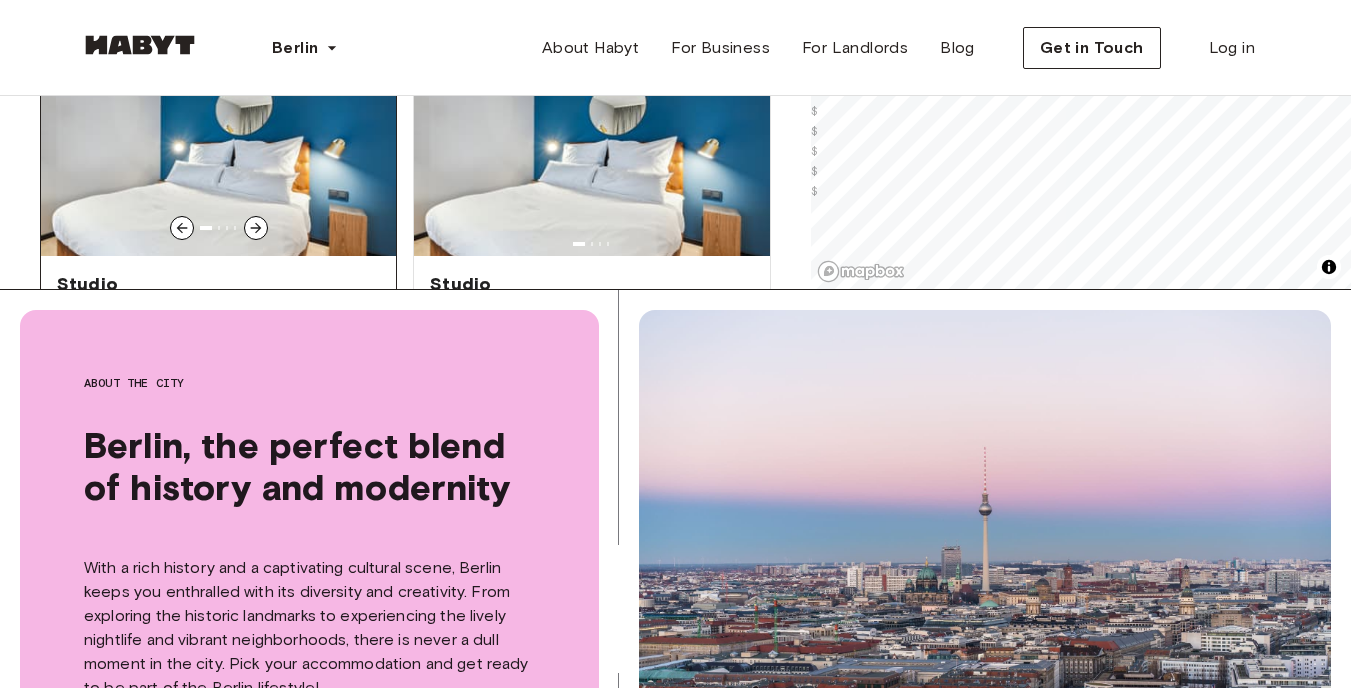click at bounding box center (256, 228) 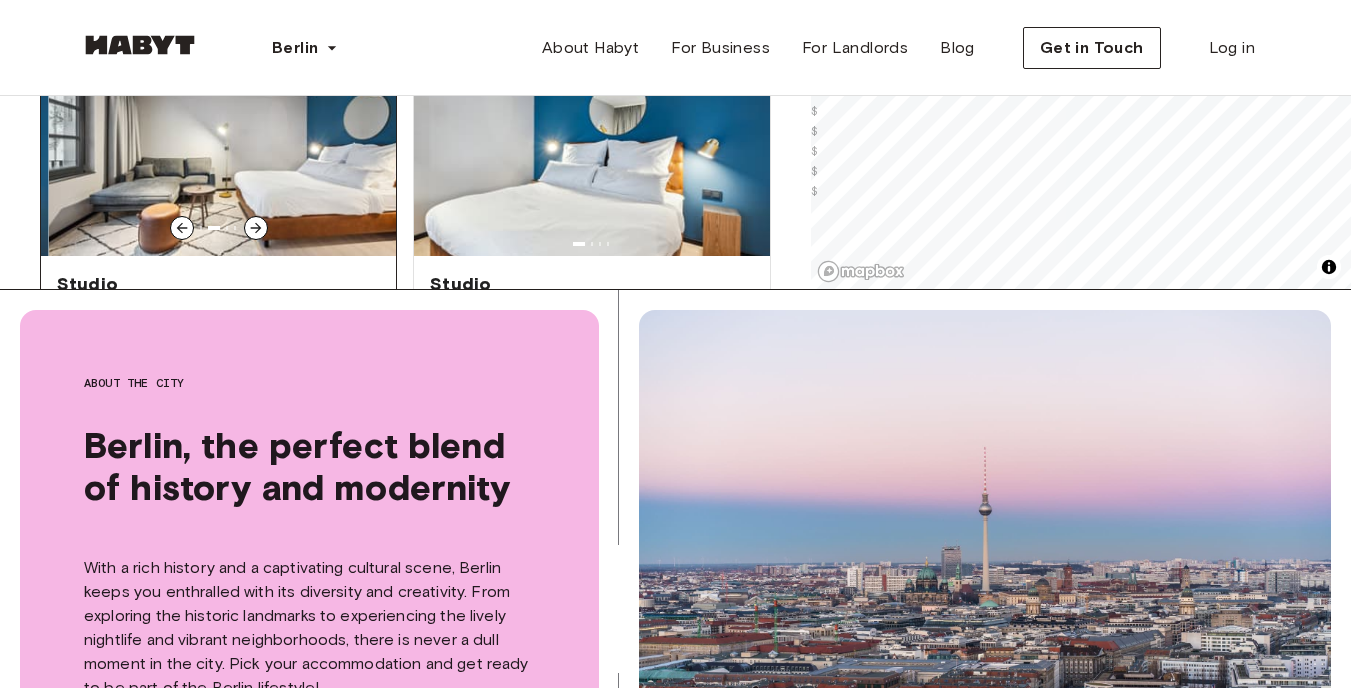 click 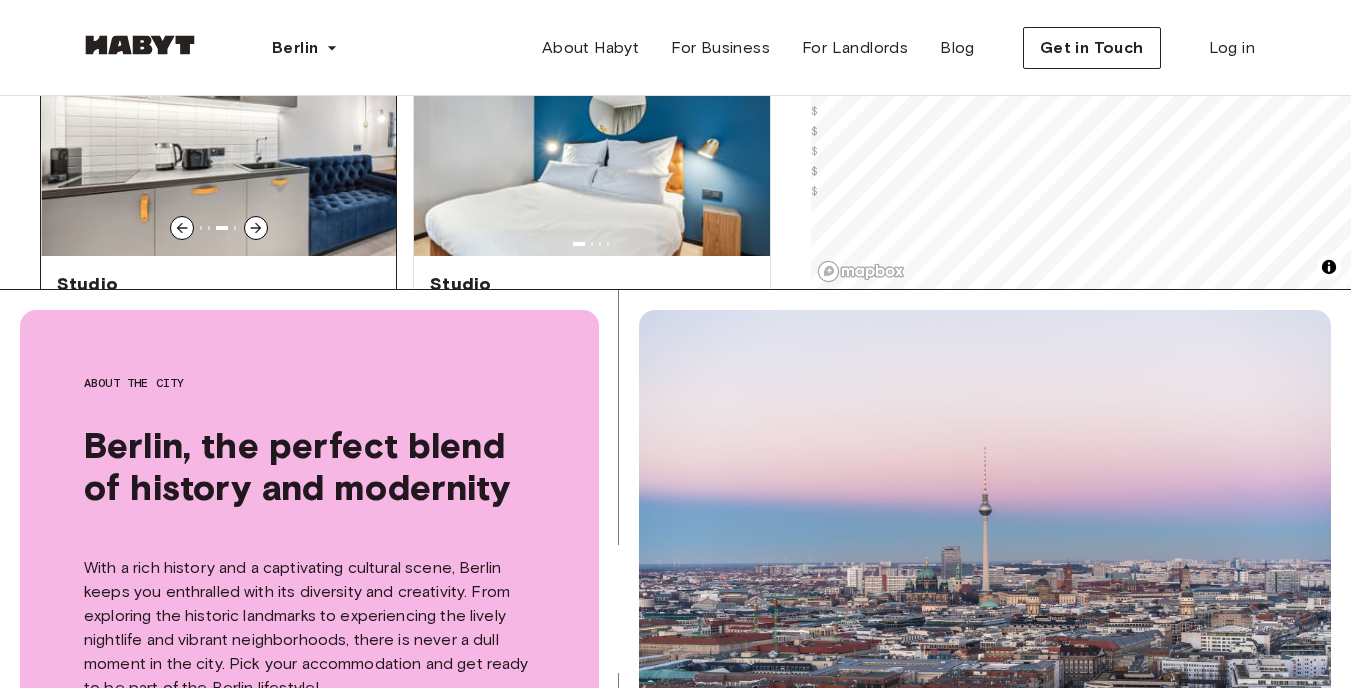 click 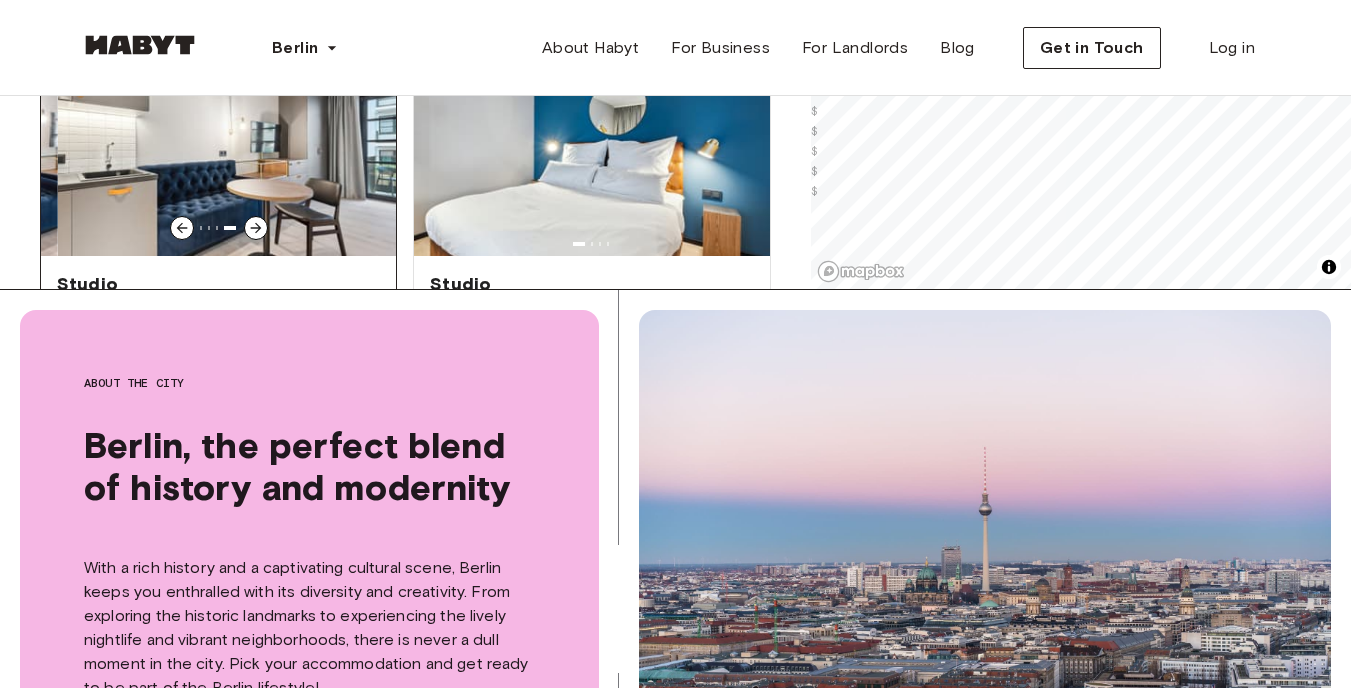click 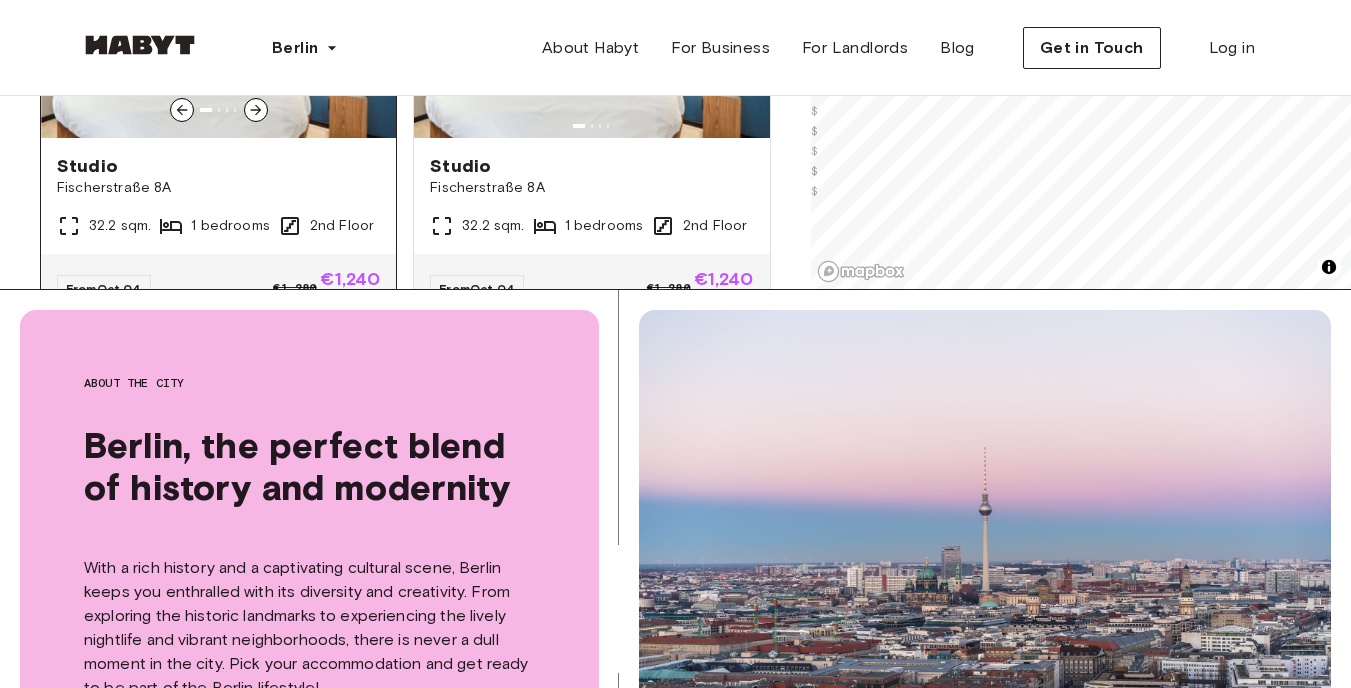 scroll, scrollTop: 5558, scrollLeft: 0, axis: vertical 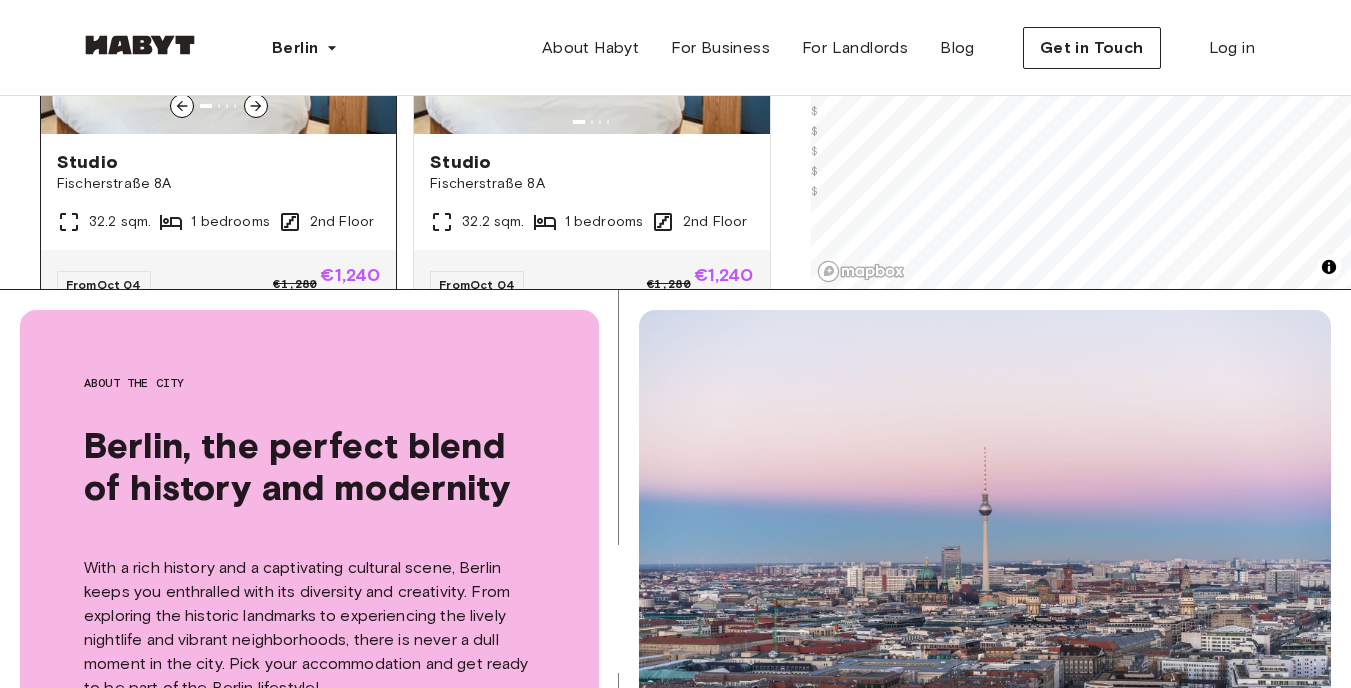 click on "Fischerstraße 8A" at bounding box center (218, 184) 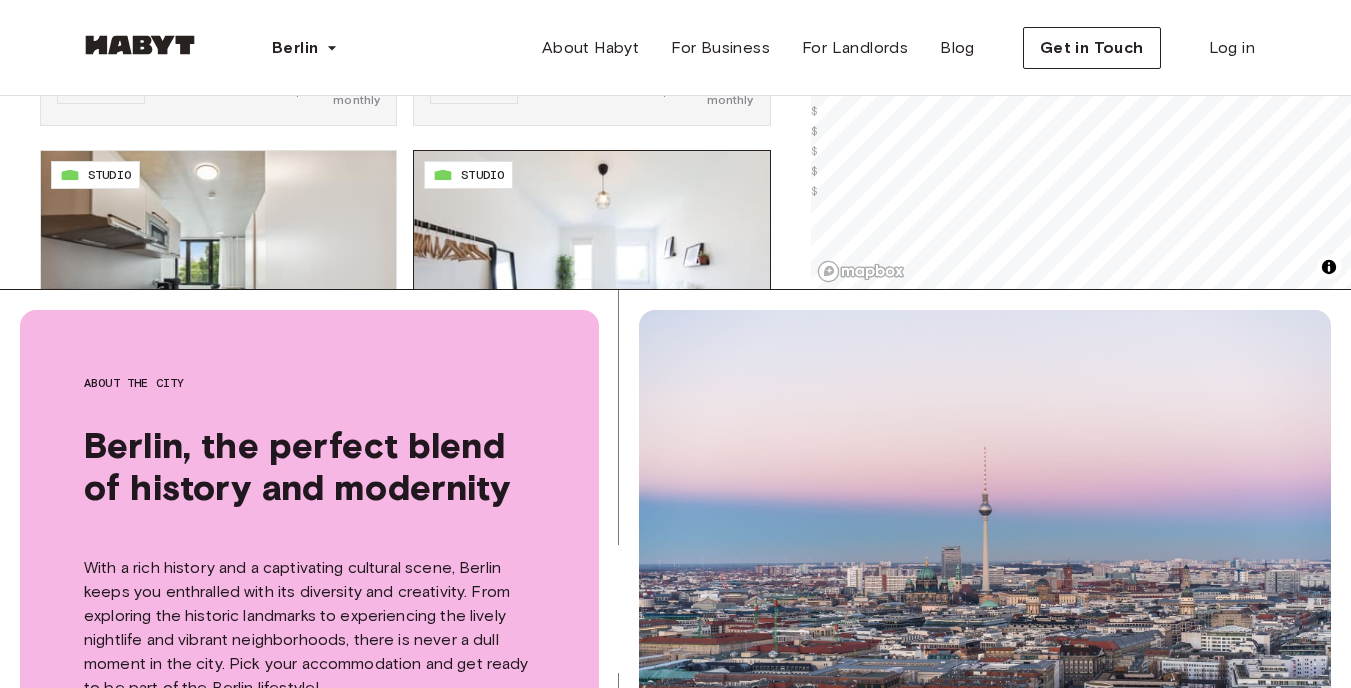 scroll, scrollTop: 7711, scrollLeft: 0, axis: vertical 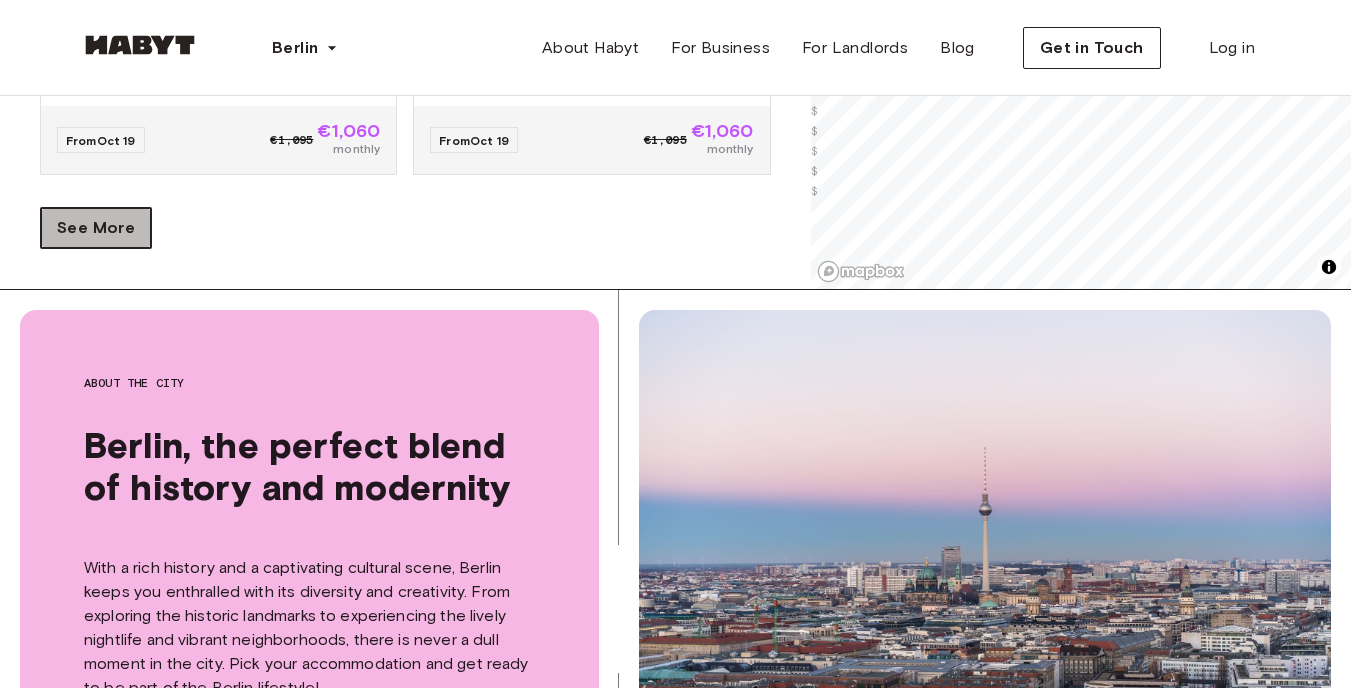 click on "See More" at bounding box center [96, 228] 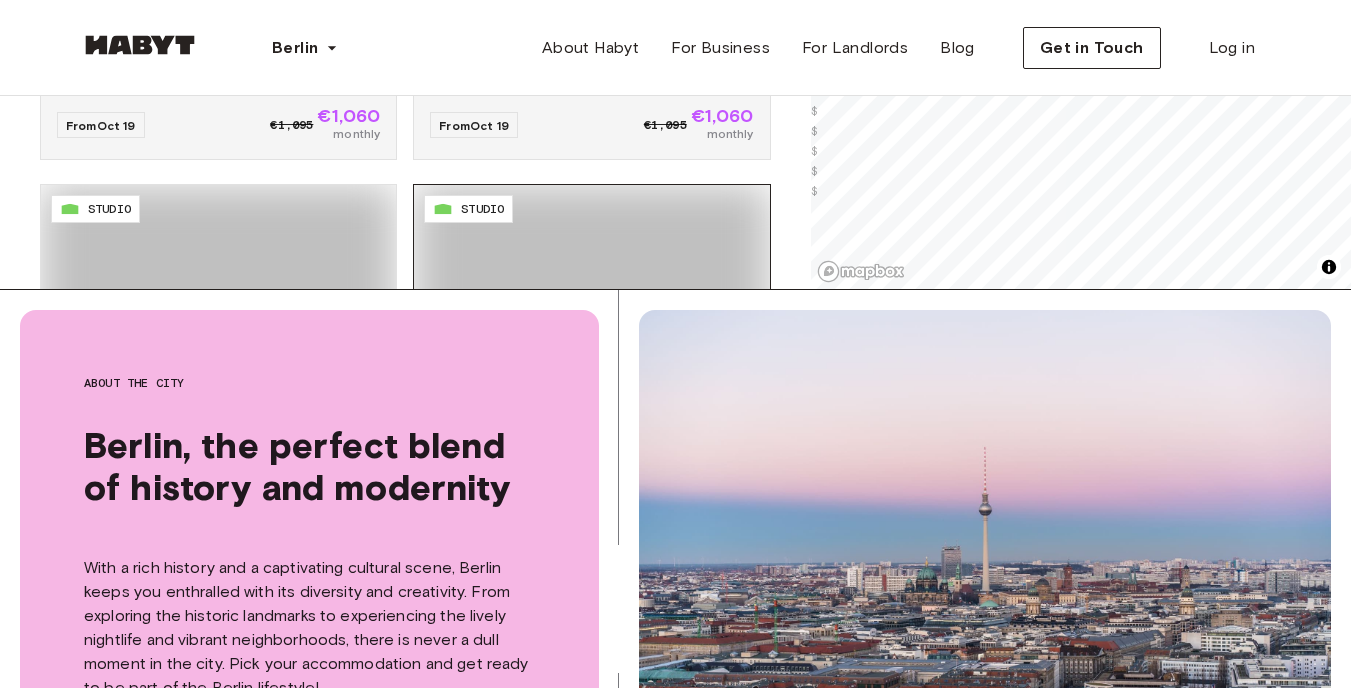 drag, startPoint x: 128, startPoint y: 223, endPoint x: 414, endPoint y: 193, distance: 287.56912 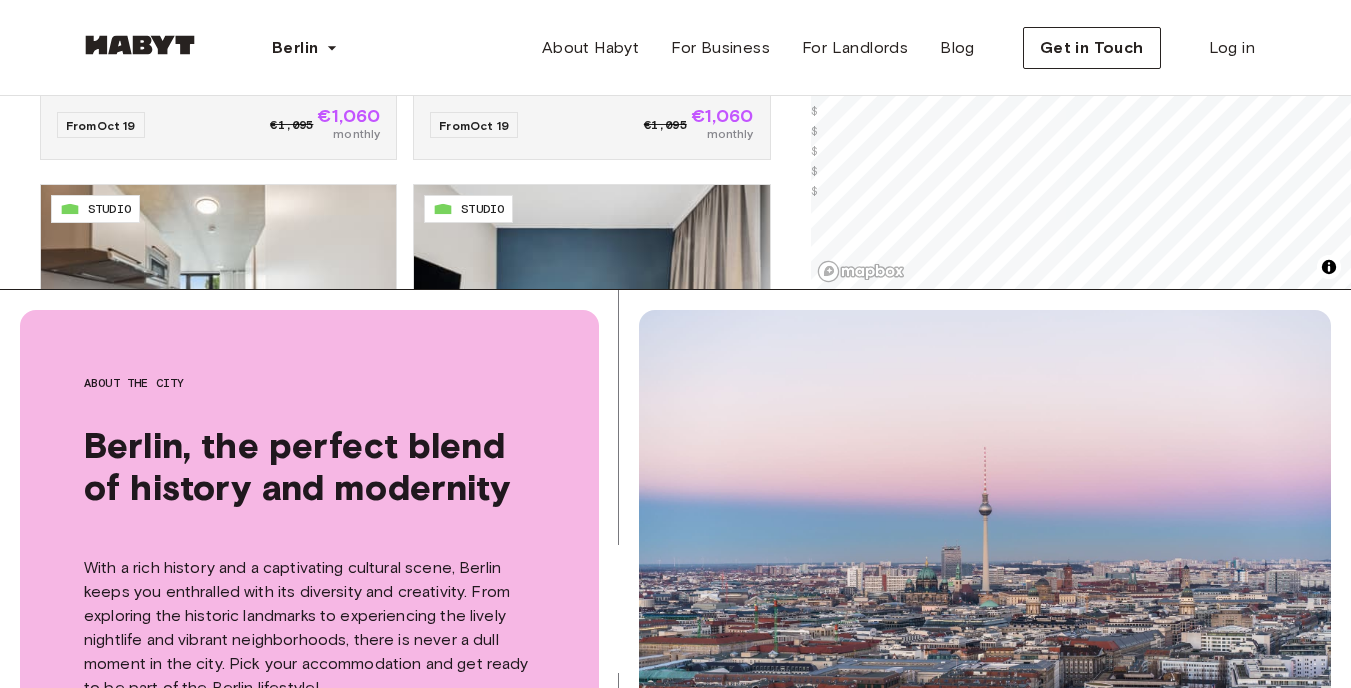 scroll, scrollTop: 8591, scrollLeft: 0, axis: vertical 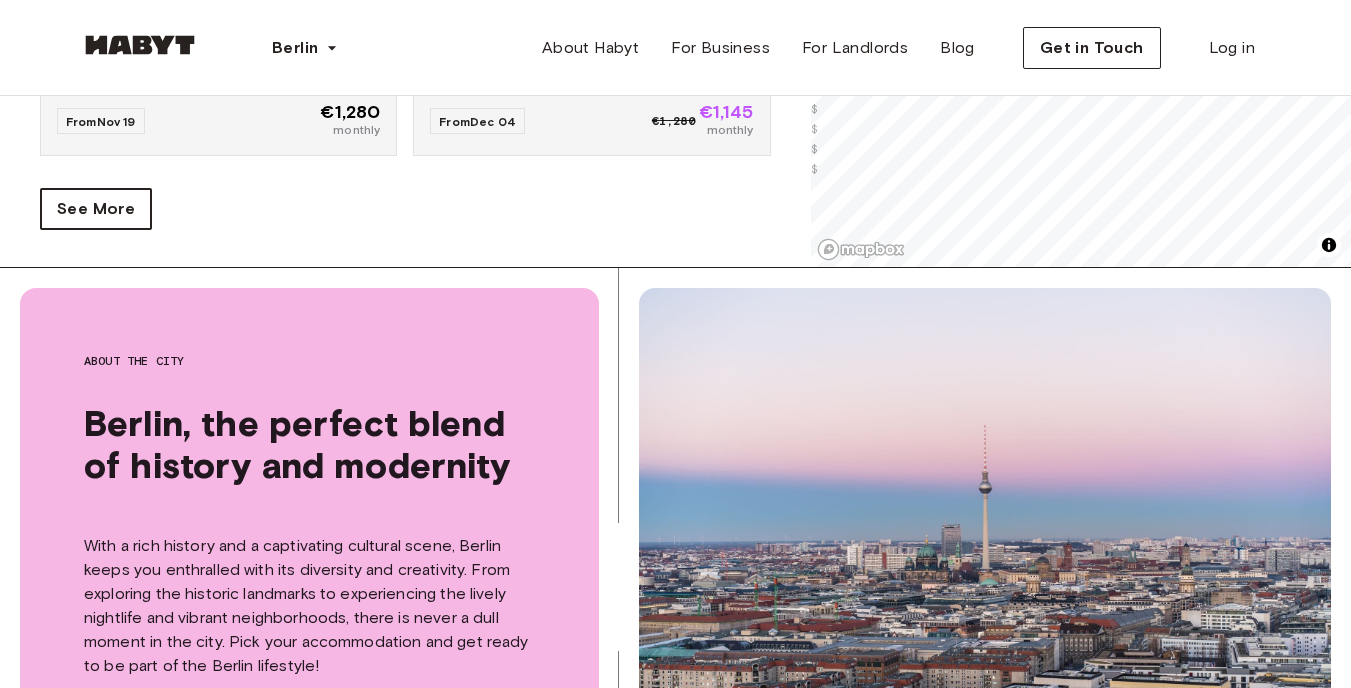 click on "See More" at bounding box center (96, 209) 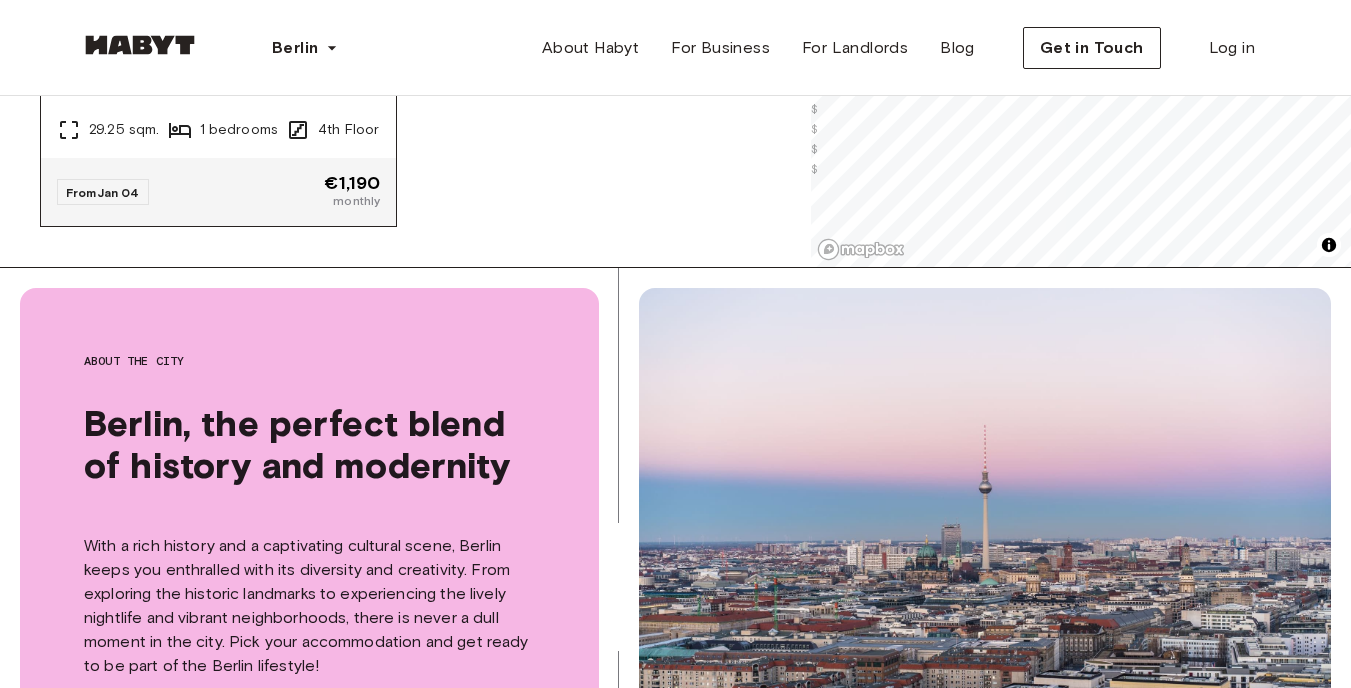 scroll, scrollTop: 13605, scrollLeft: 0, axis: vertical 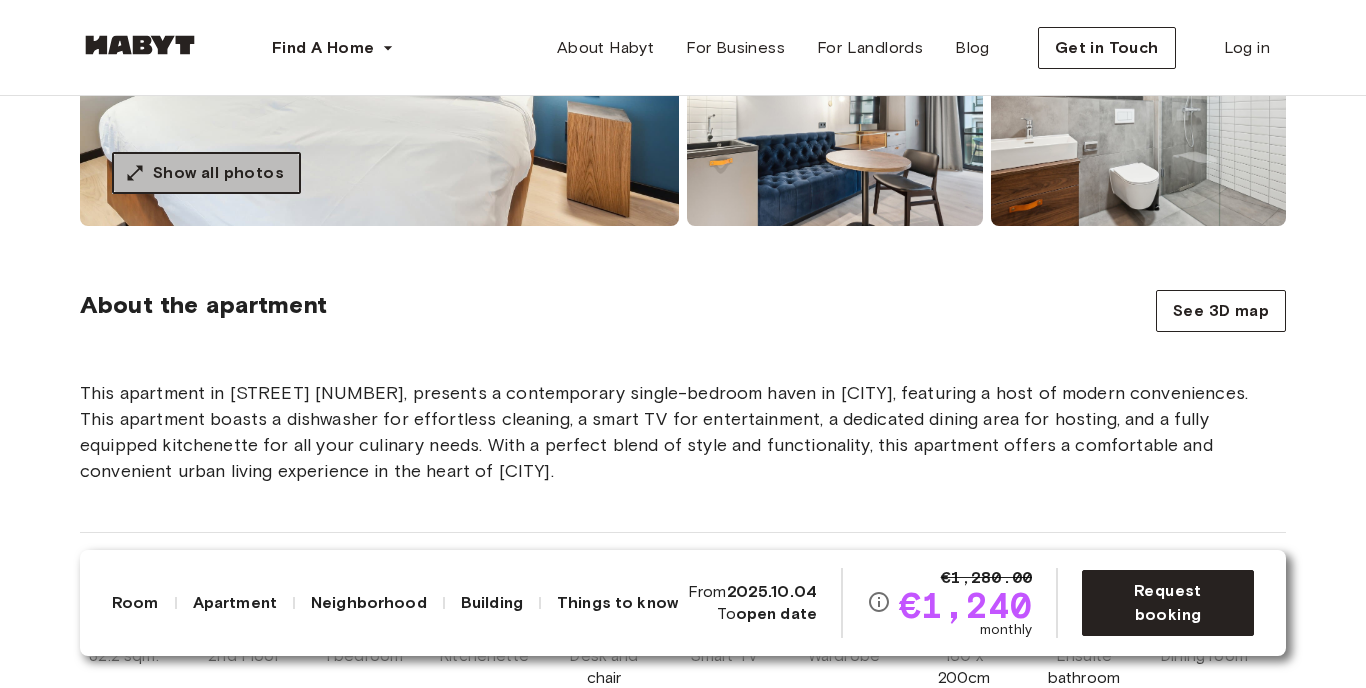click on "Show all photos" at bounding box center (218, 173) 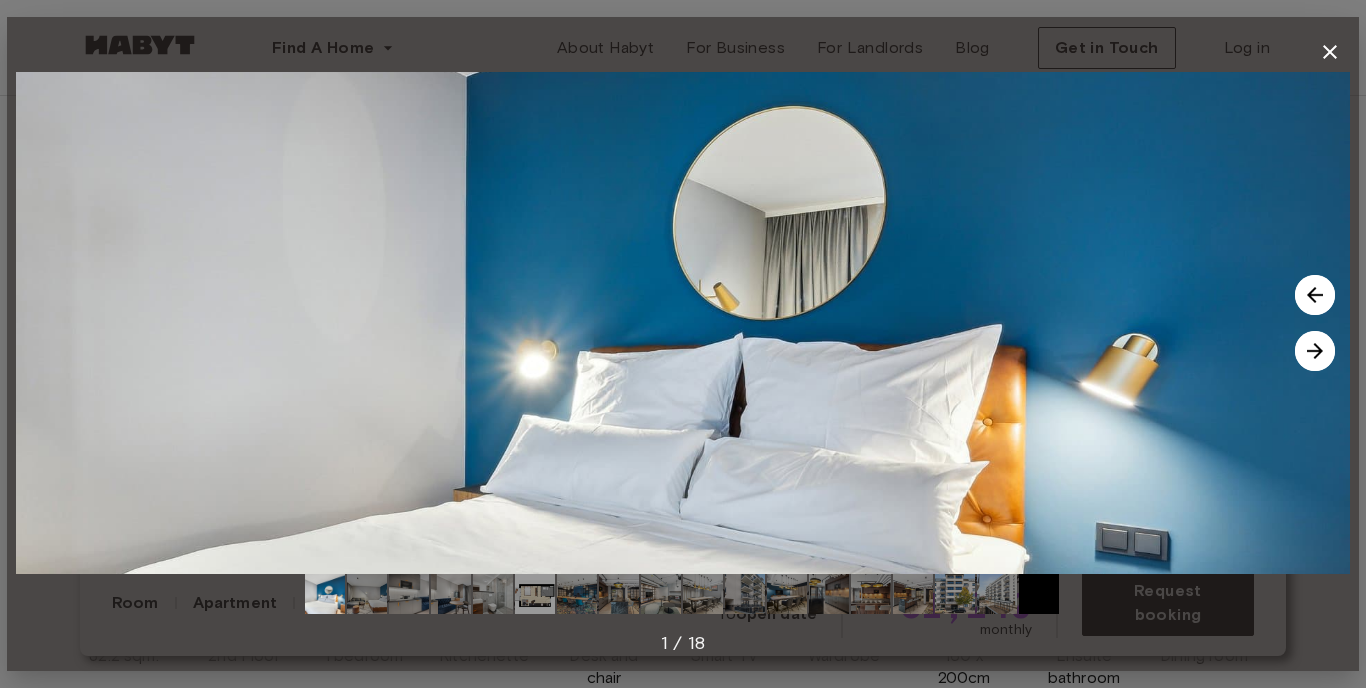 click at bounding box center (1315, 351) 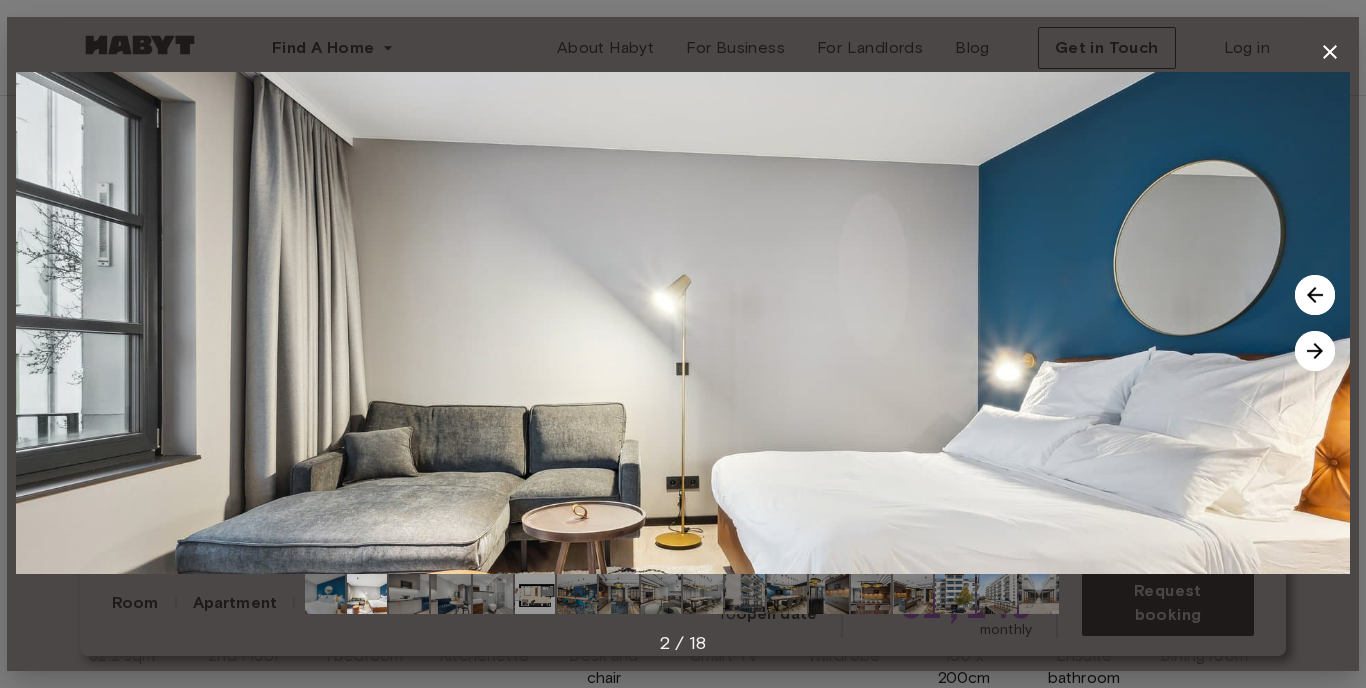 click at bounding box center [1315, 351] 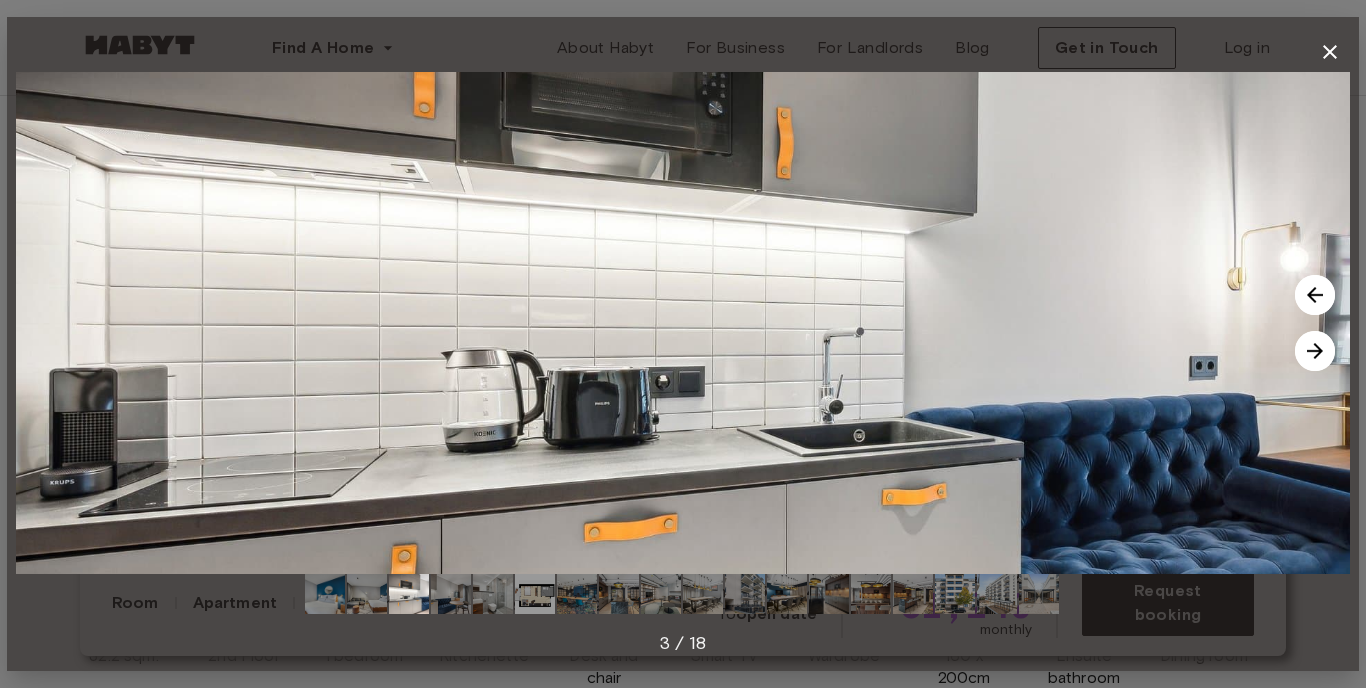 click at bounding box center [1315, 351] 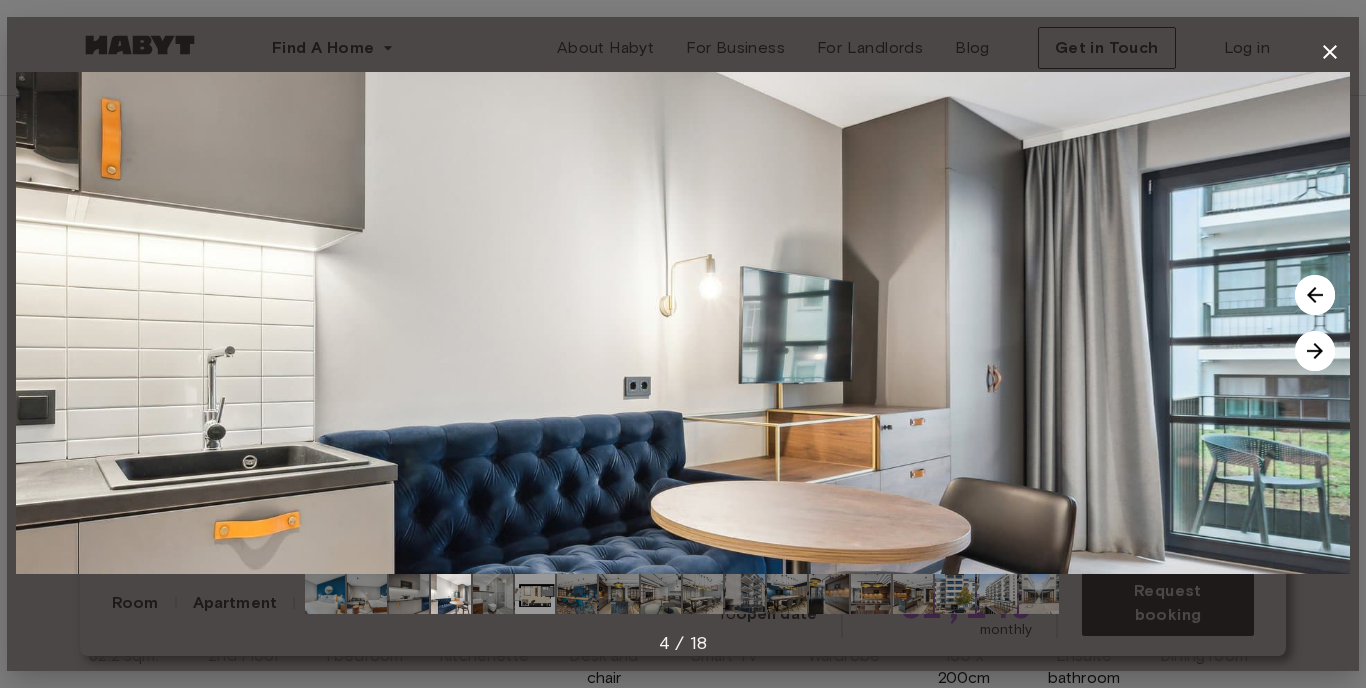 click at bounding box center [1315, 351] 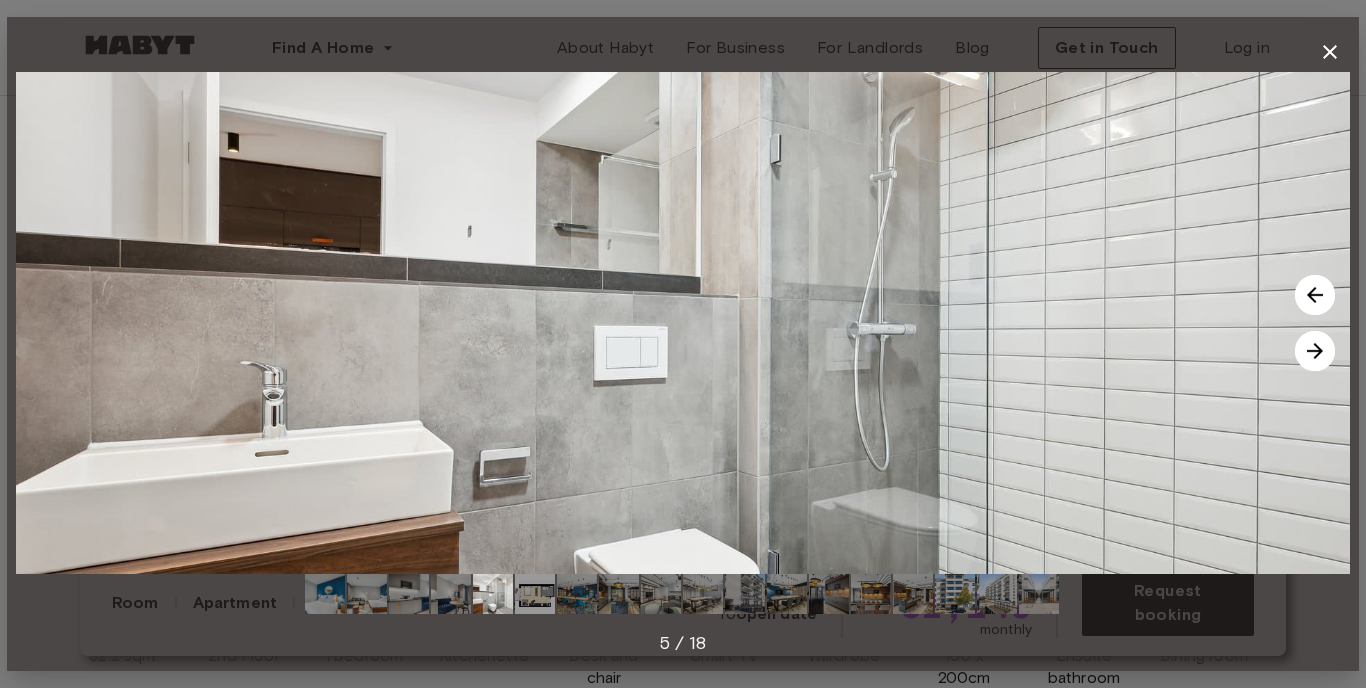 click at bounding box center [1315, 351] 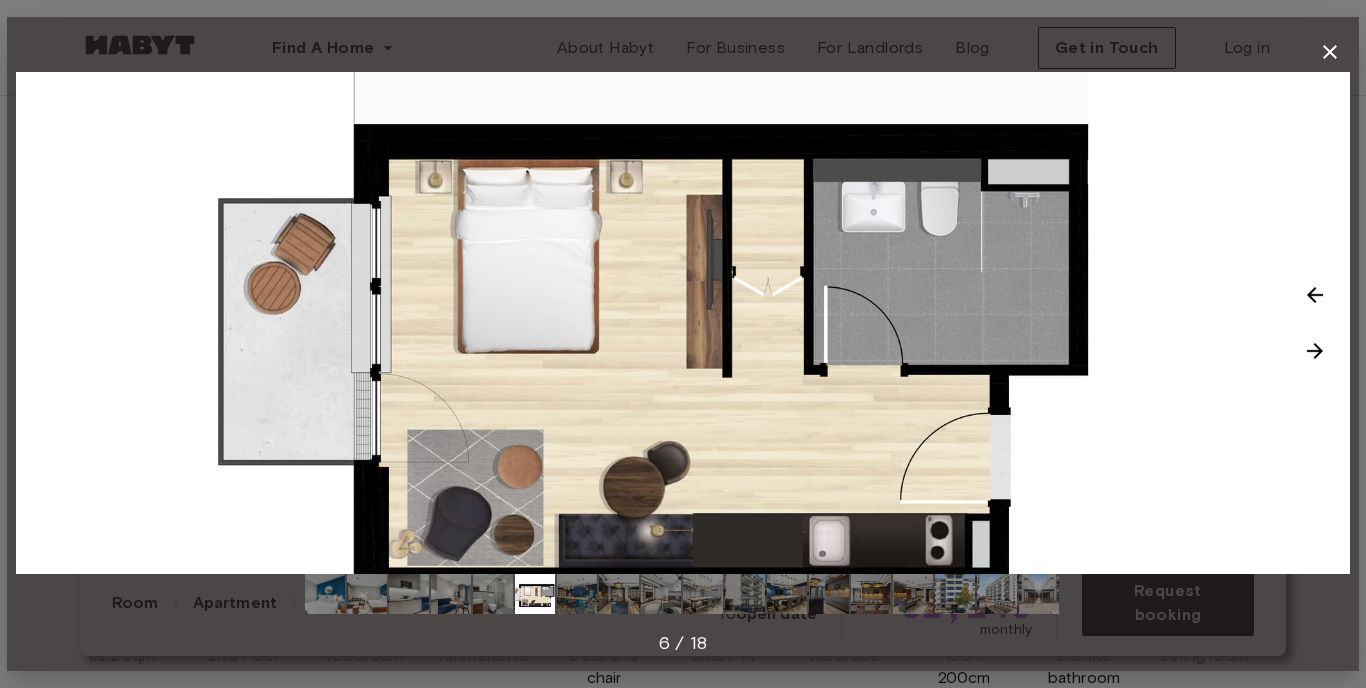 click 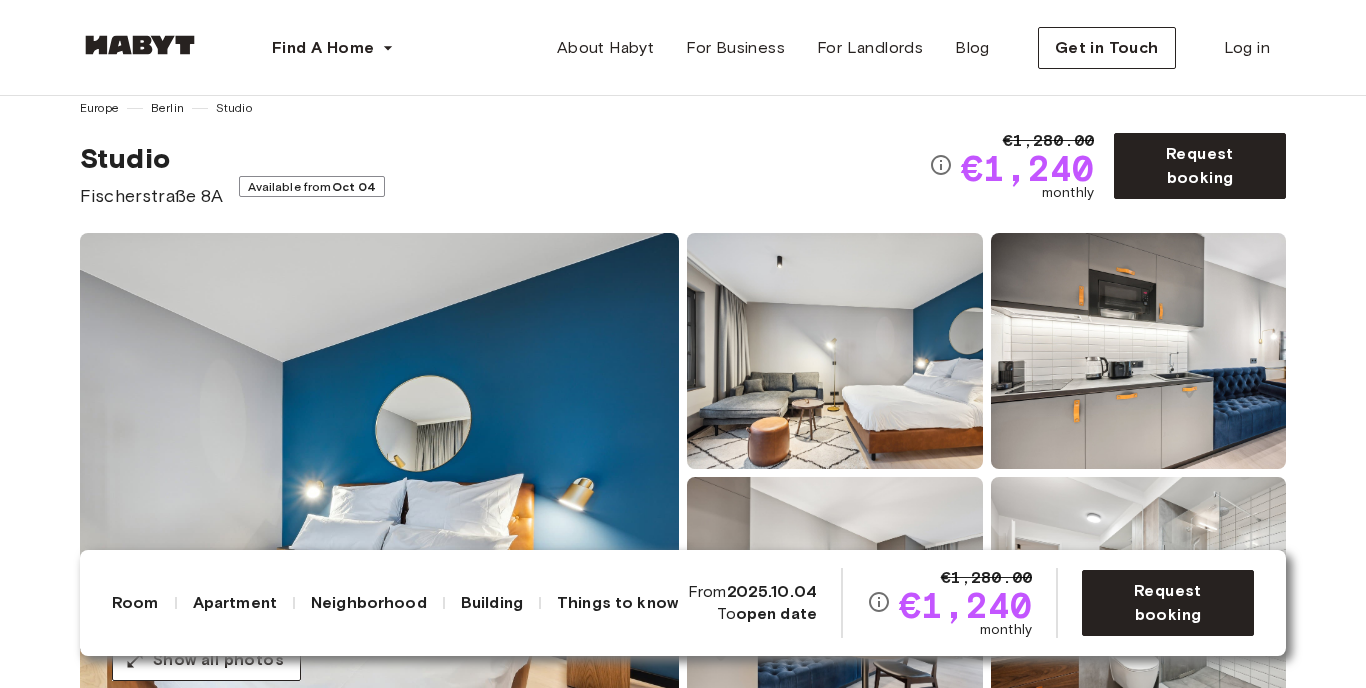 scroll, scrollTop: 0, scrollLeft: 0, axis: both 